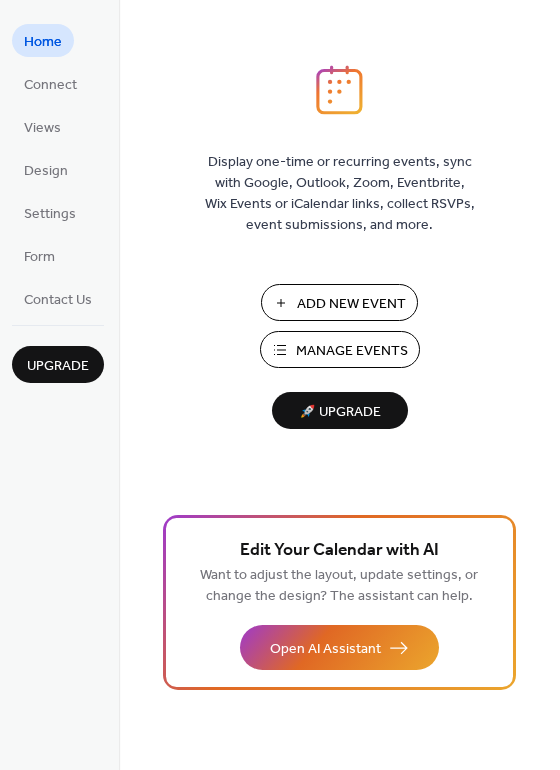 scroll, scrollTop: 0, scrollLeft: 0, axis: both 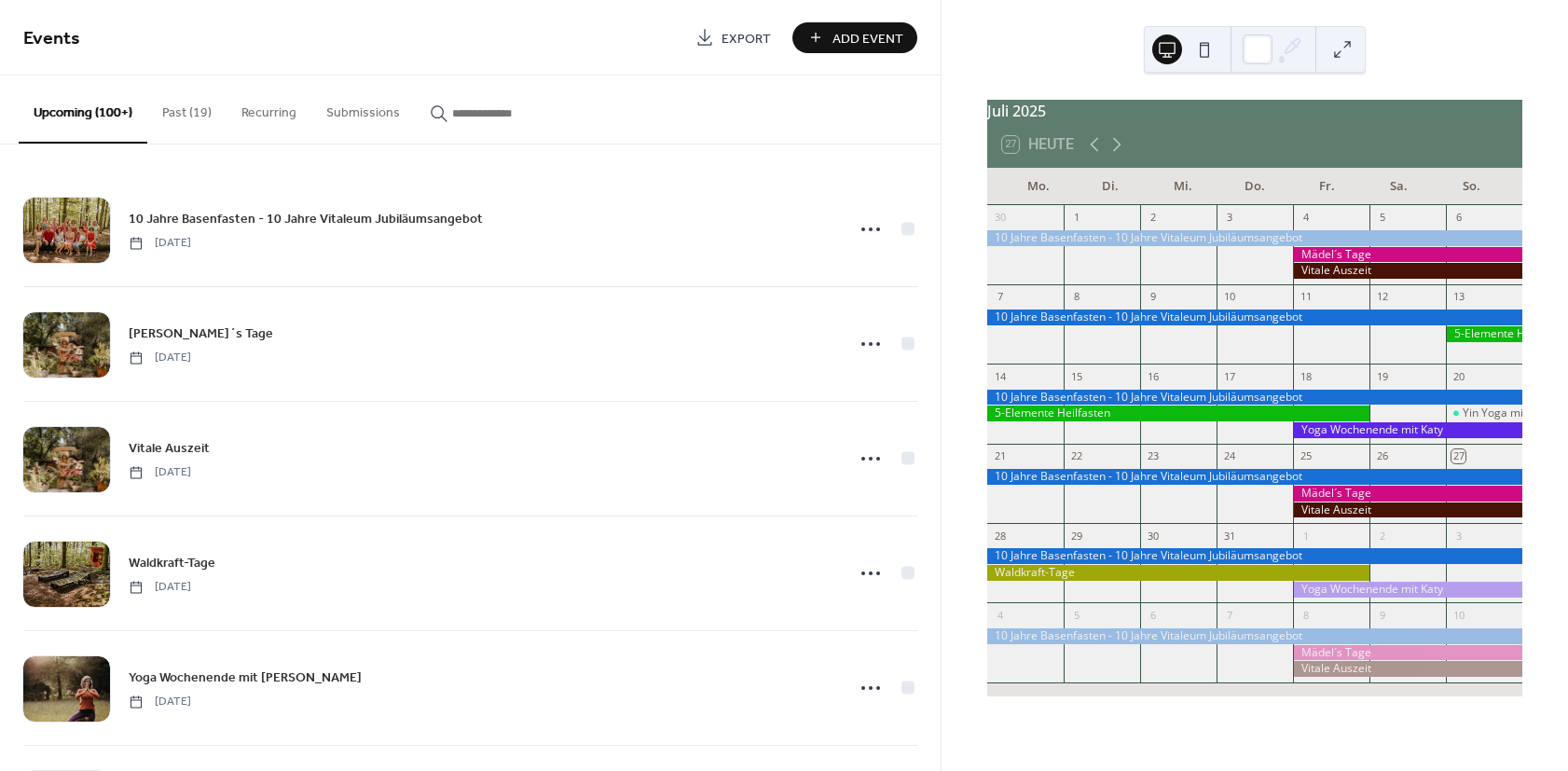 click 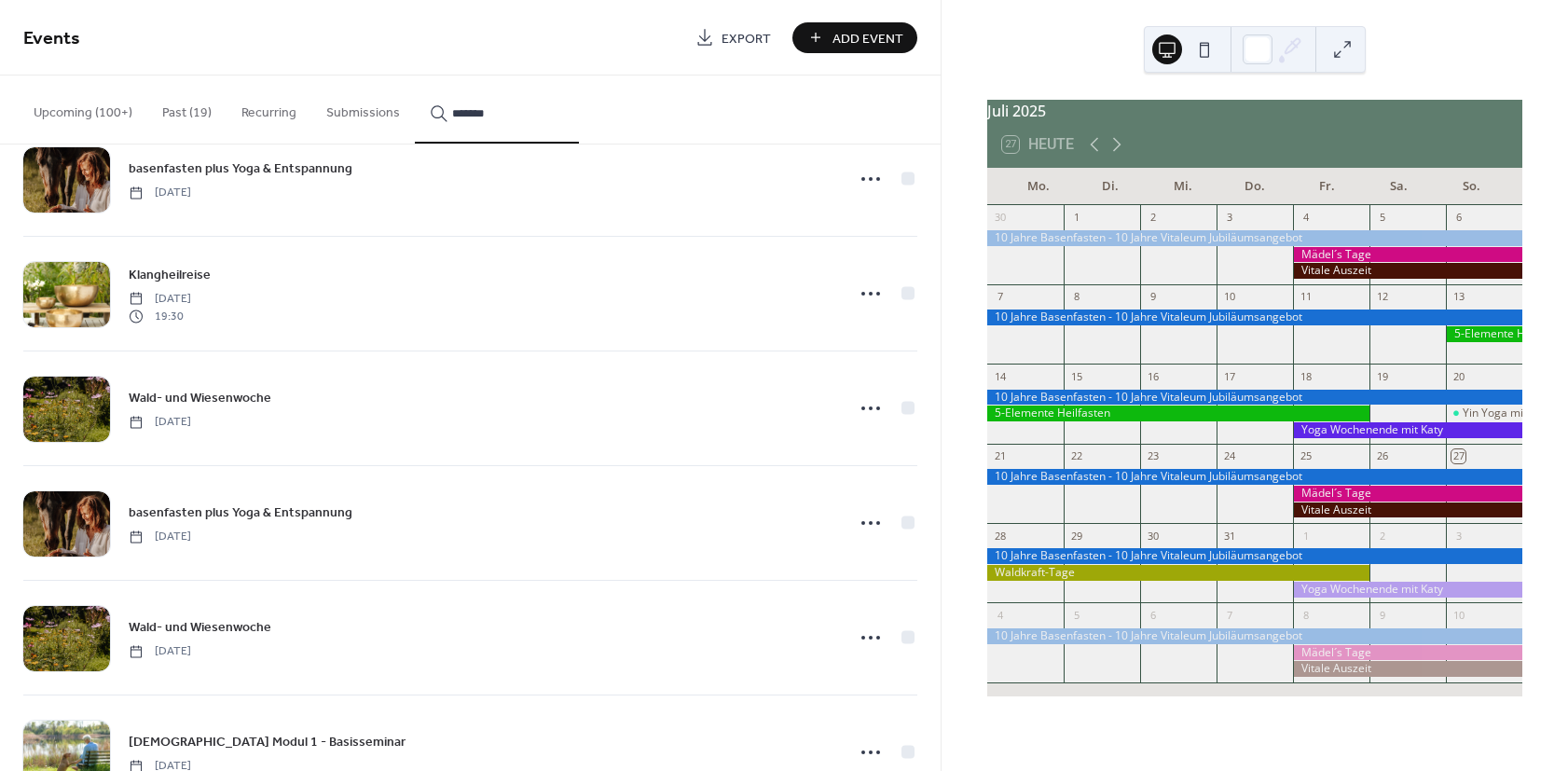 scroll, scrollTop: 392, scrollLeft: 0, axis: vertical 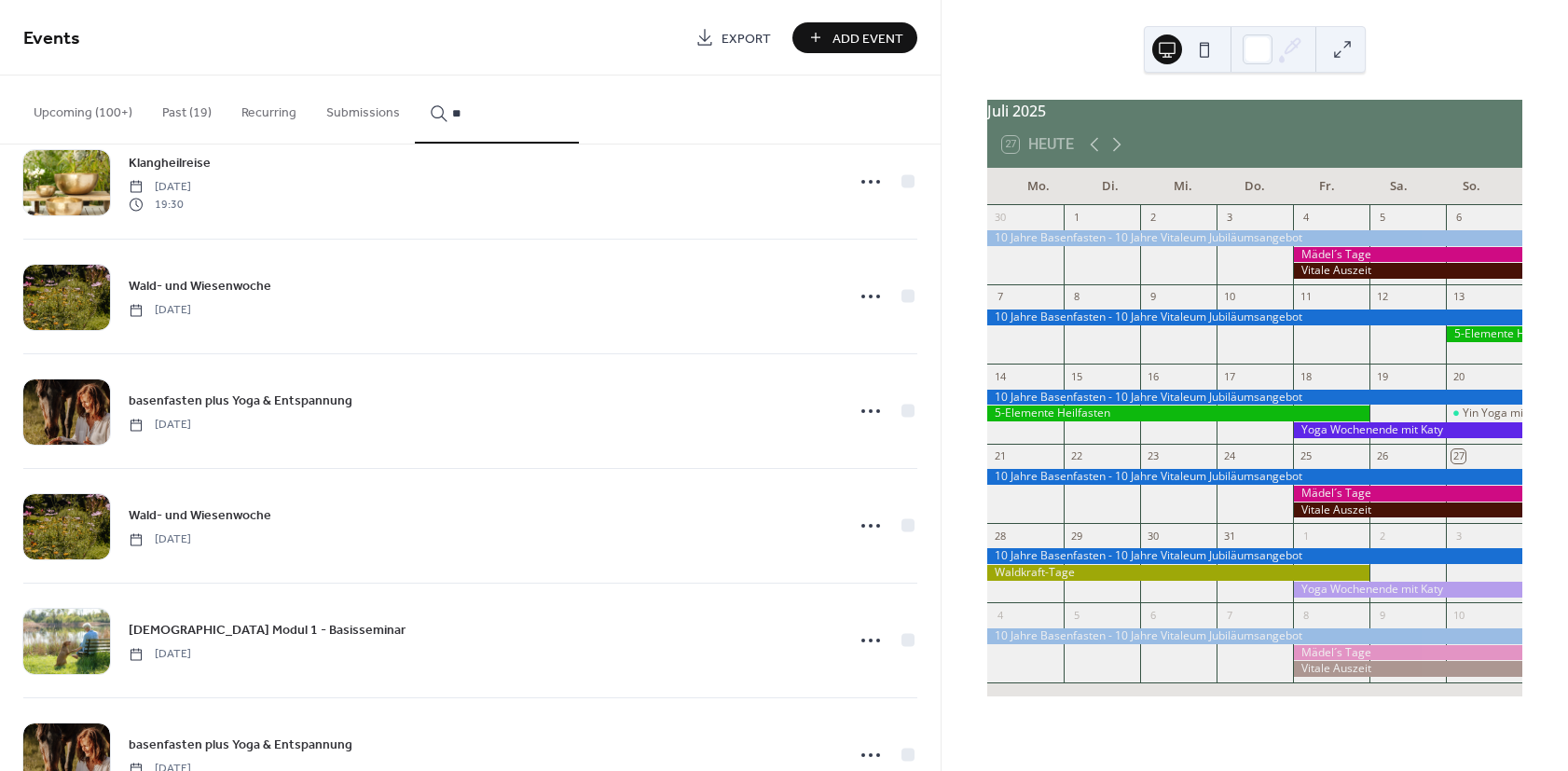 type on "*" 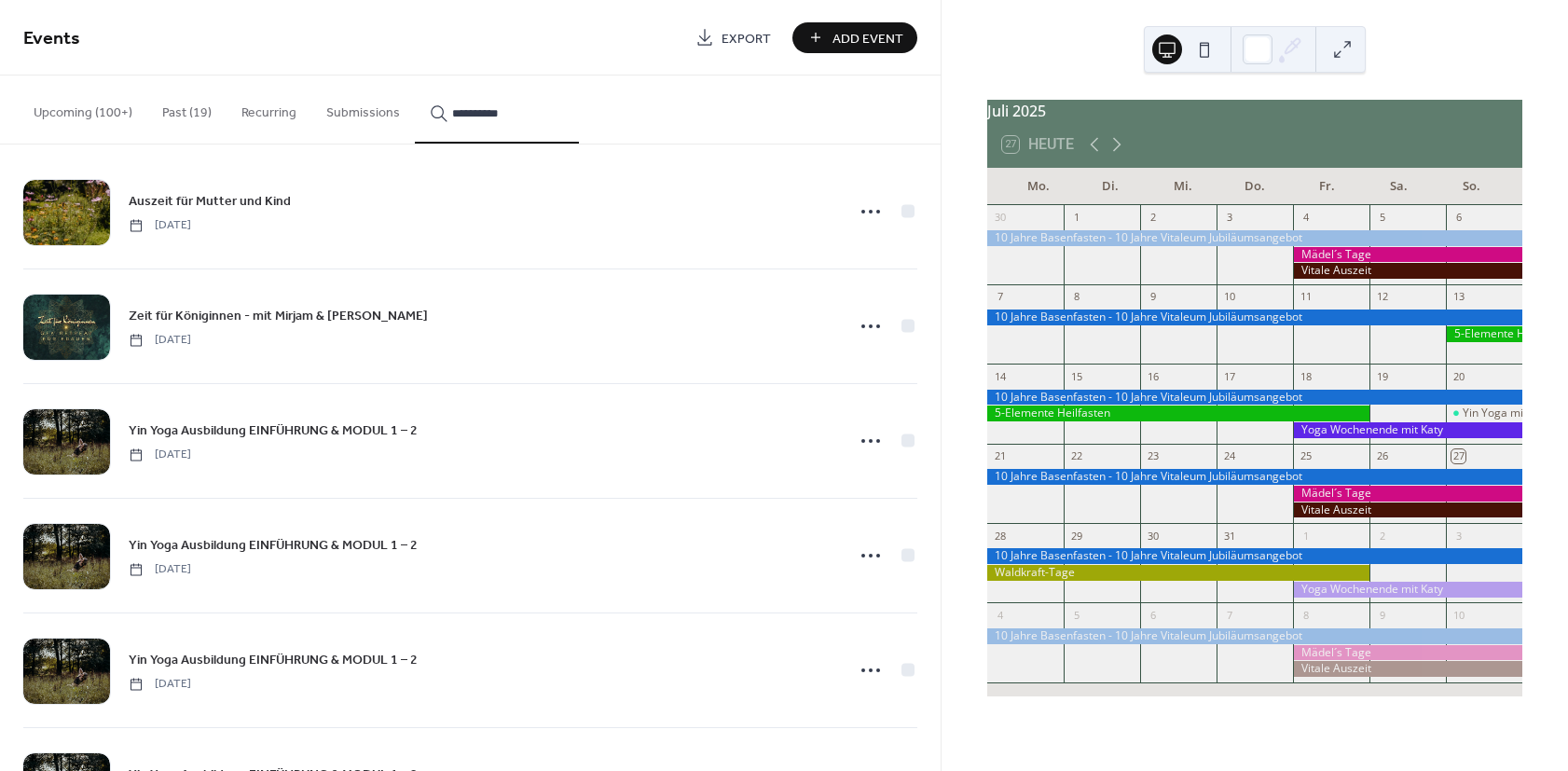scroll, scrollTop: 0, scrollLeft: 0, axis: both 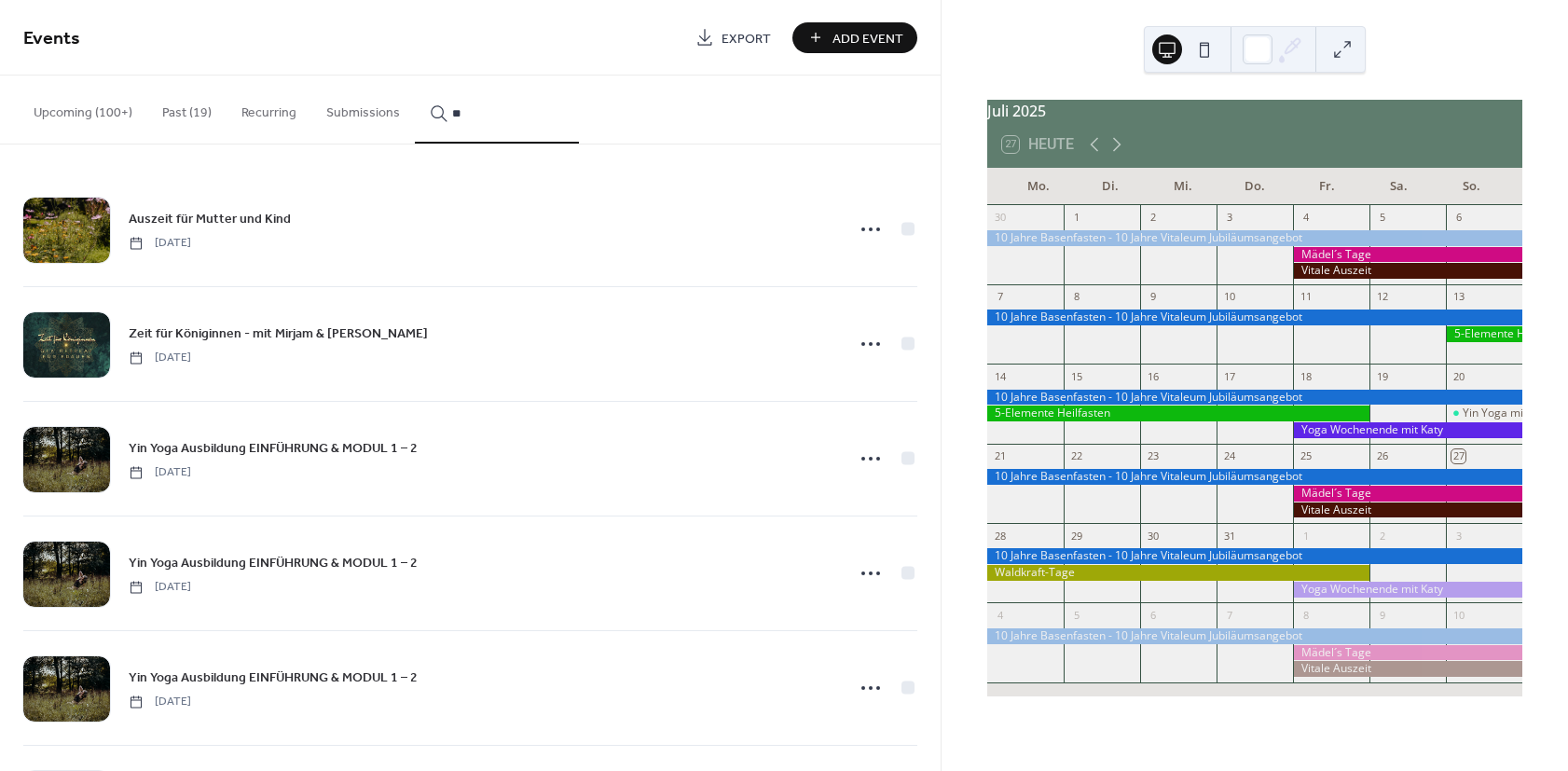 type on "*" 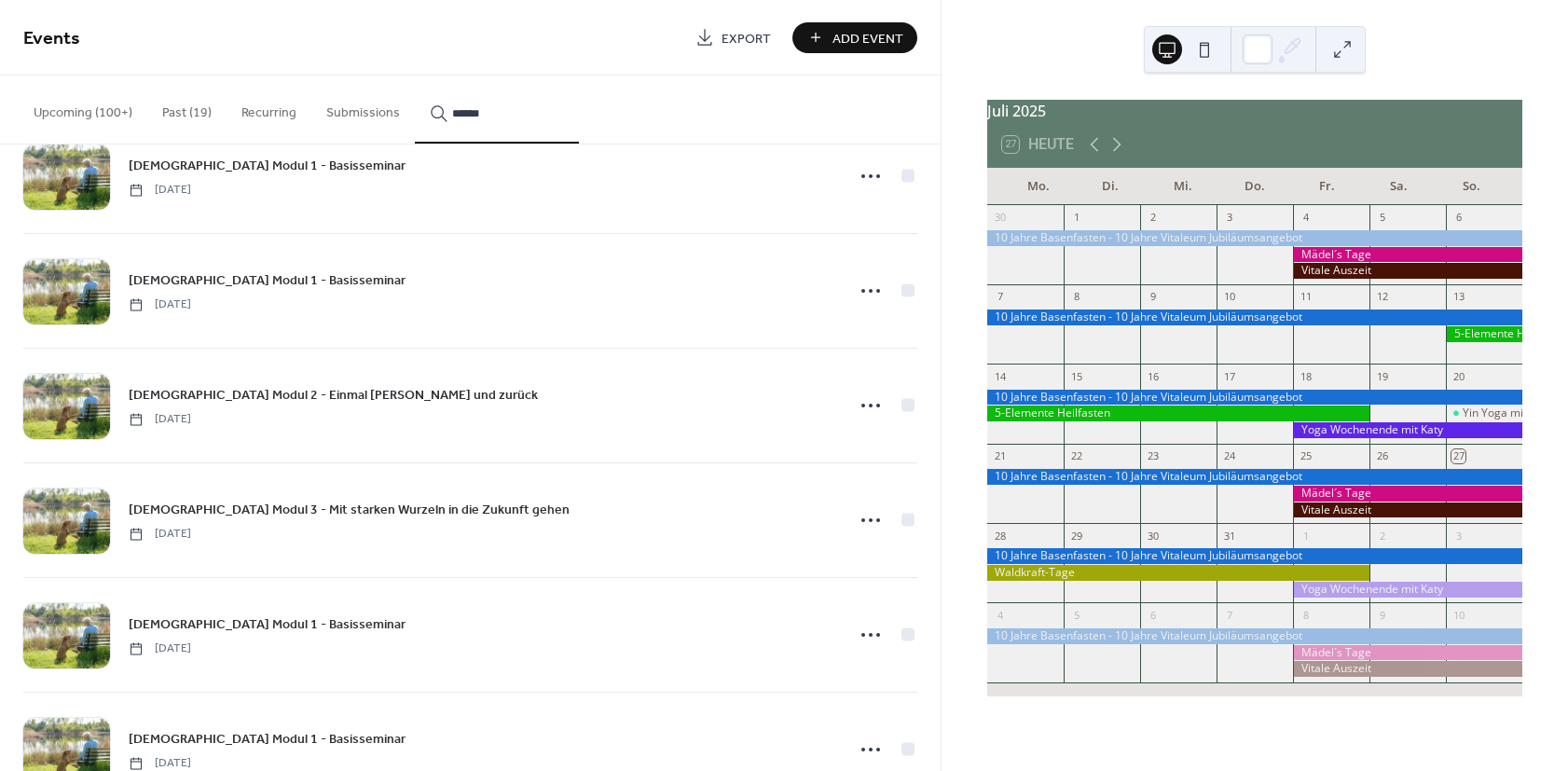 scroll, scrollTop: 2641, scrollLeft: 0, axis: vertical 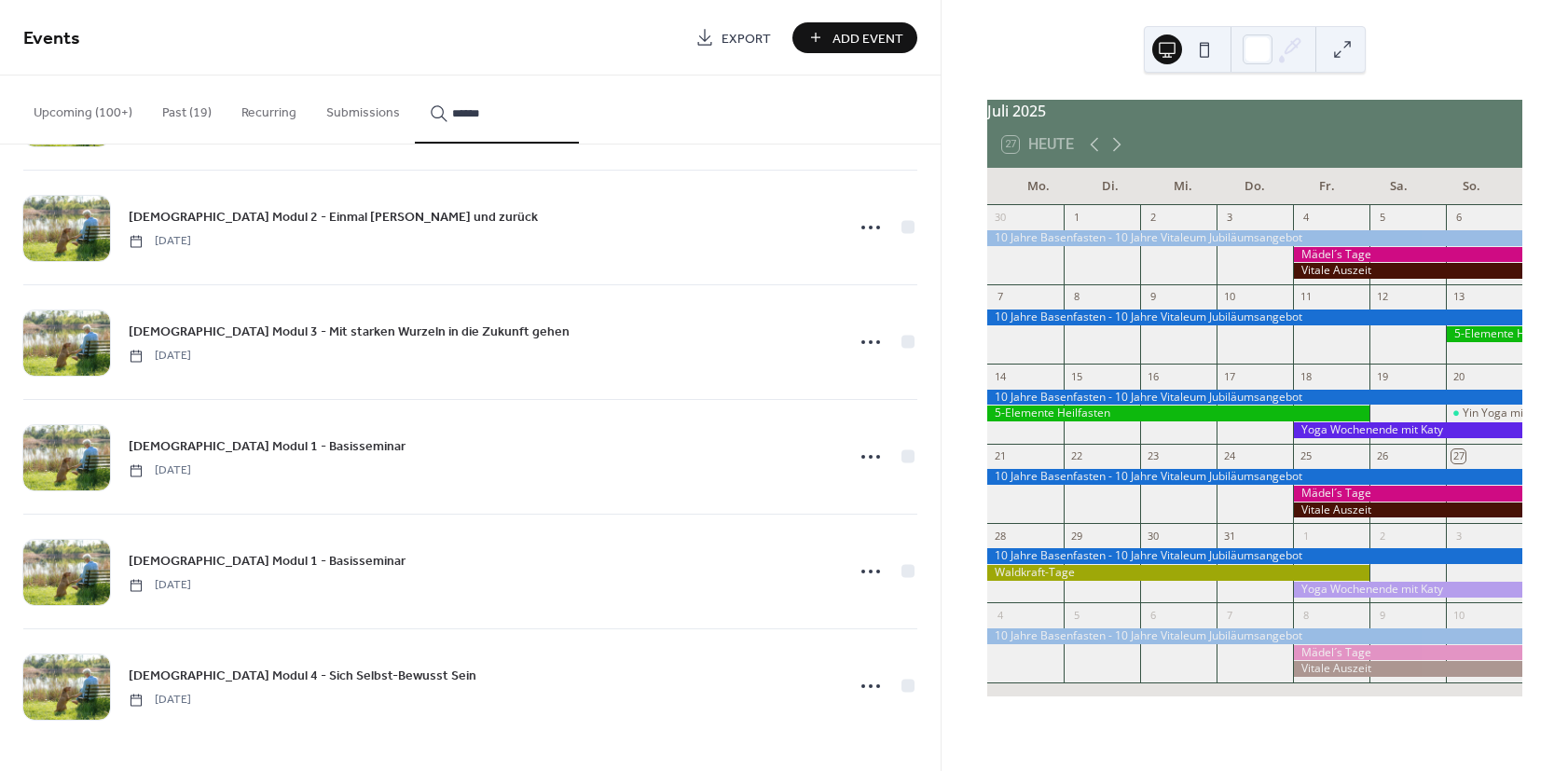 type on "******" 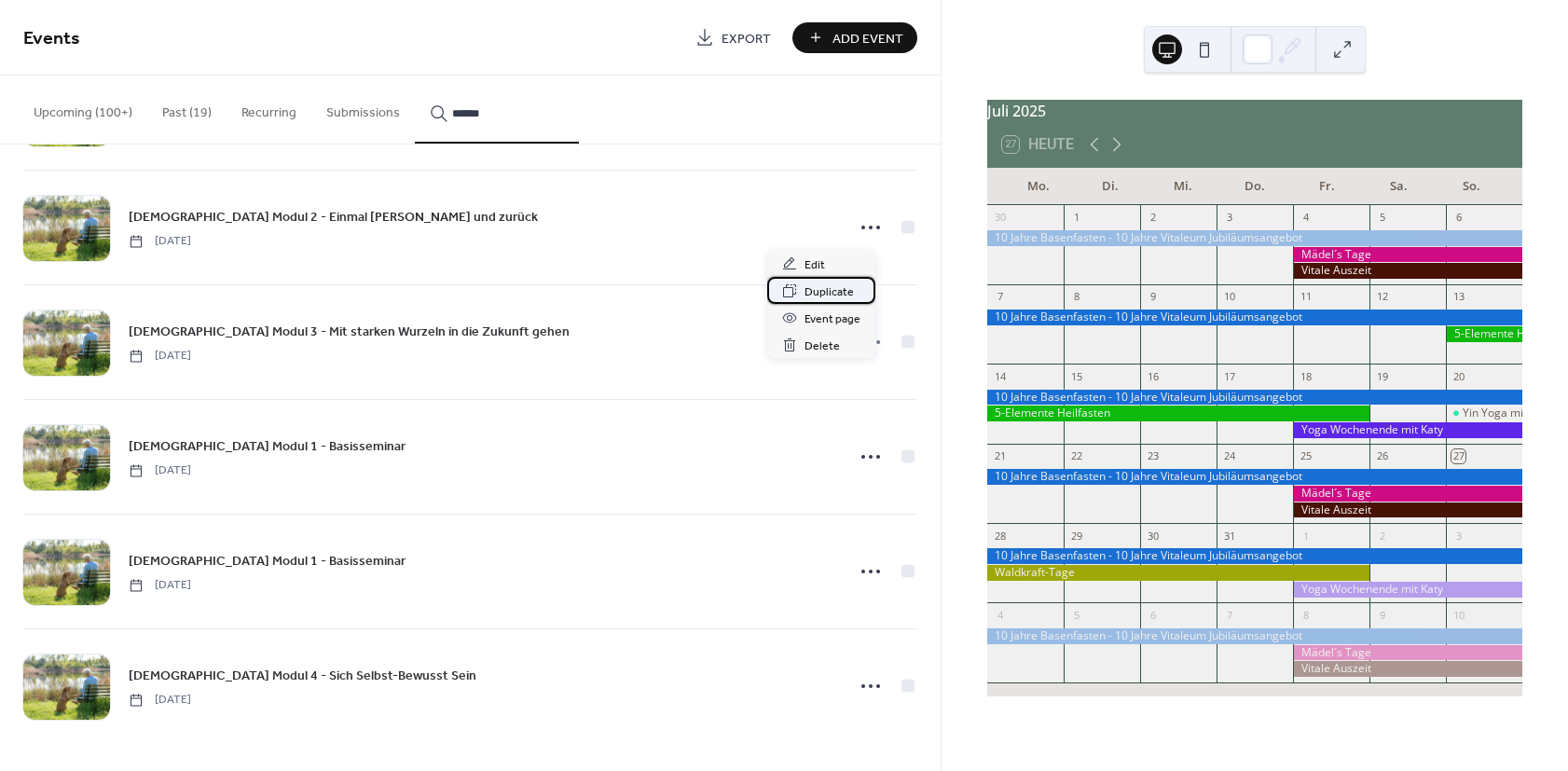 click on "Duplicate" at bounding box center (829, 292) 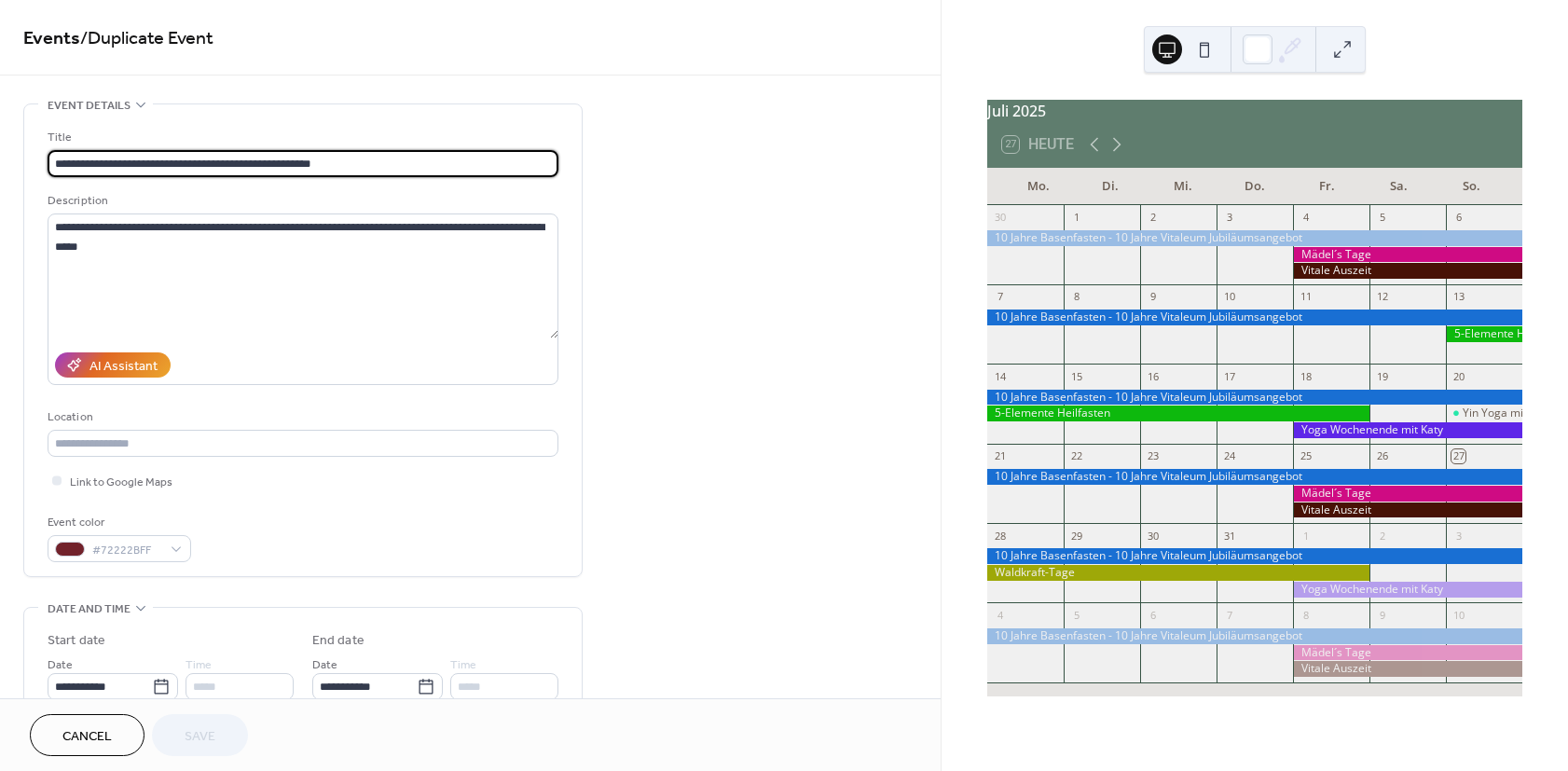 drag, startPoint x: 356, startPoint y: 172, endPoint x: 21, endPoint y: 165, distance: 335.07313 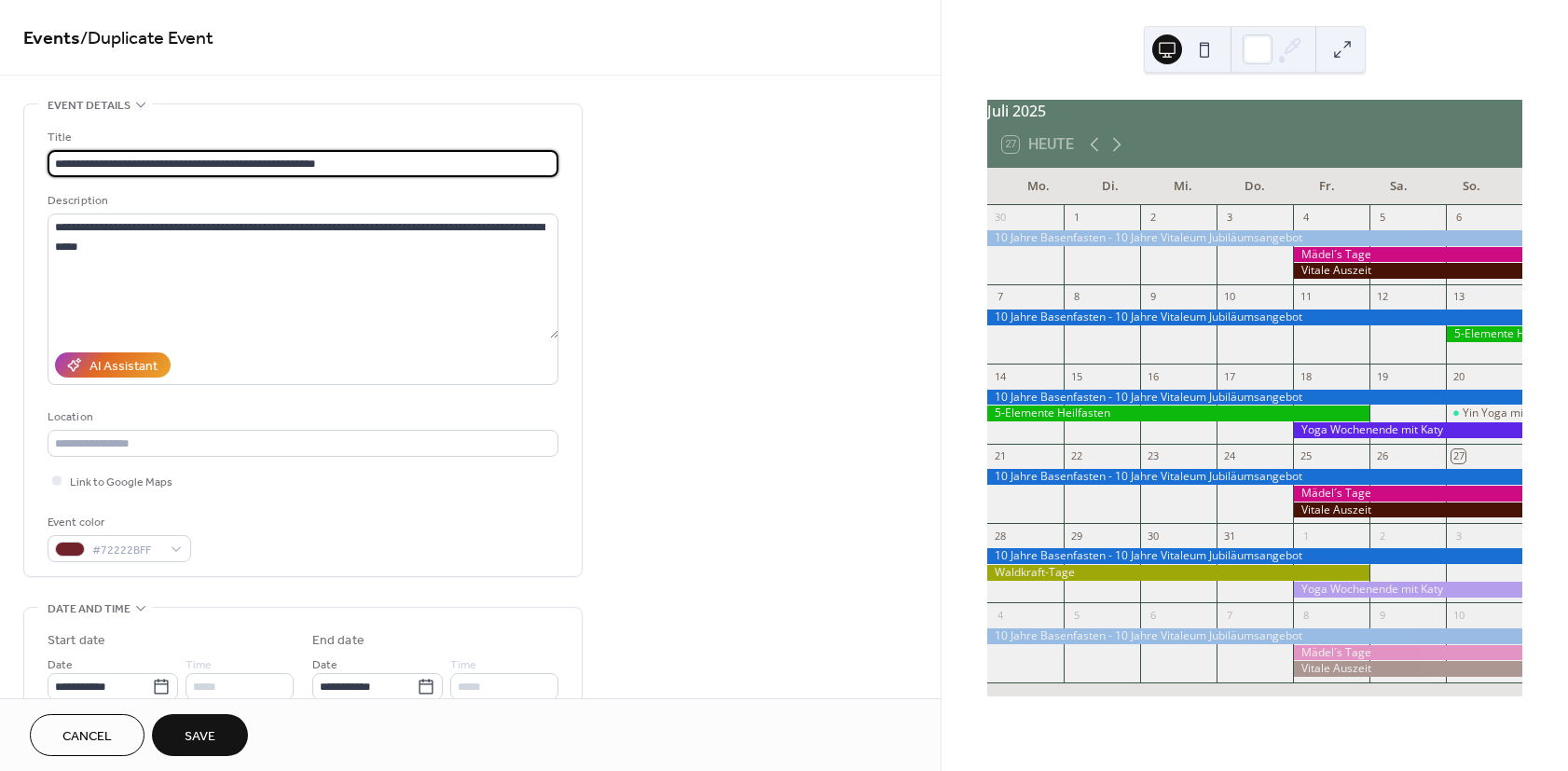 click on "**********" at bounding box center (303, 163) 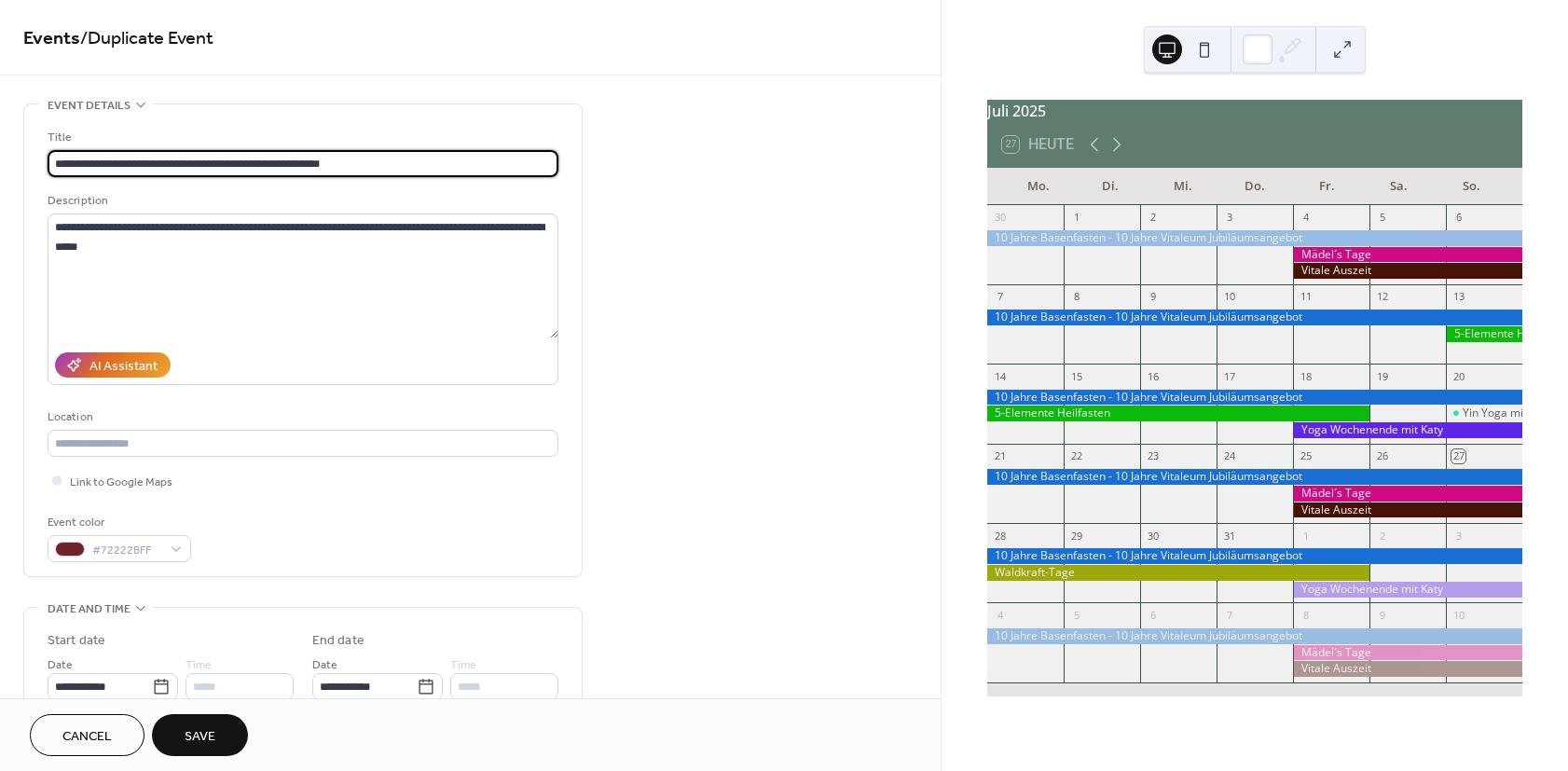 type on "**********" 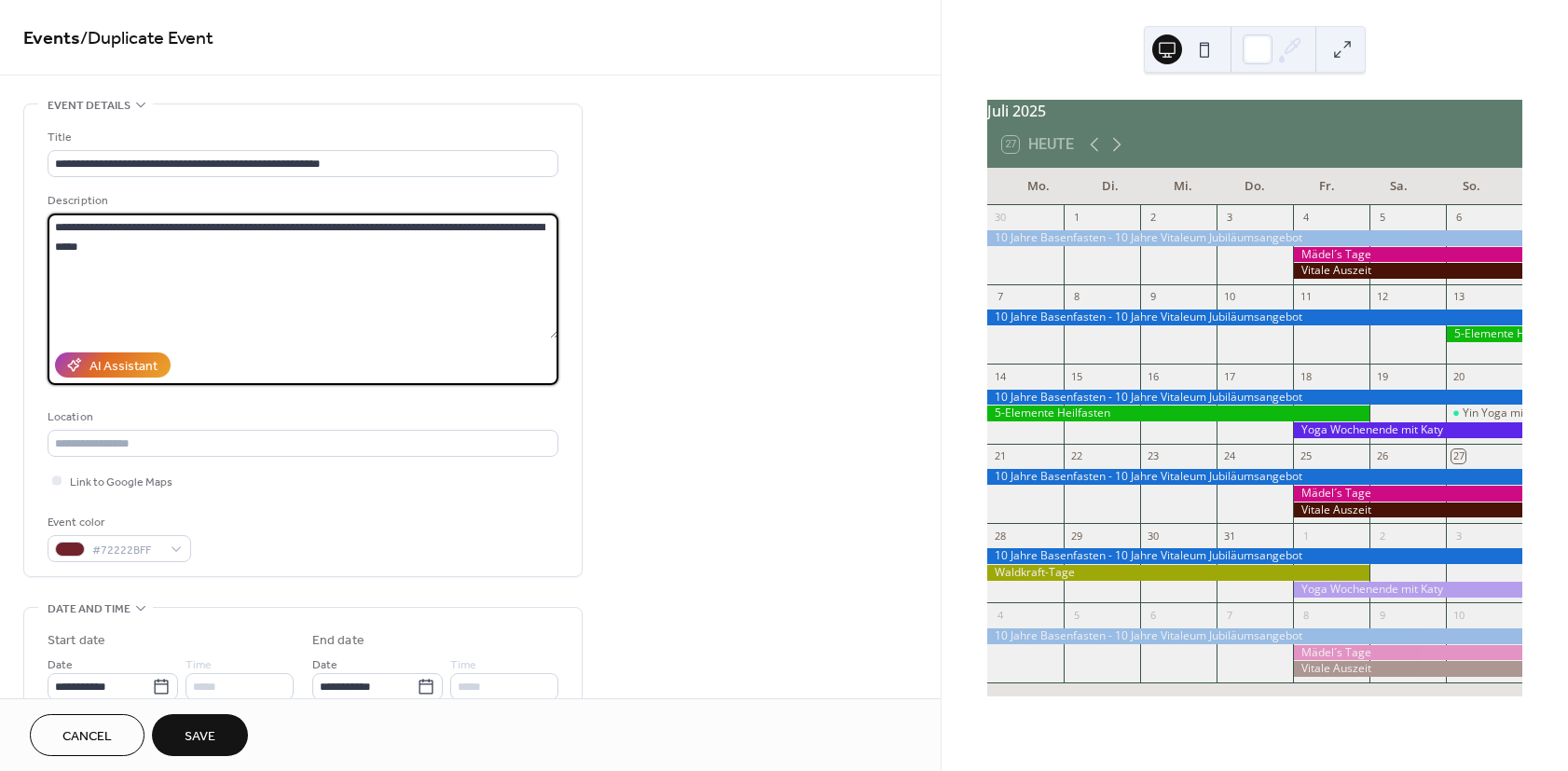 drag, startPoint x: 51, startPoint y: 227, endPoint x: 143, endPoint y: 254, distance: 95.88013 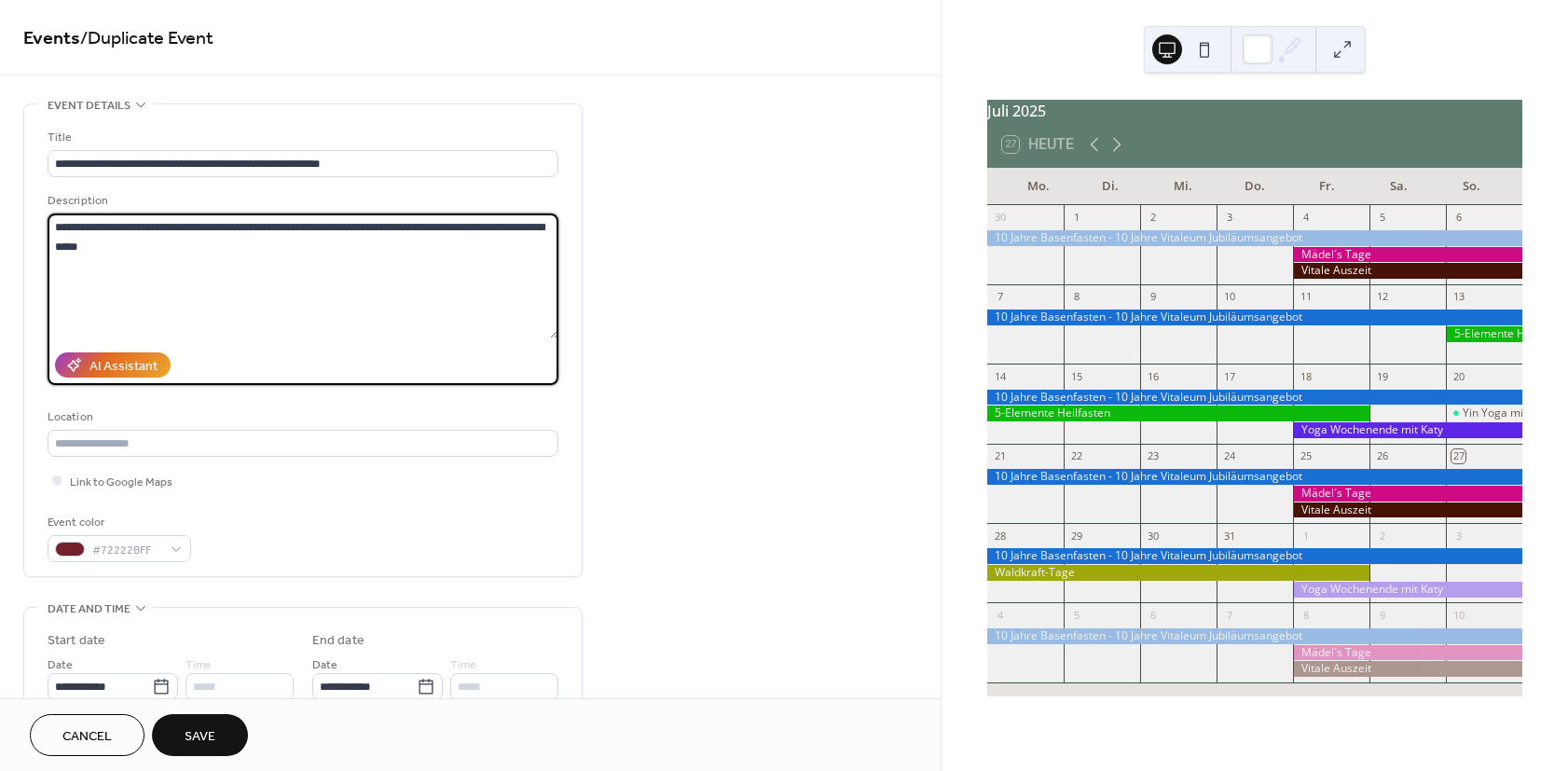 click on "**********" at bounding box center [303, 276] 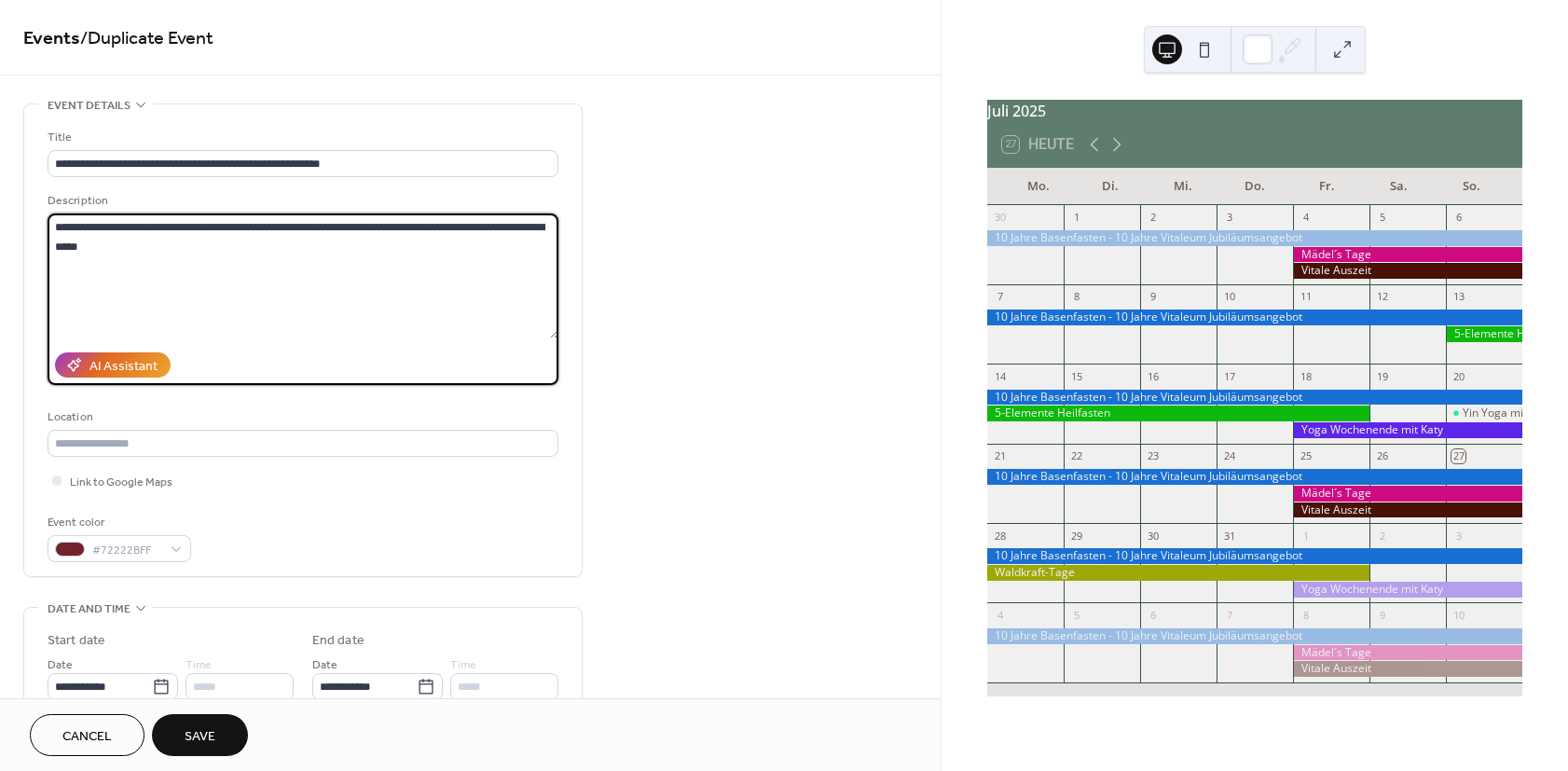 paste on "**********" 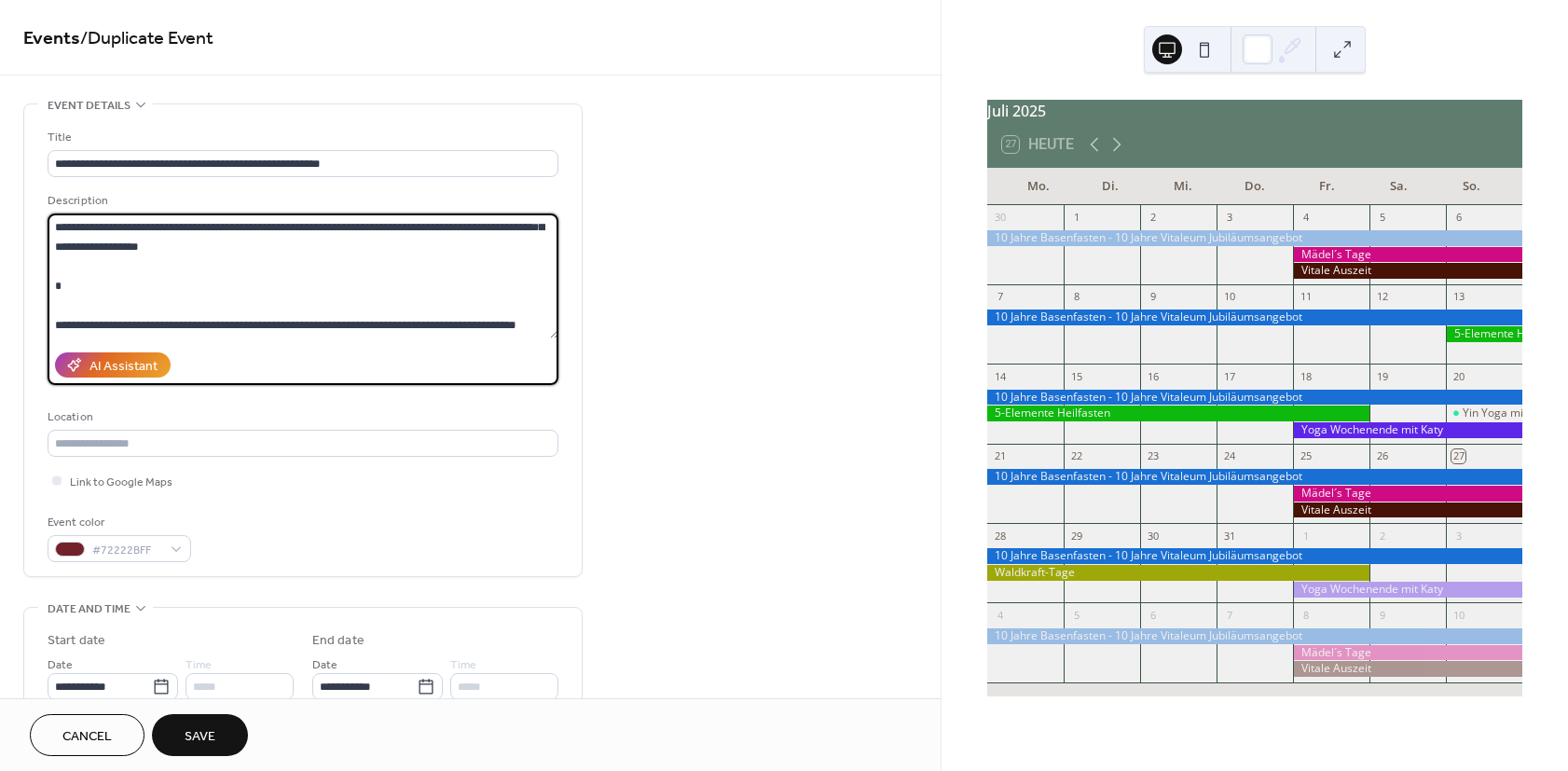scroll, scrollTop: 0, scrollLeft: 0, axis: both 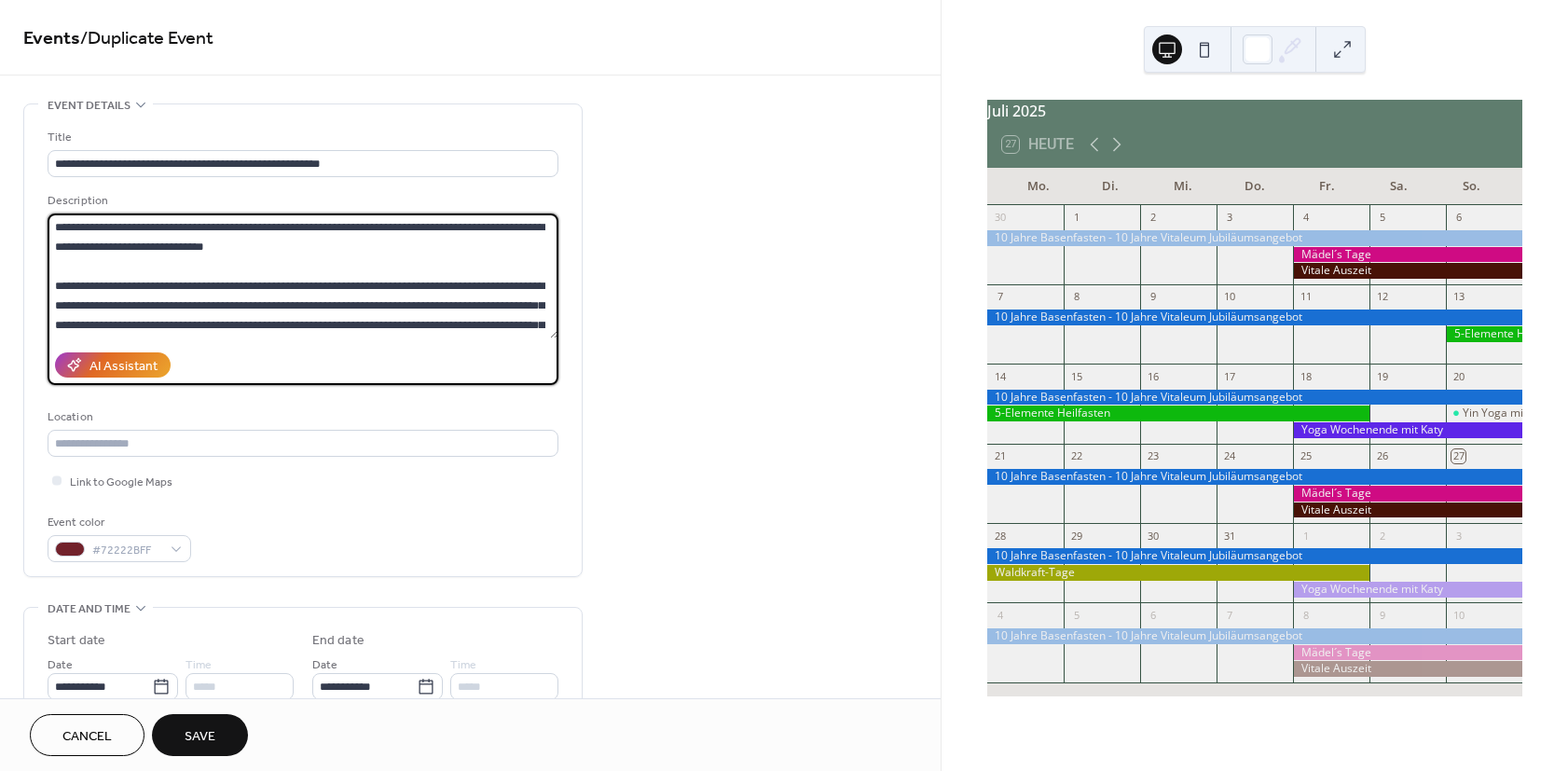 drag, startPoint x: 55, startPoint y: 286, endPoint x: 459, endPoint y: 337, distance: 407.20634 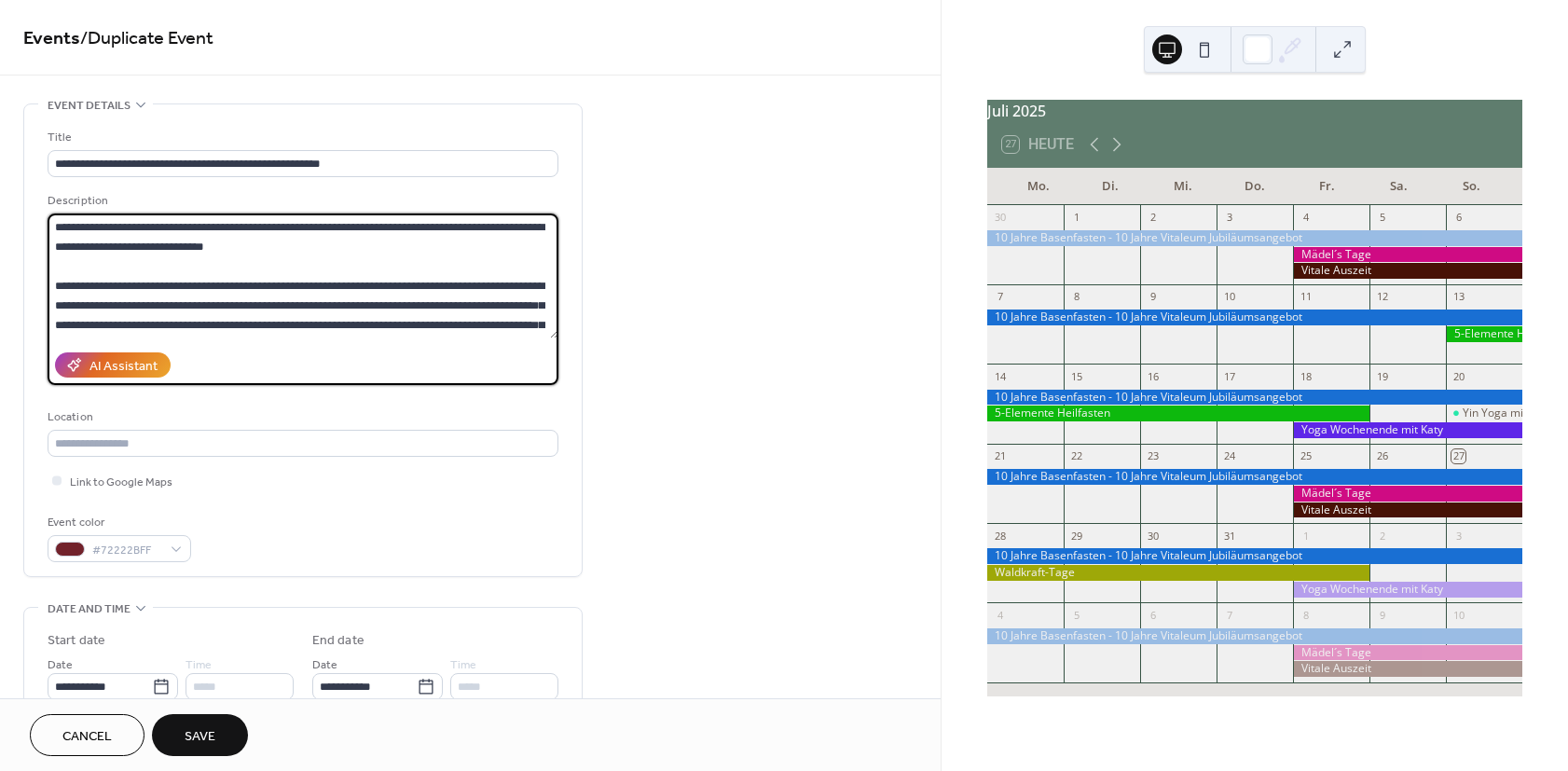 click on "**********" at bounding box center [303, 276] 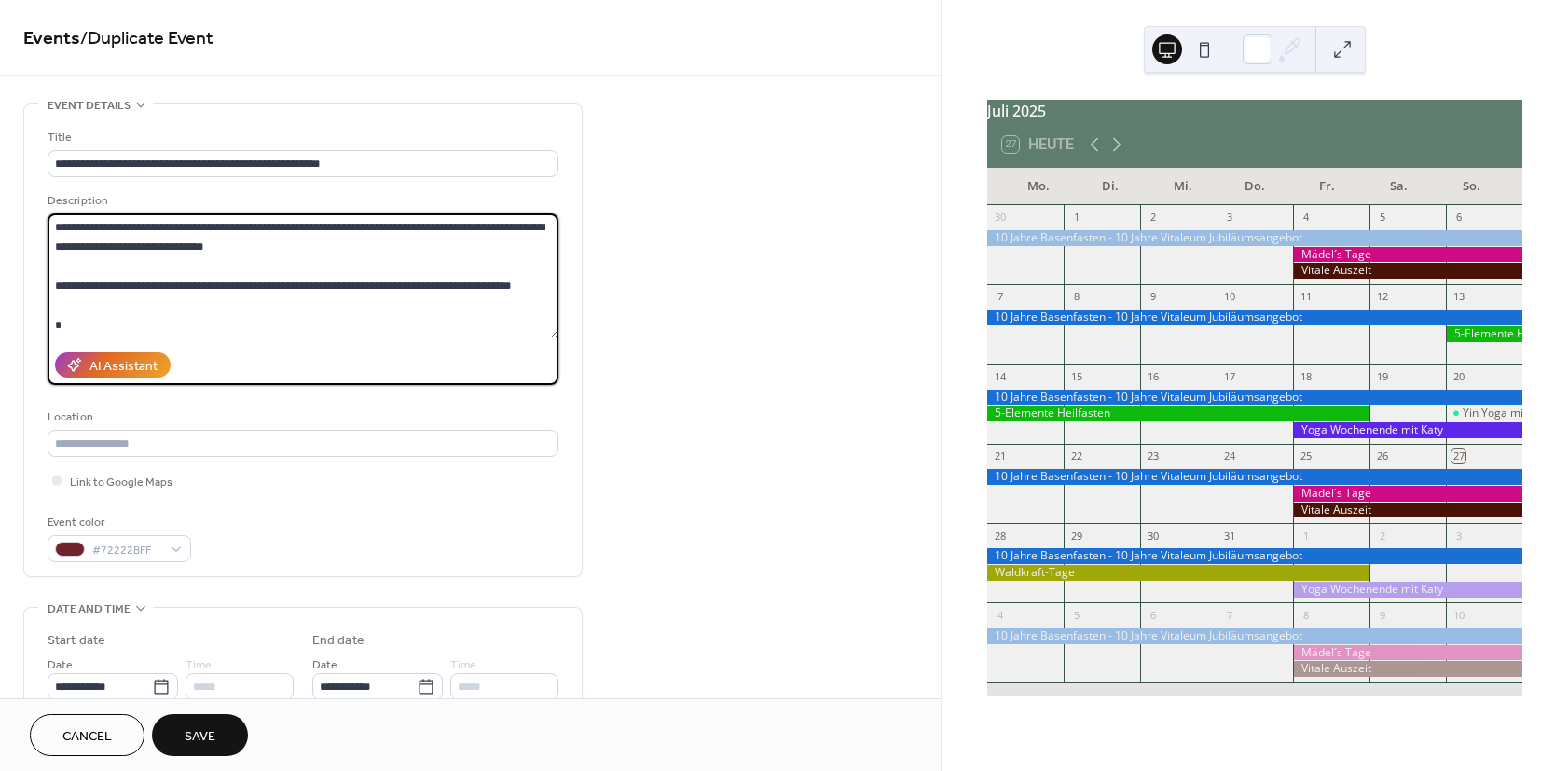 drag, startPoint x: 53, startPoint y: 286, endPoint x: 303, endPoint y: 324, distance: 252.87151 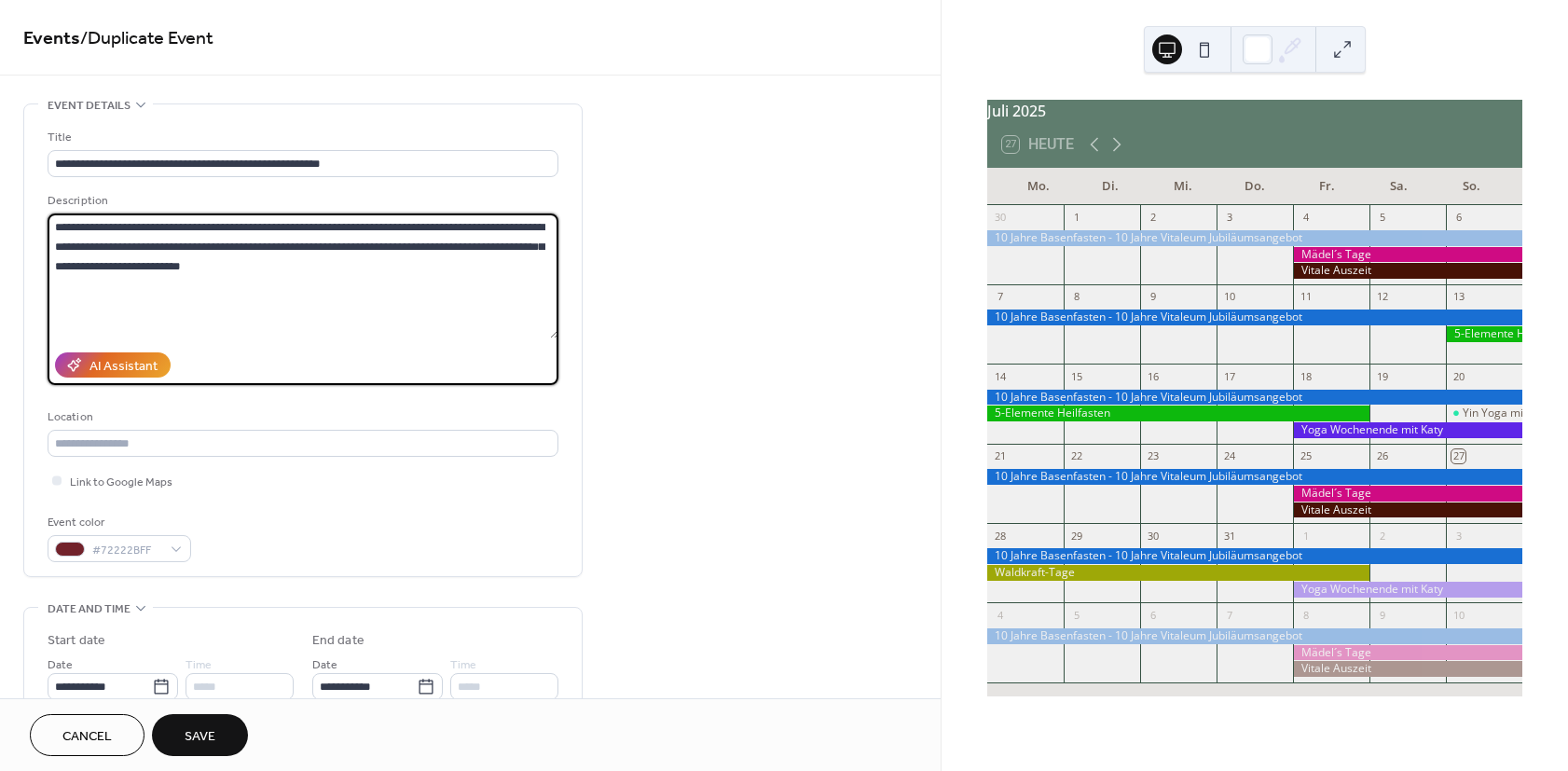 click on "**********" at bounding box center (303, 276) 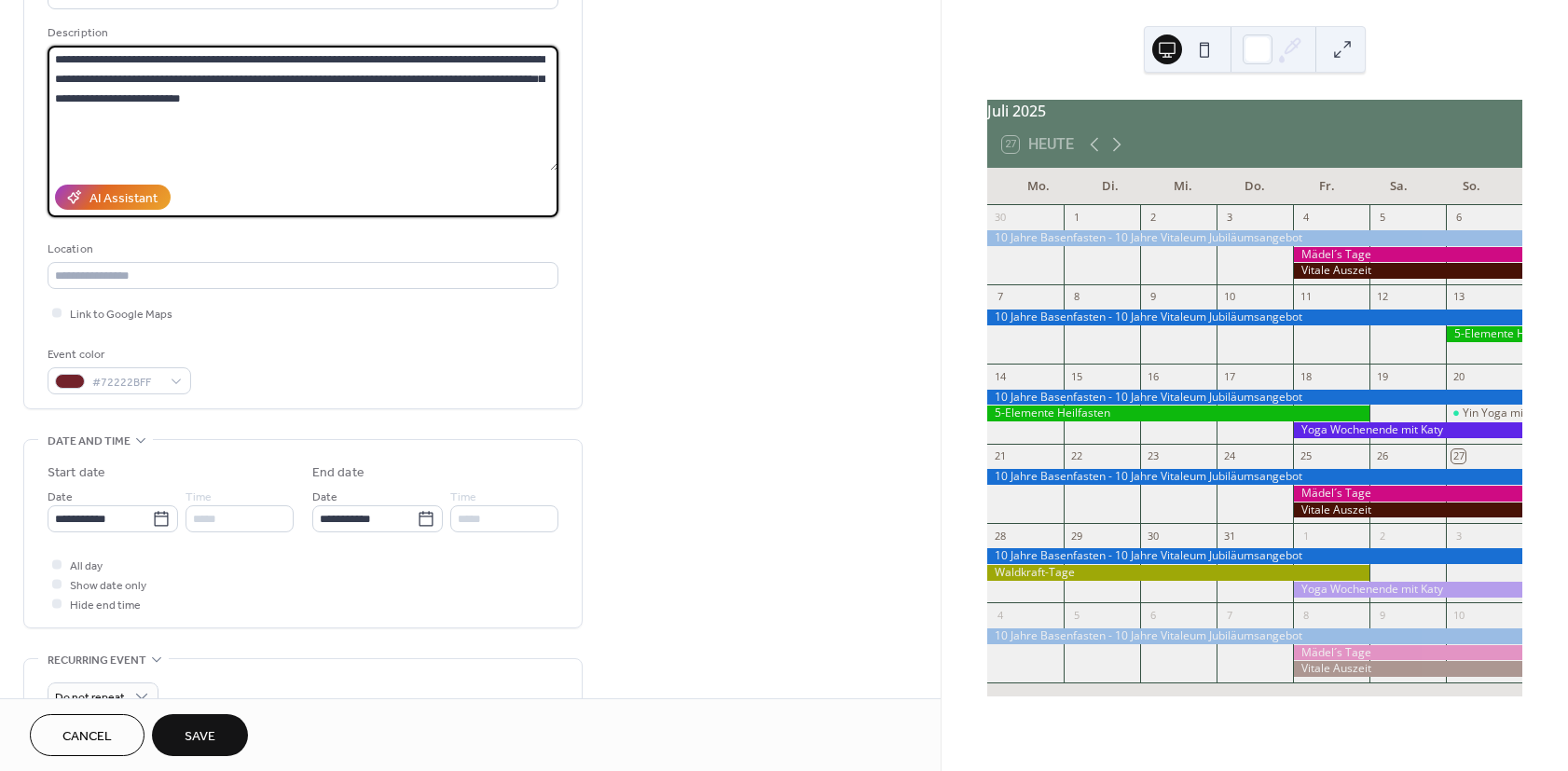 scroll, scrollTop: 224, scrollLeft: 0, axis: vertical 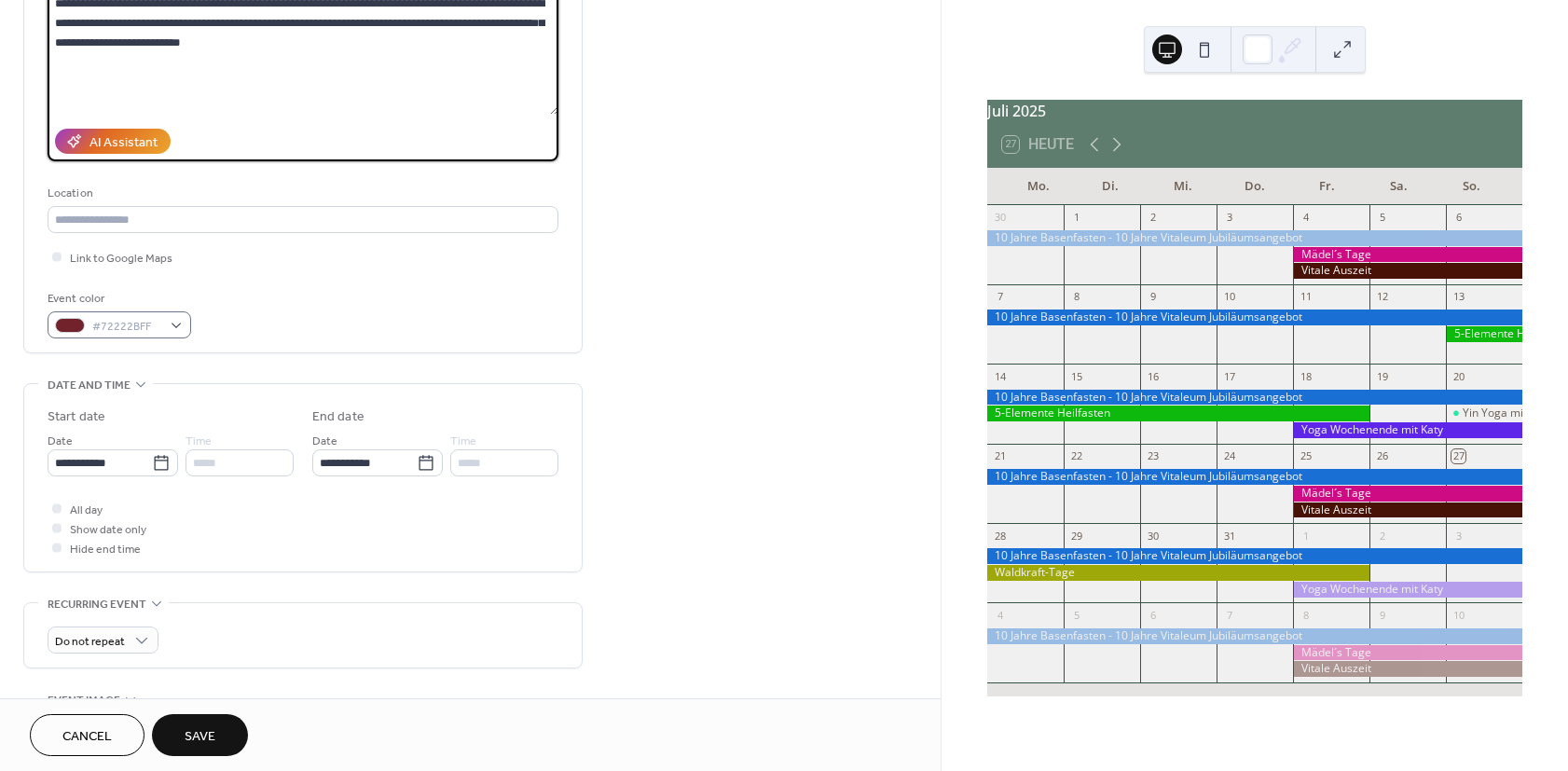 type on "**********" 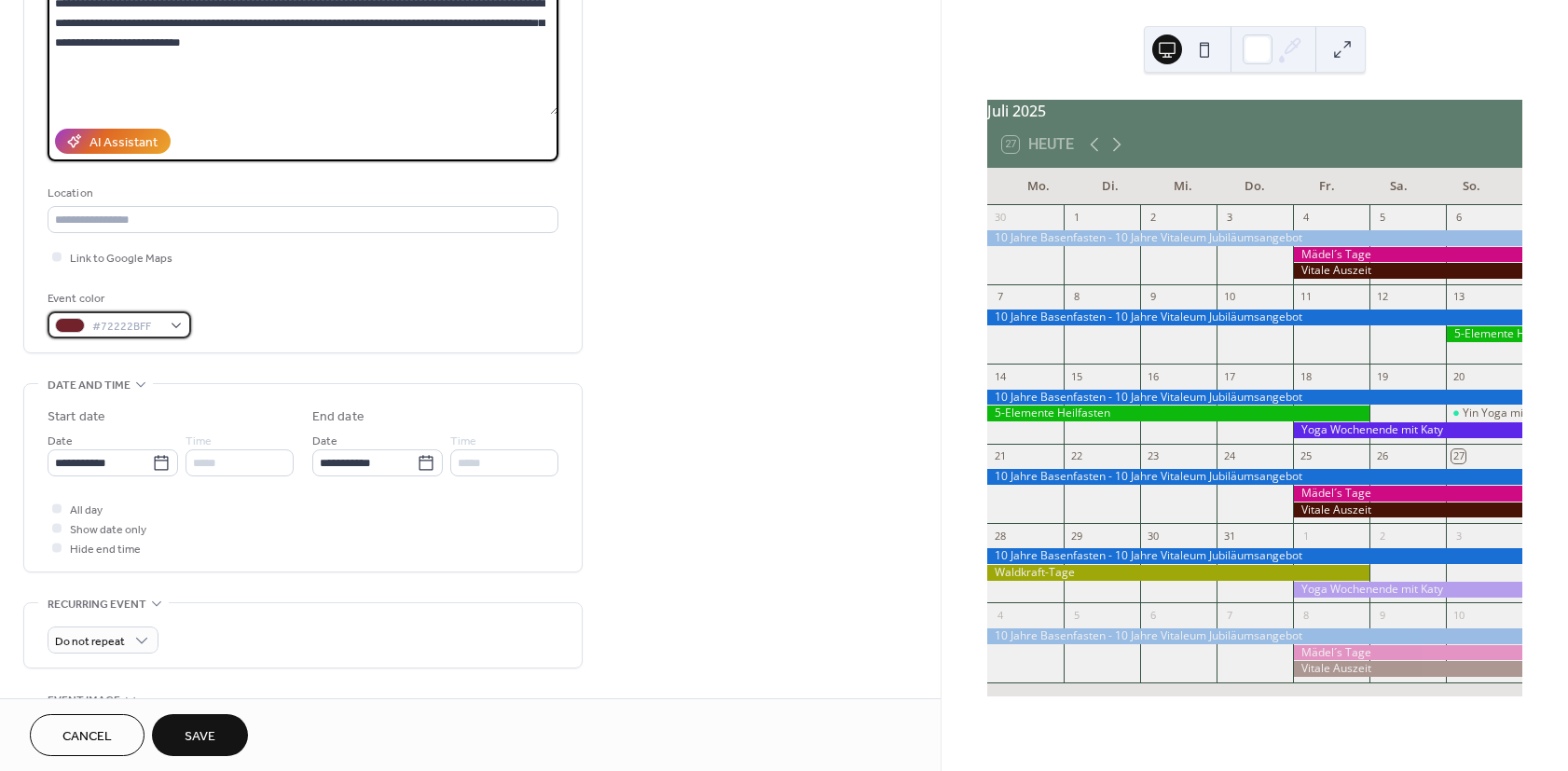 click on "#72222BFF" at bounding box center [119, 324] 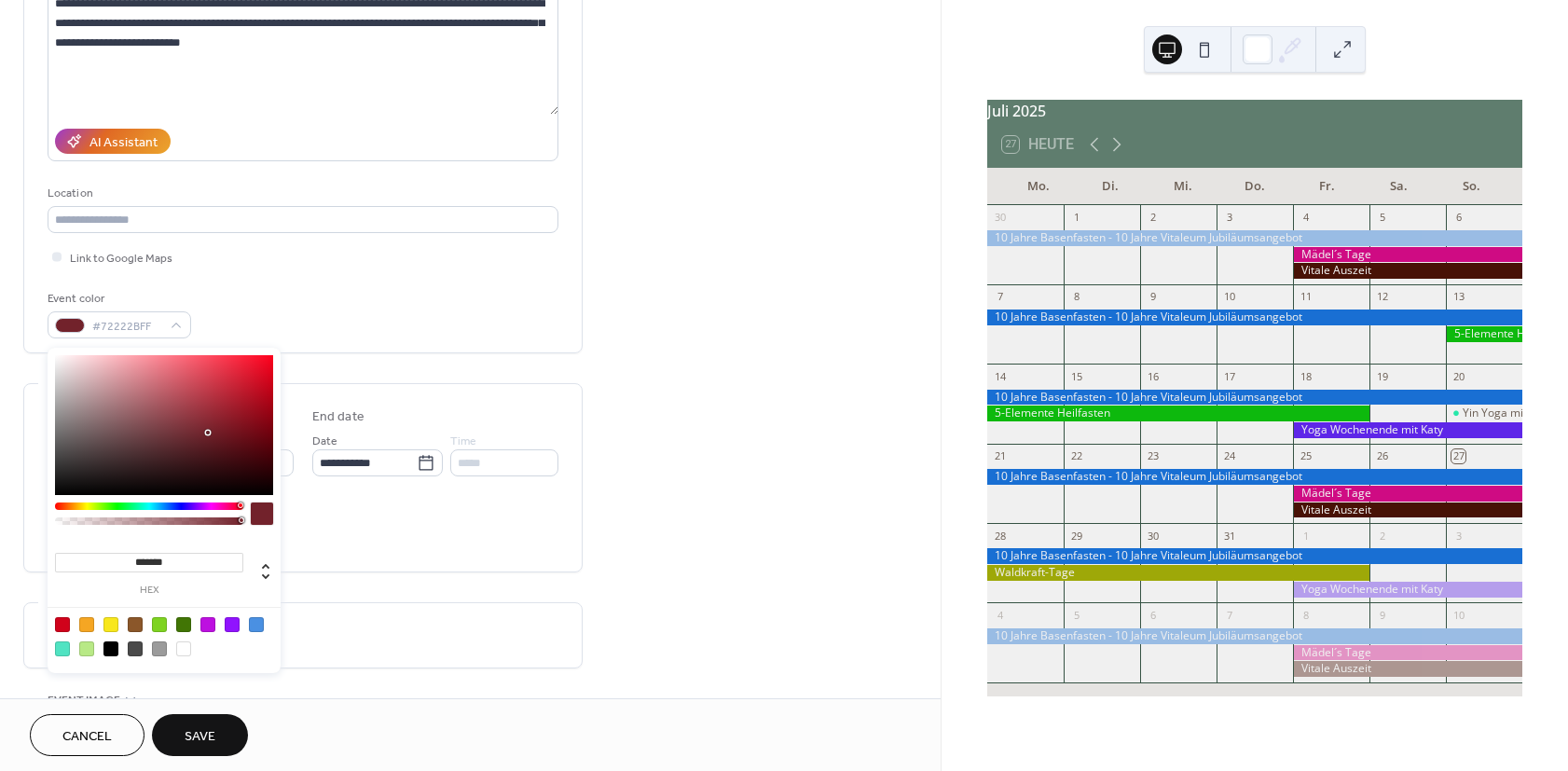 click at bounding box center [164, 425] 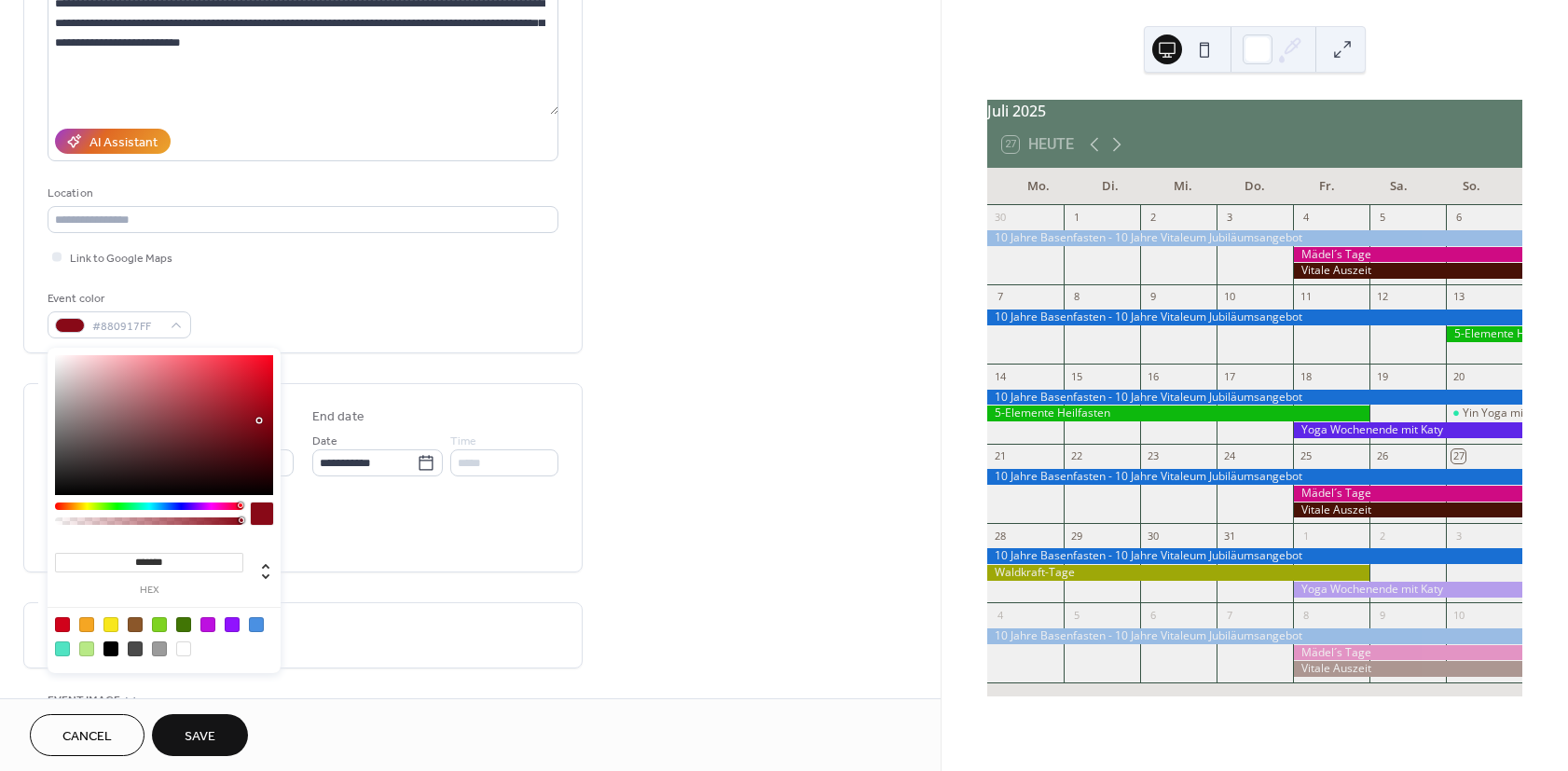 type on "*******" 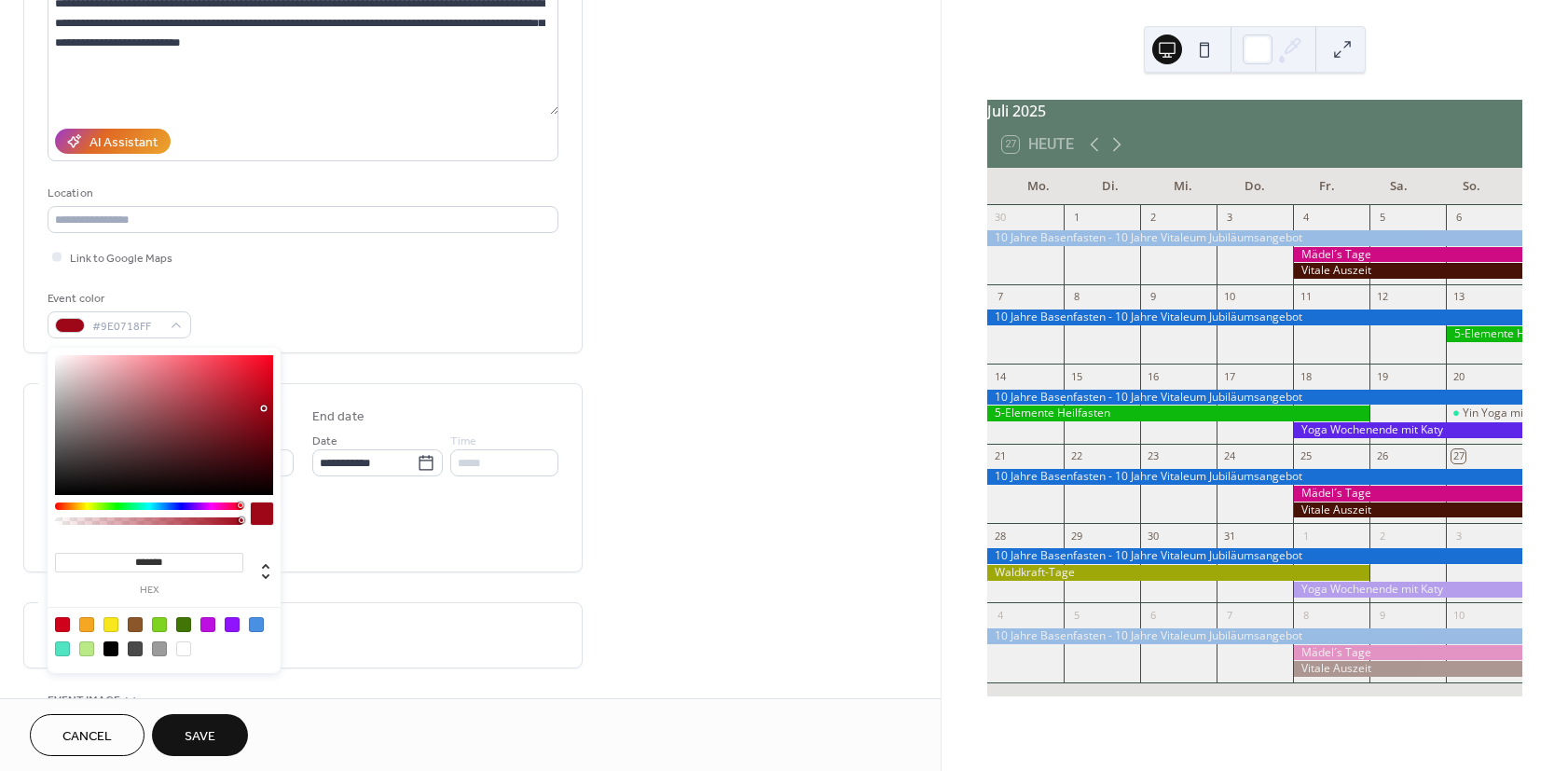 click at bounding box center (164, 425) 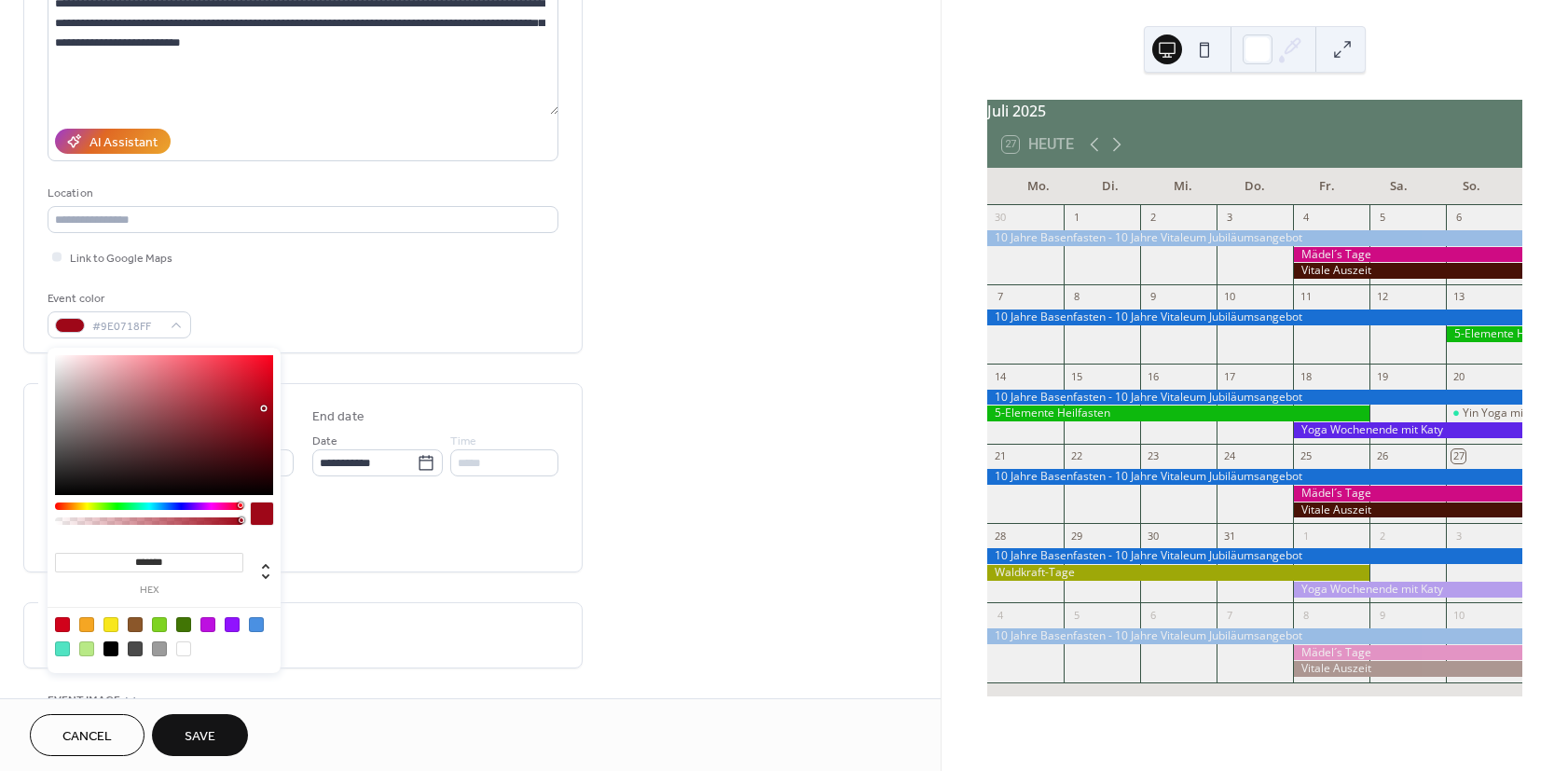 click on "Save" at bounding box center [199, 735] 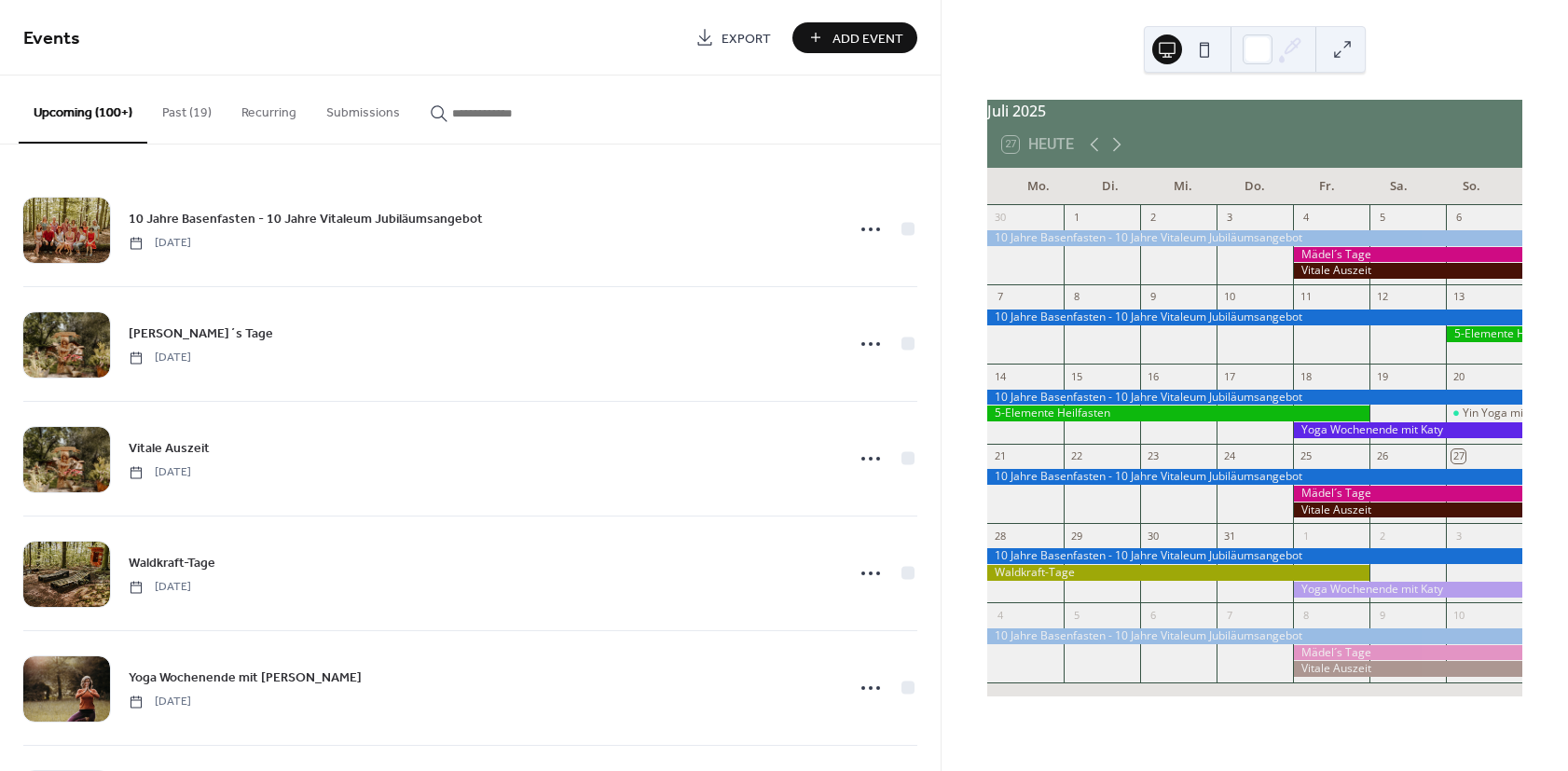 click 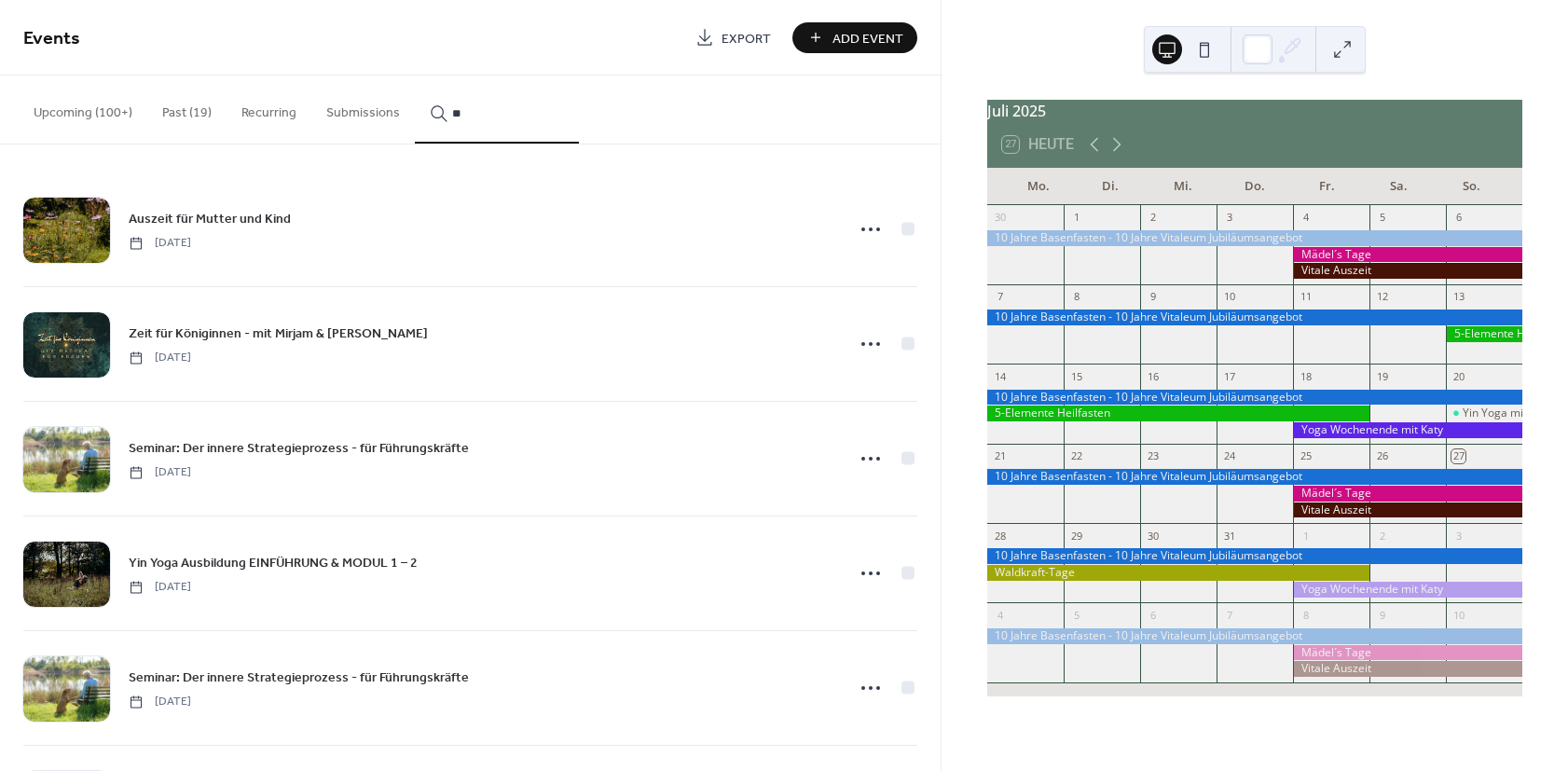type on "*" 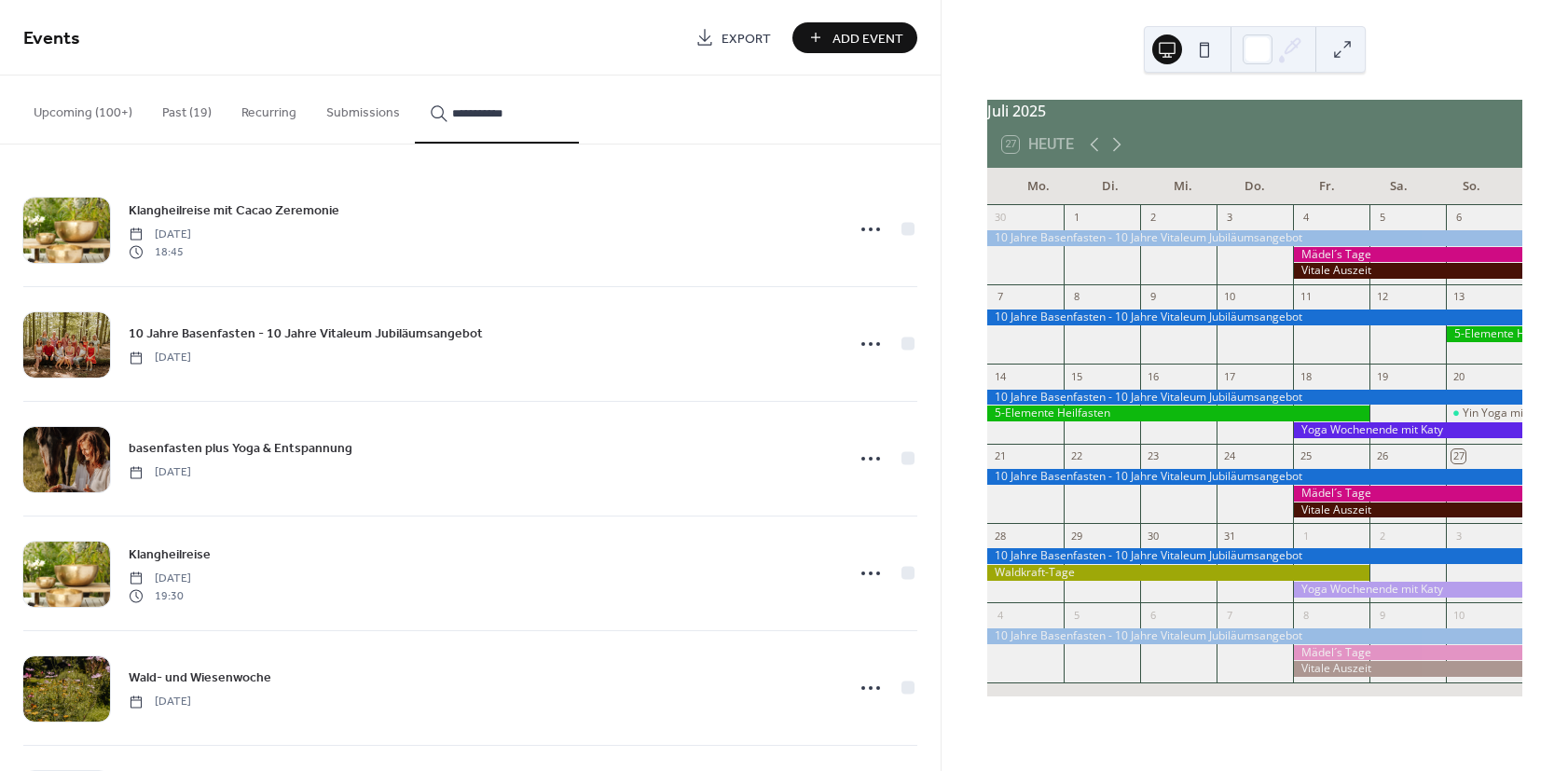 scroll, scrollTop: 224, scrollLeft: 0, axis: vertical 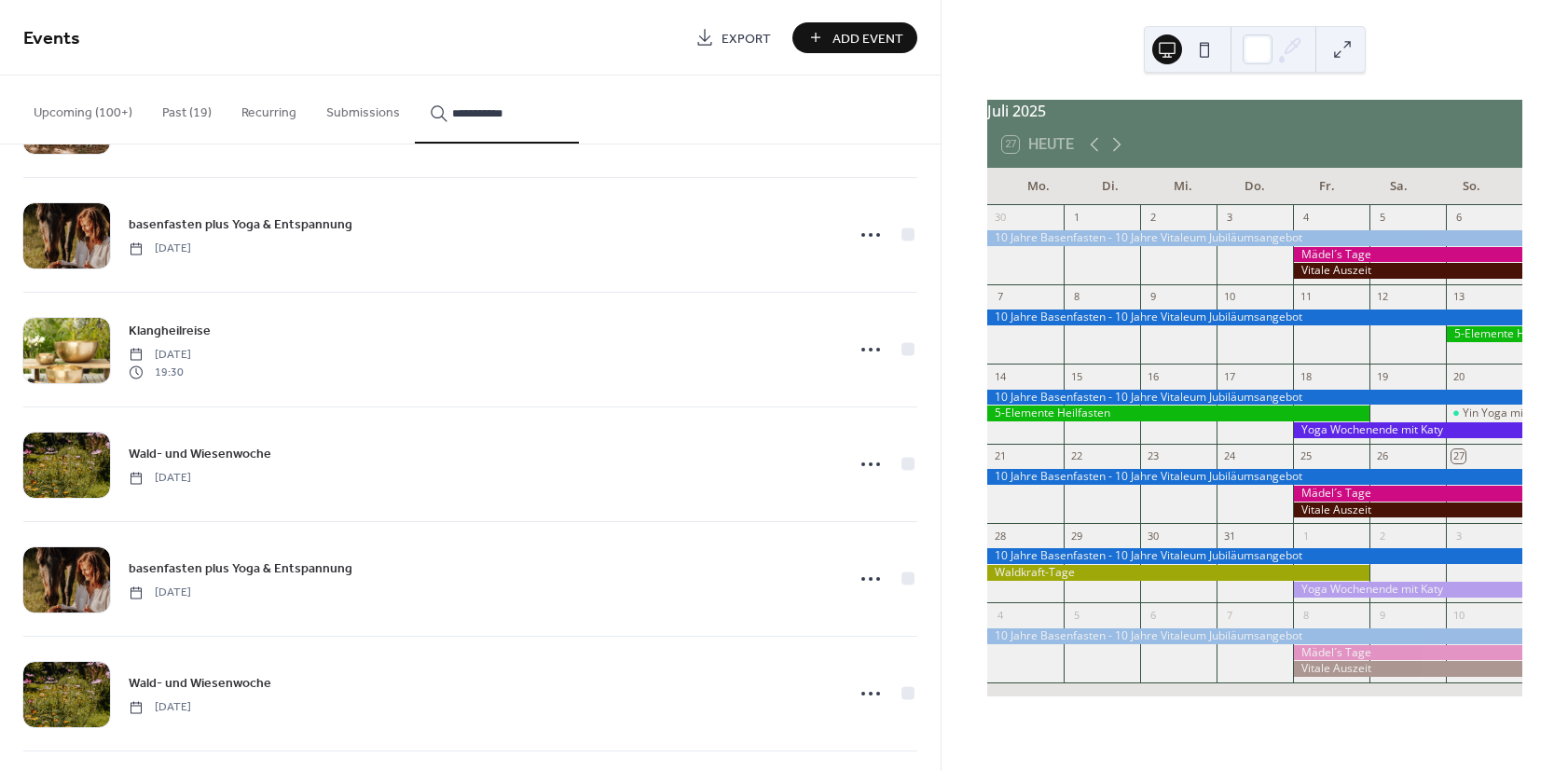 click on "Upcoming (100+)" at bounding box center (83, 108) 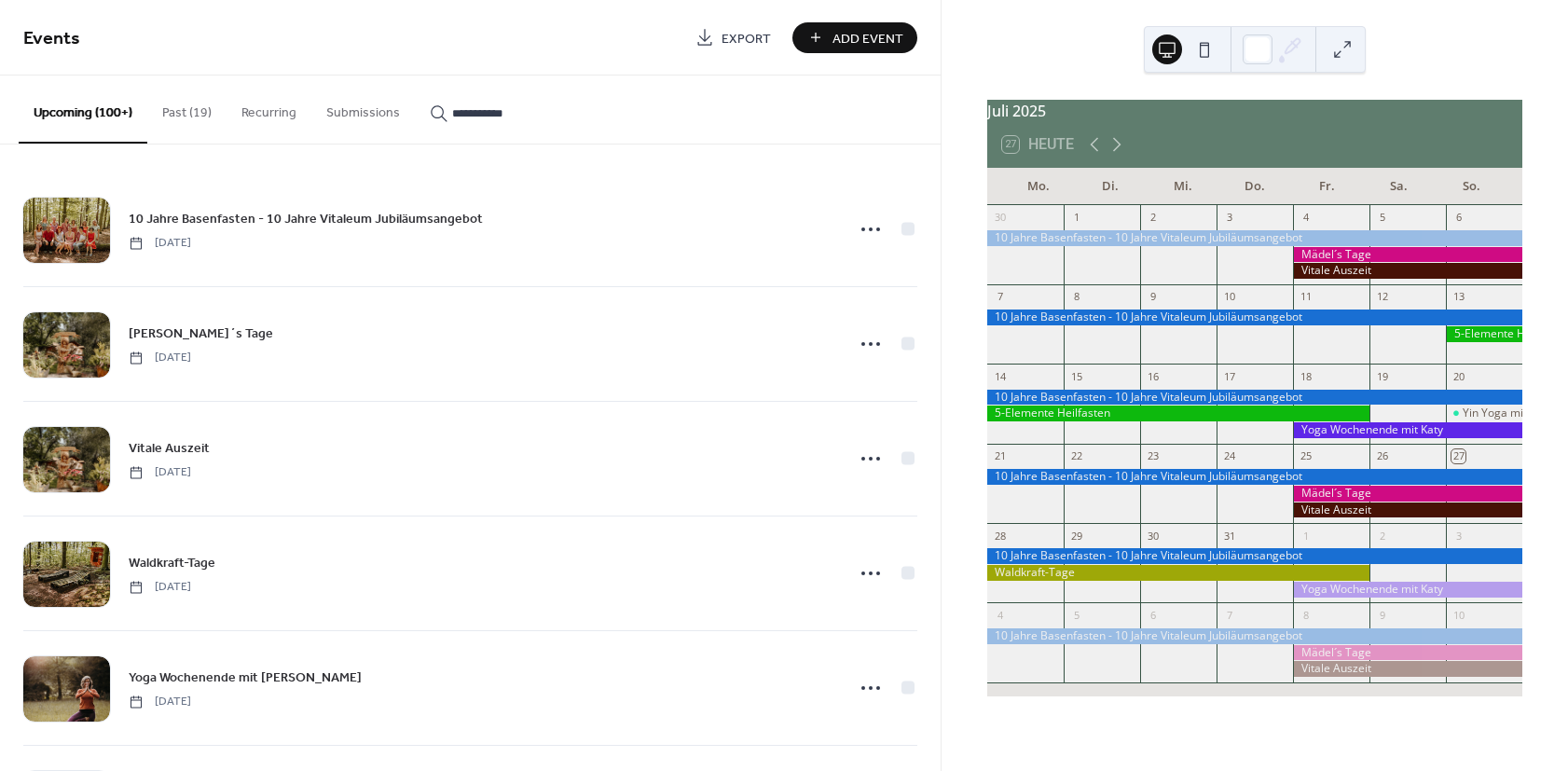 click on "**********" at bounding box center [508, 113] 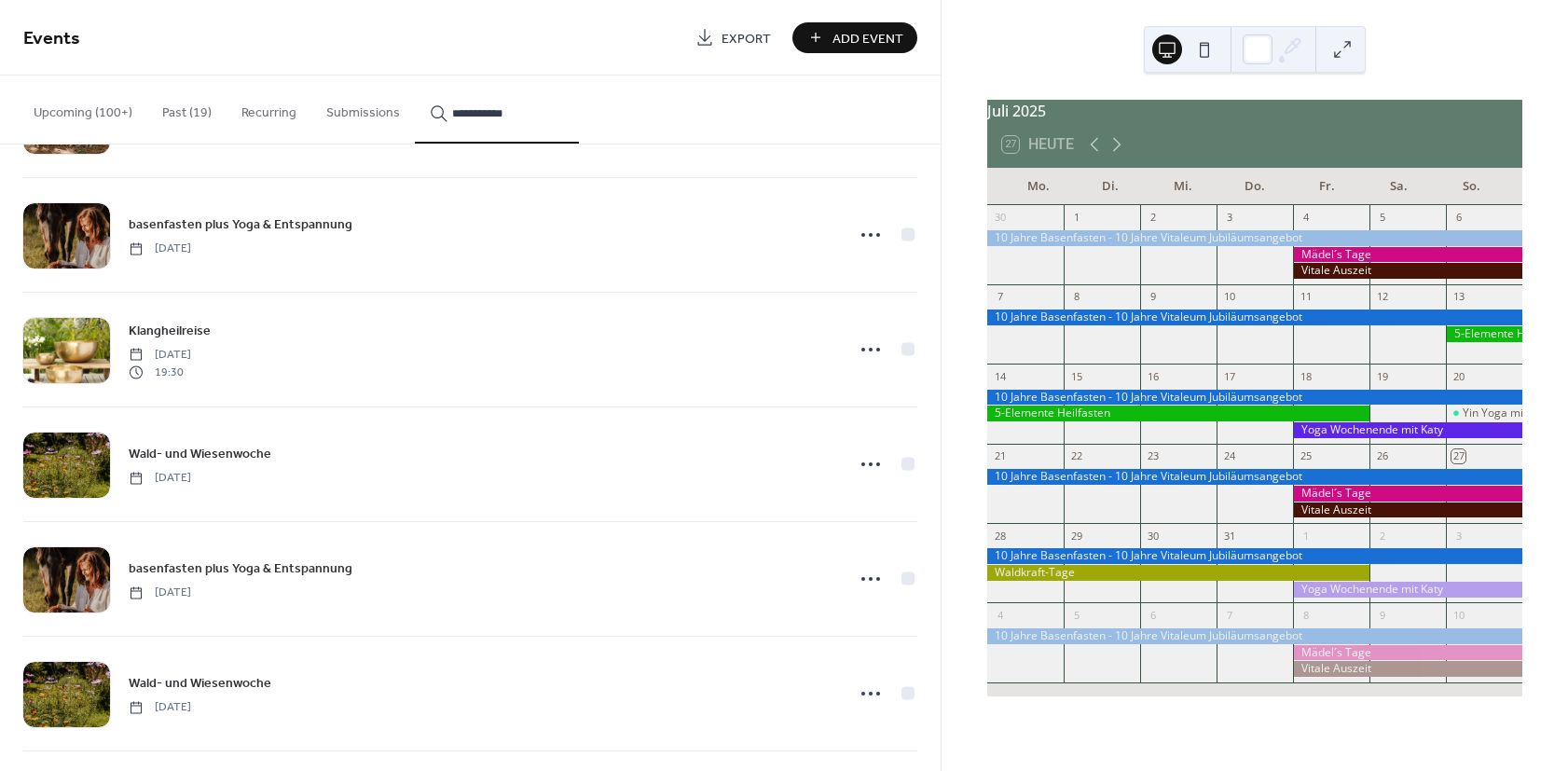 scroll, scrollTop: 224, scrollLeft: 0, axis: vertical 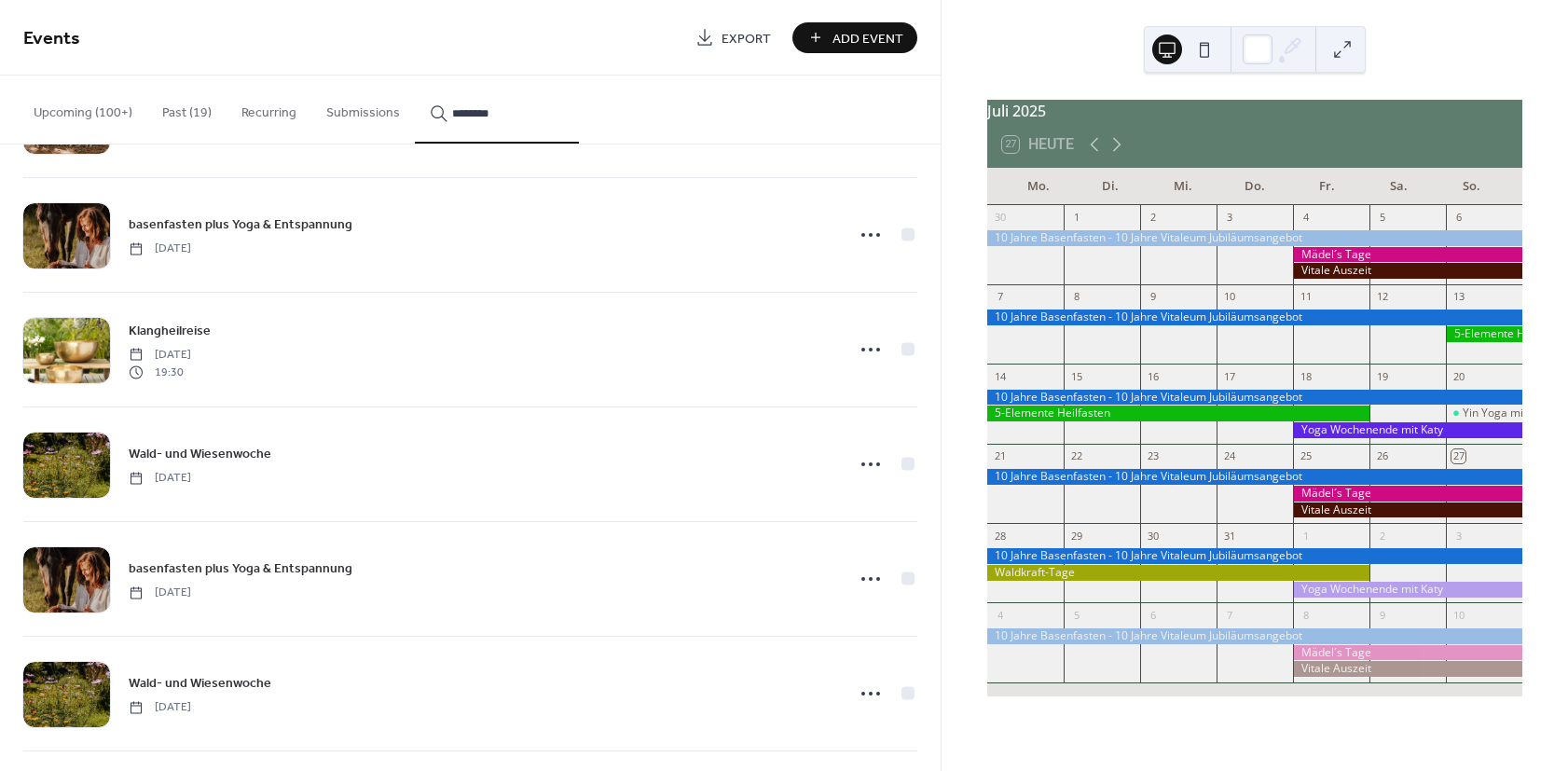 type on "********" 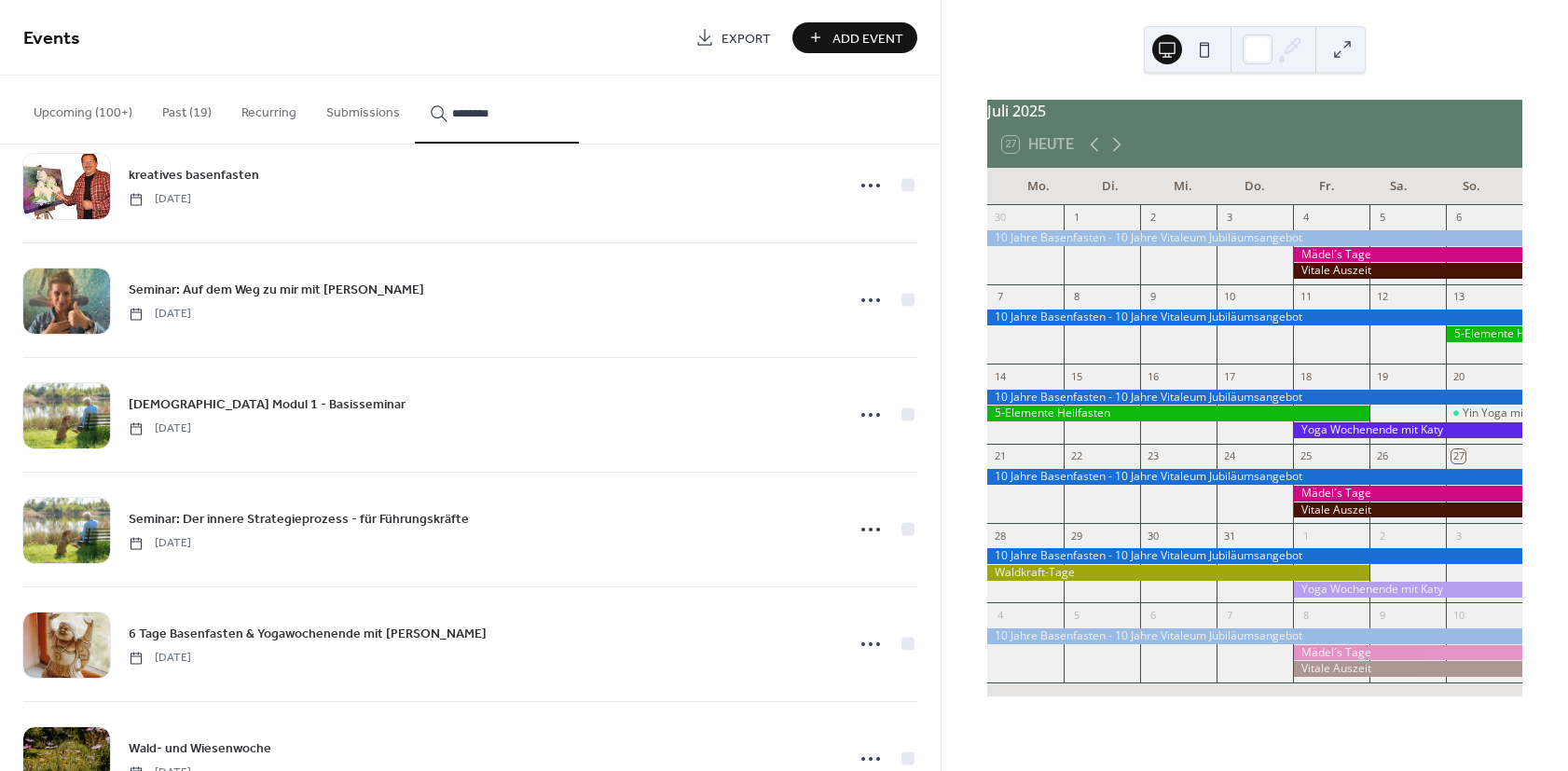 scroll, scrollTop: 1119, scrollLeft: 0, axis: vertical 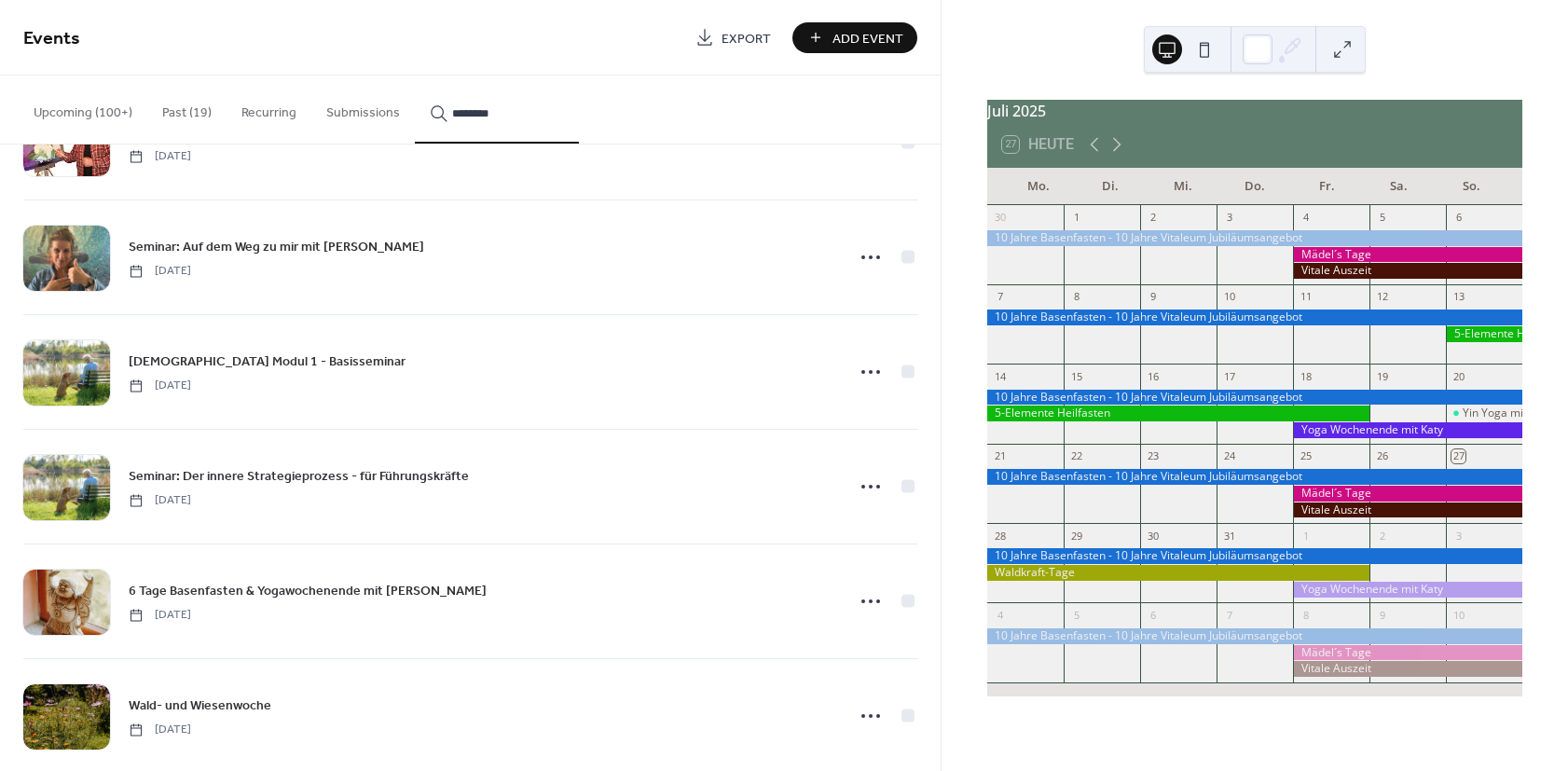 click on "Seminar: Der innere Strategieprozess - für Führungskräfte" at bounding box center (298, 476) 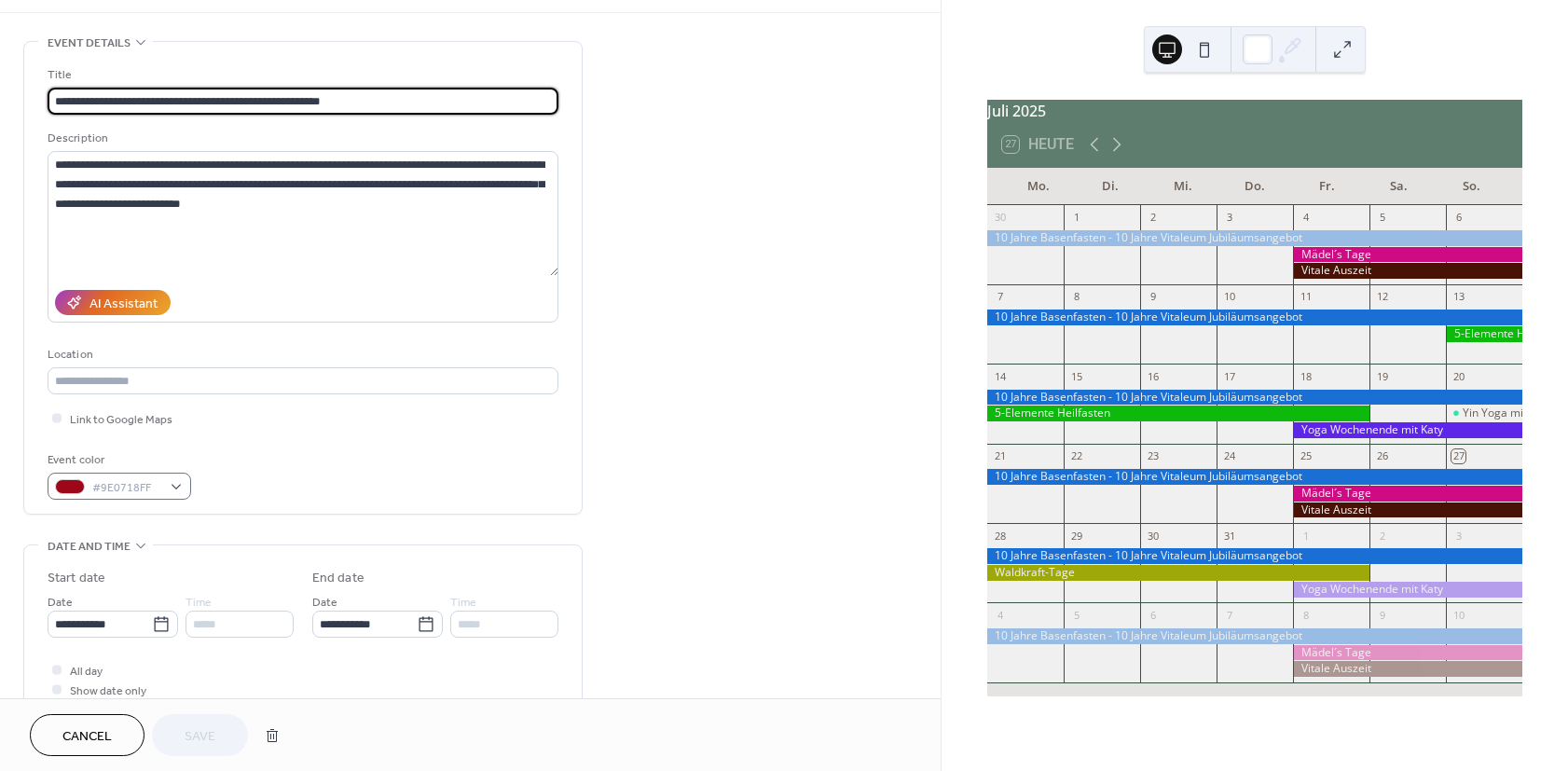 scroll, scrollTop: 112, scrollLeft: 0, axis: vertical 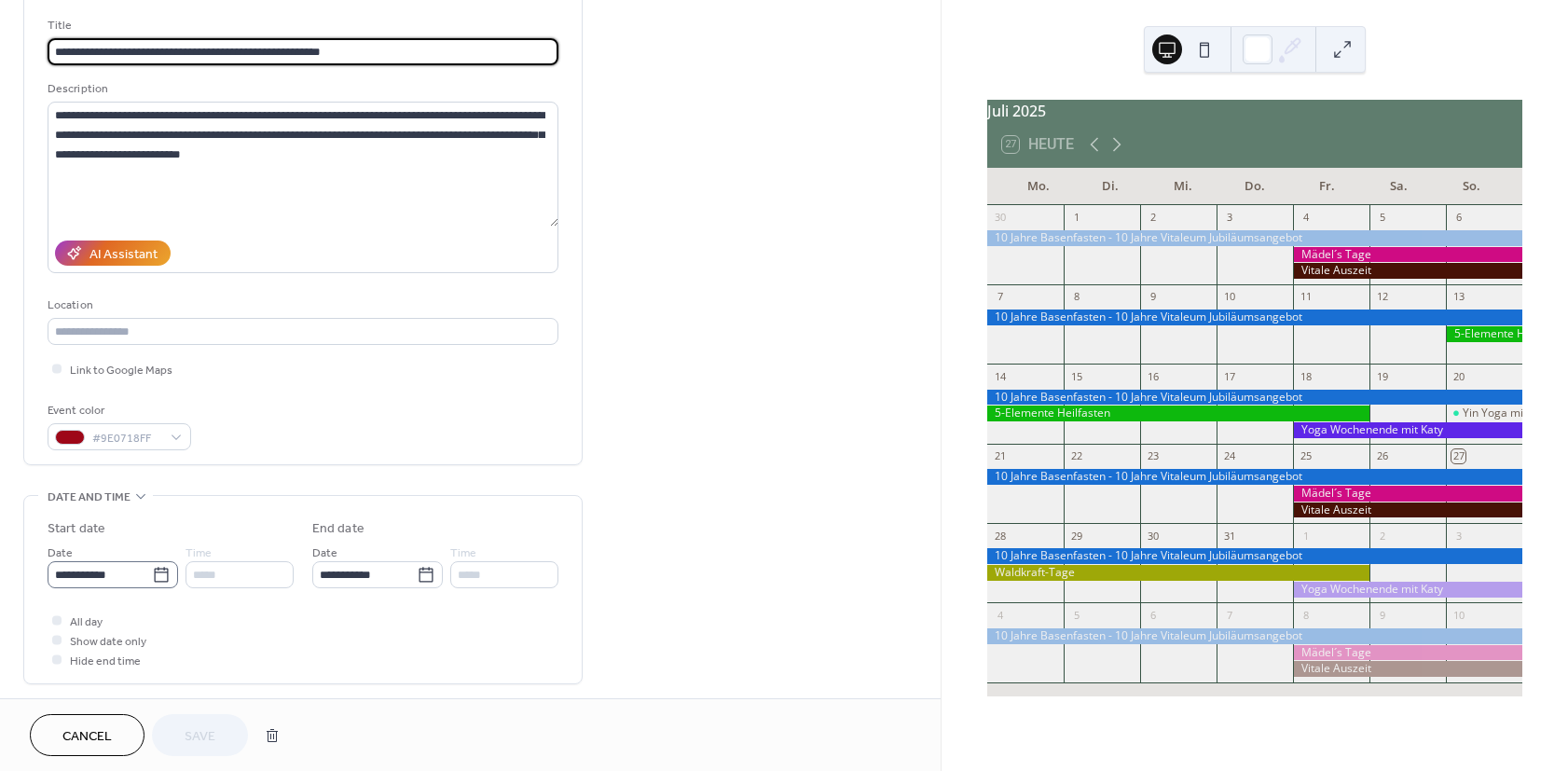 click 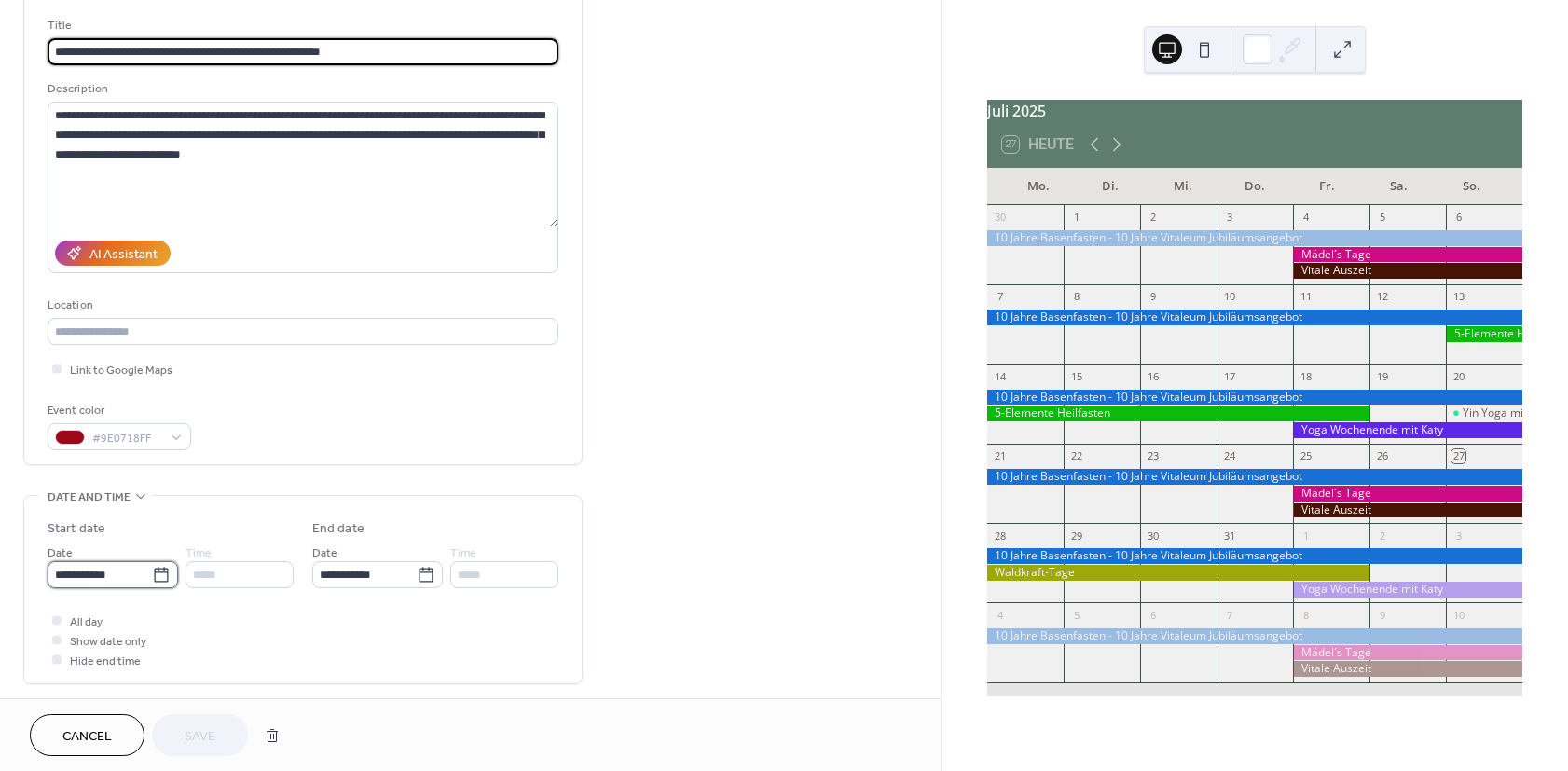 click on "**********" at bounding box center (100, 574) 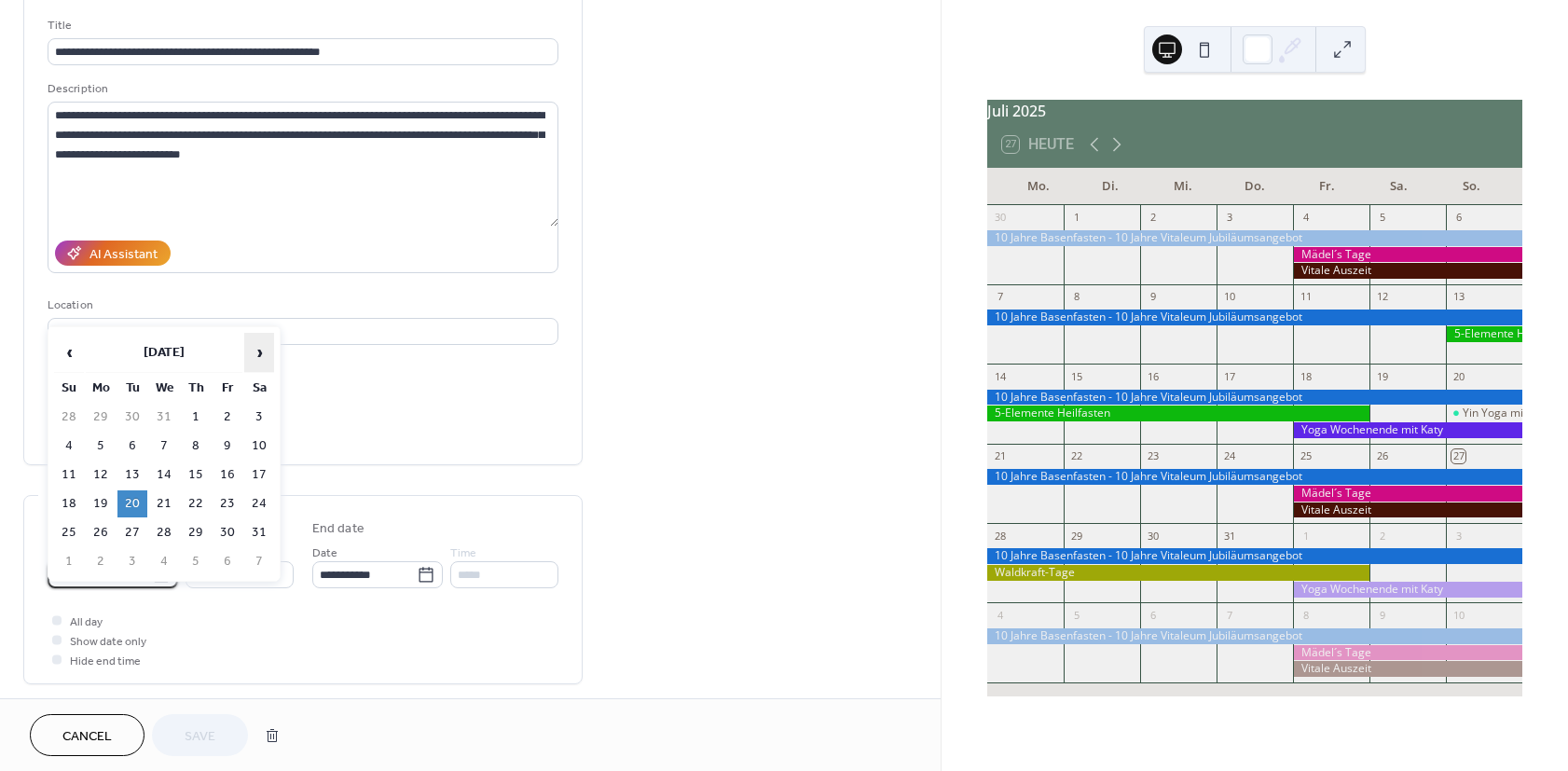 click on "›" at bounding box center [259, 352] 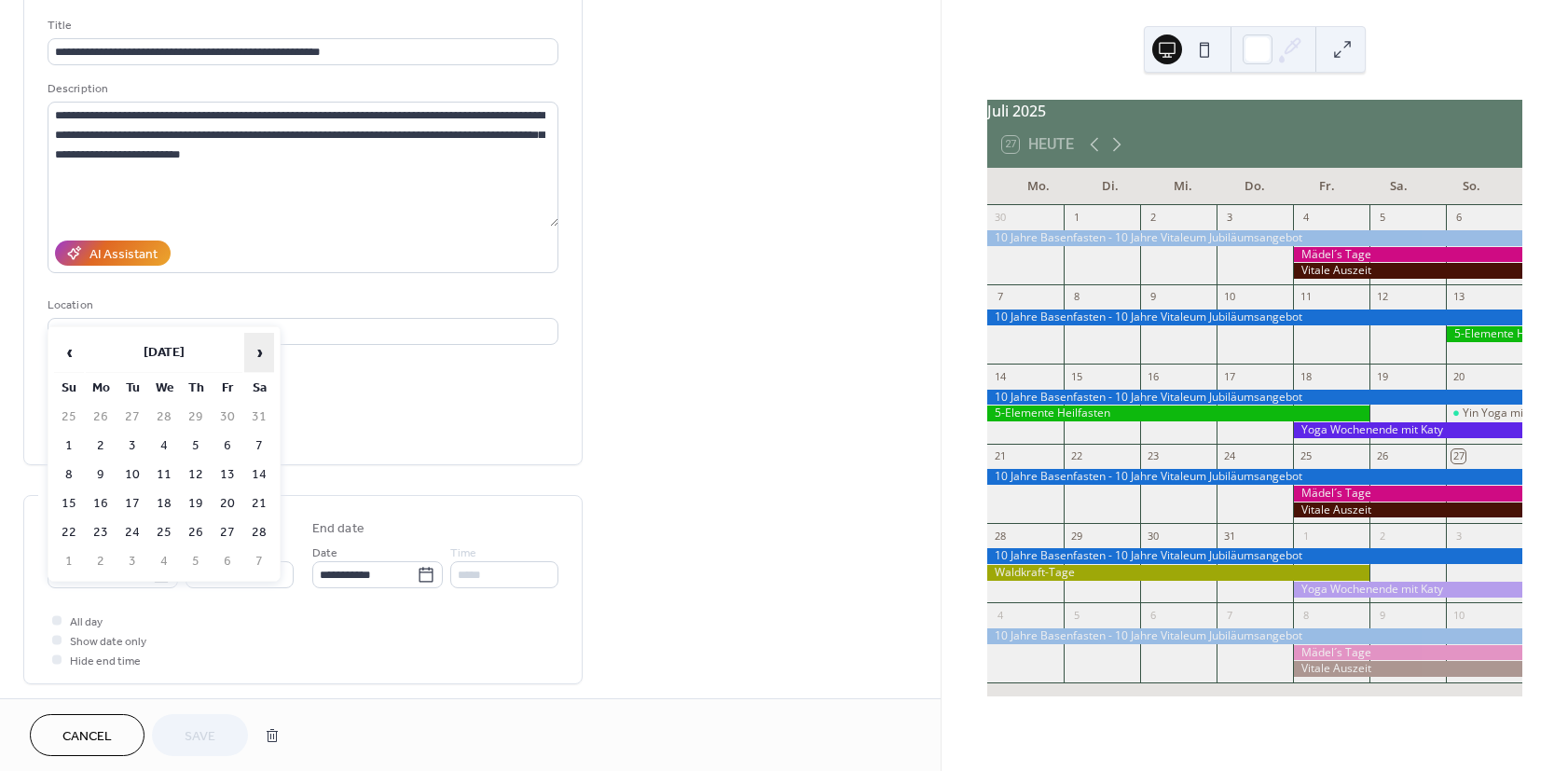 click on "›" at bounding box center (259, 352) 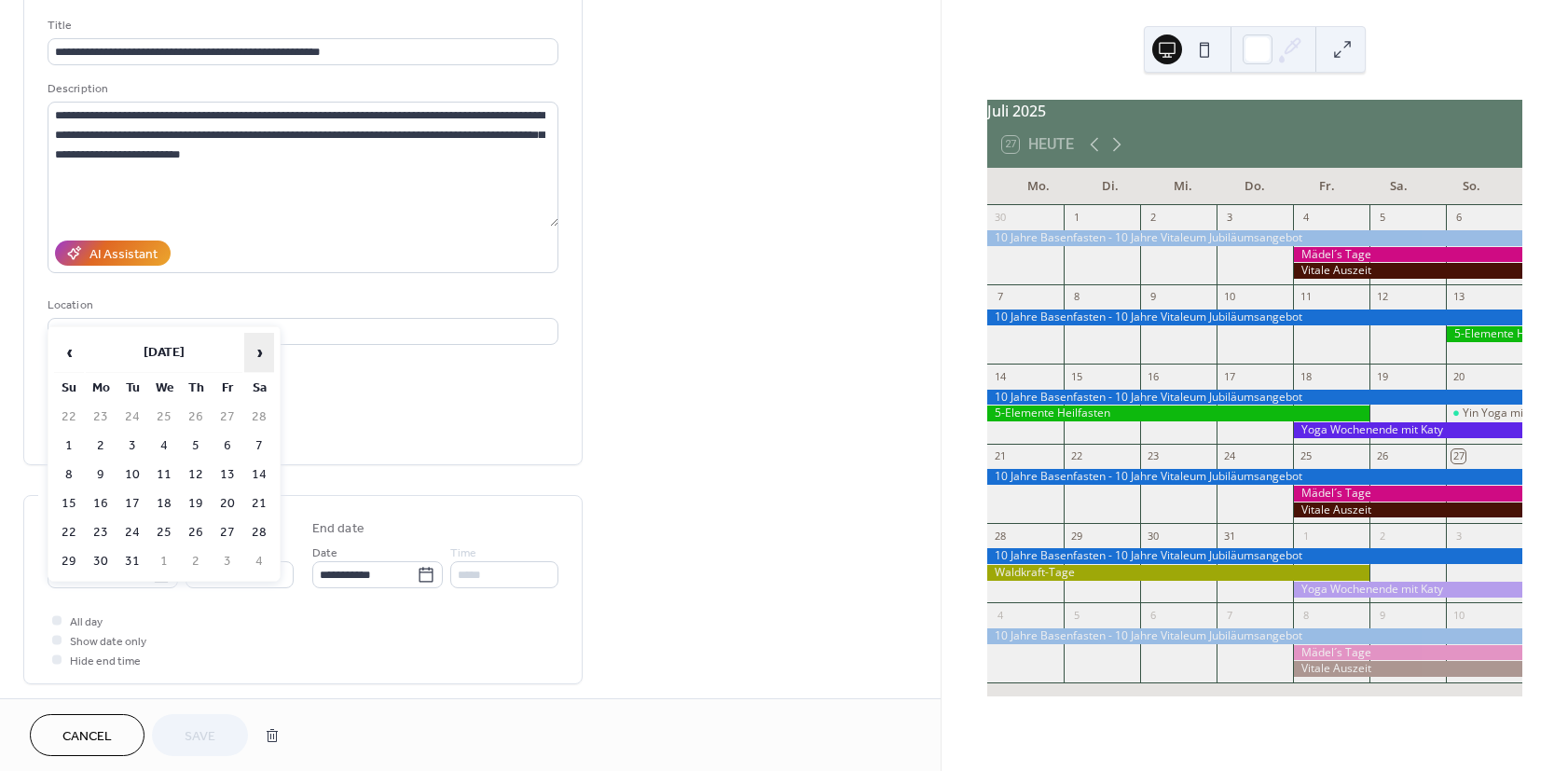click on "›" at bounding box center (259, 352) 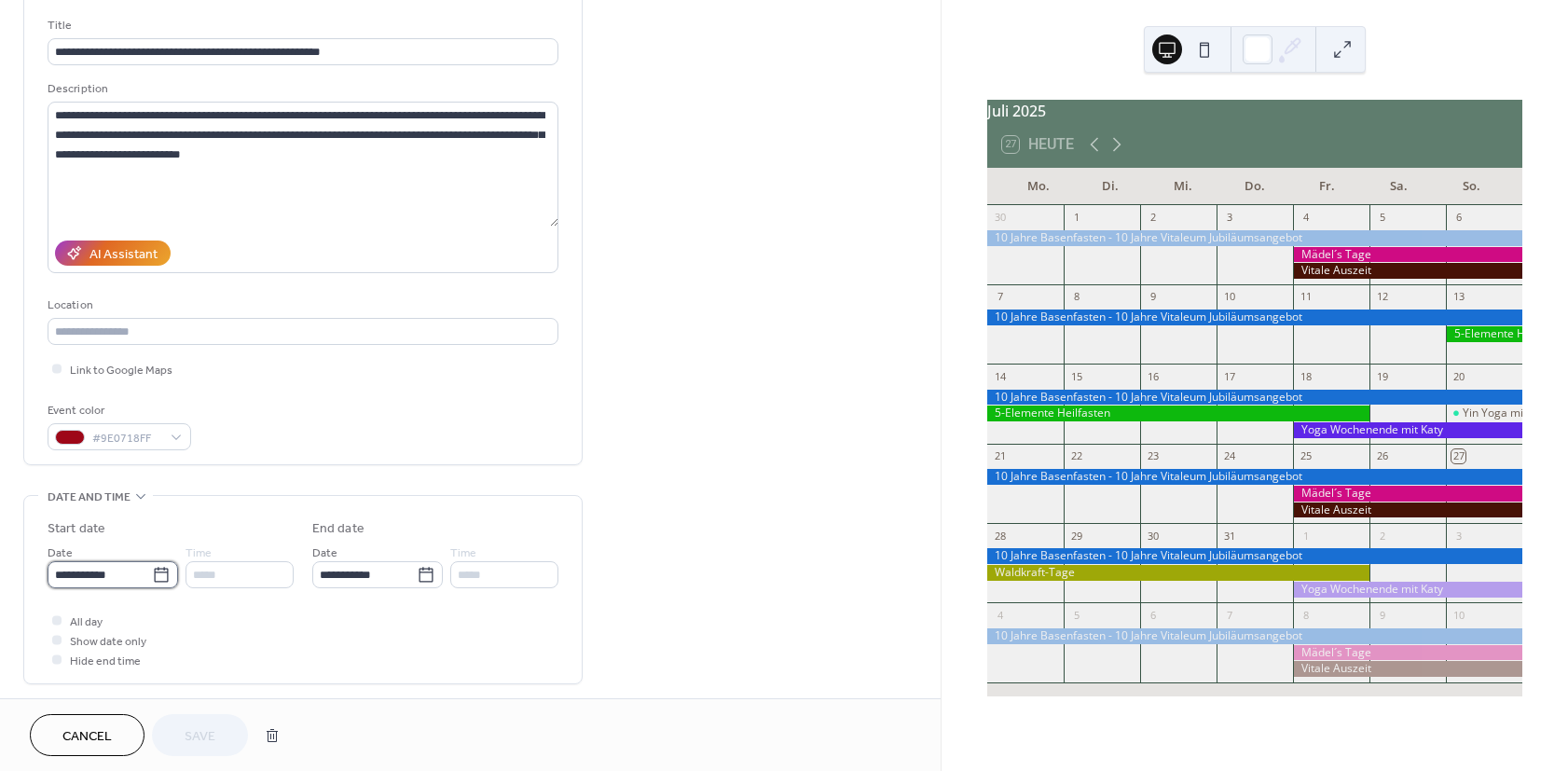 click on "**********" at bounding box center (100, 574) 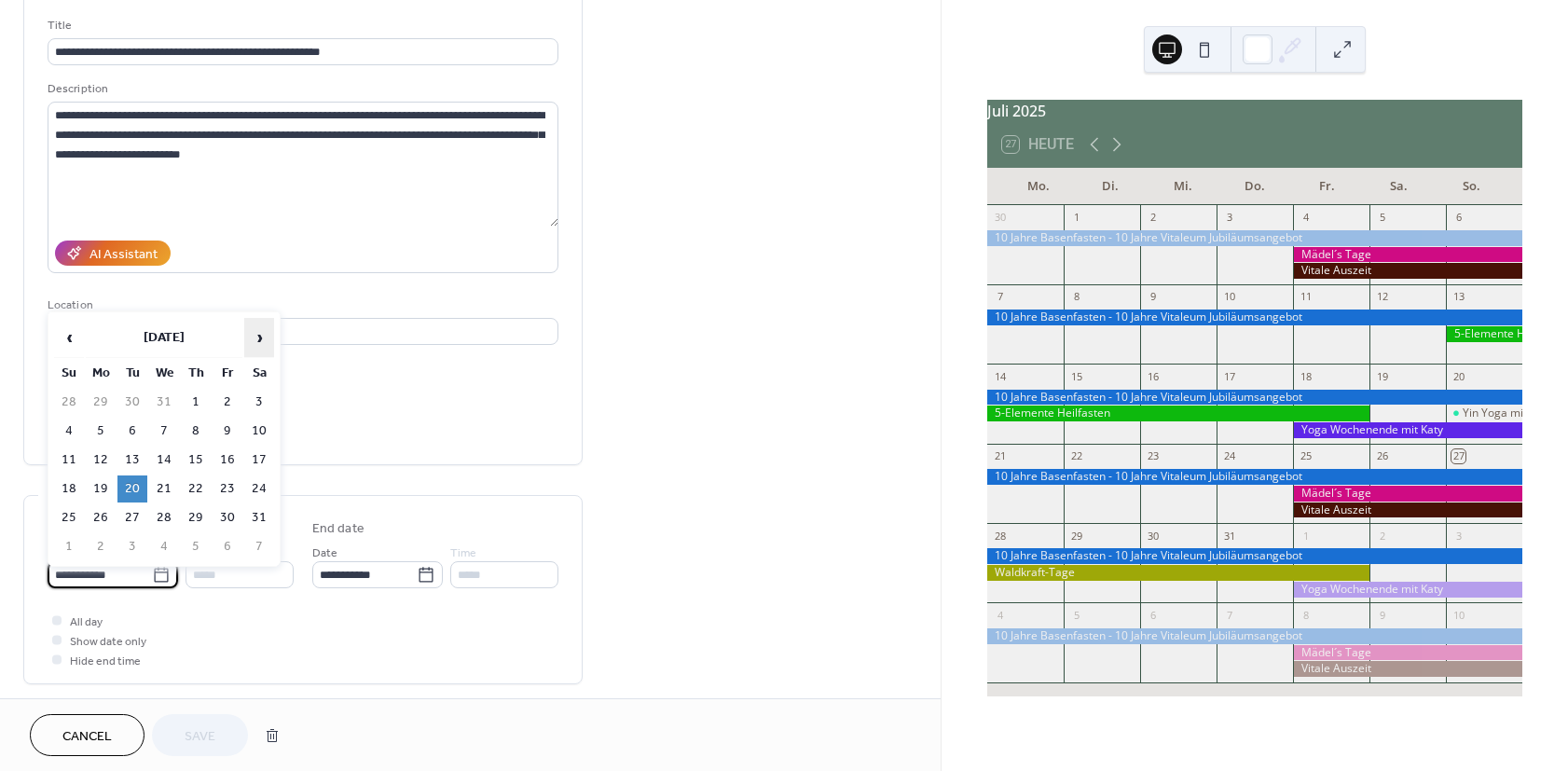 click on "›" at bounding box center (259, 337) 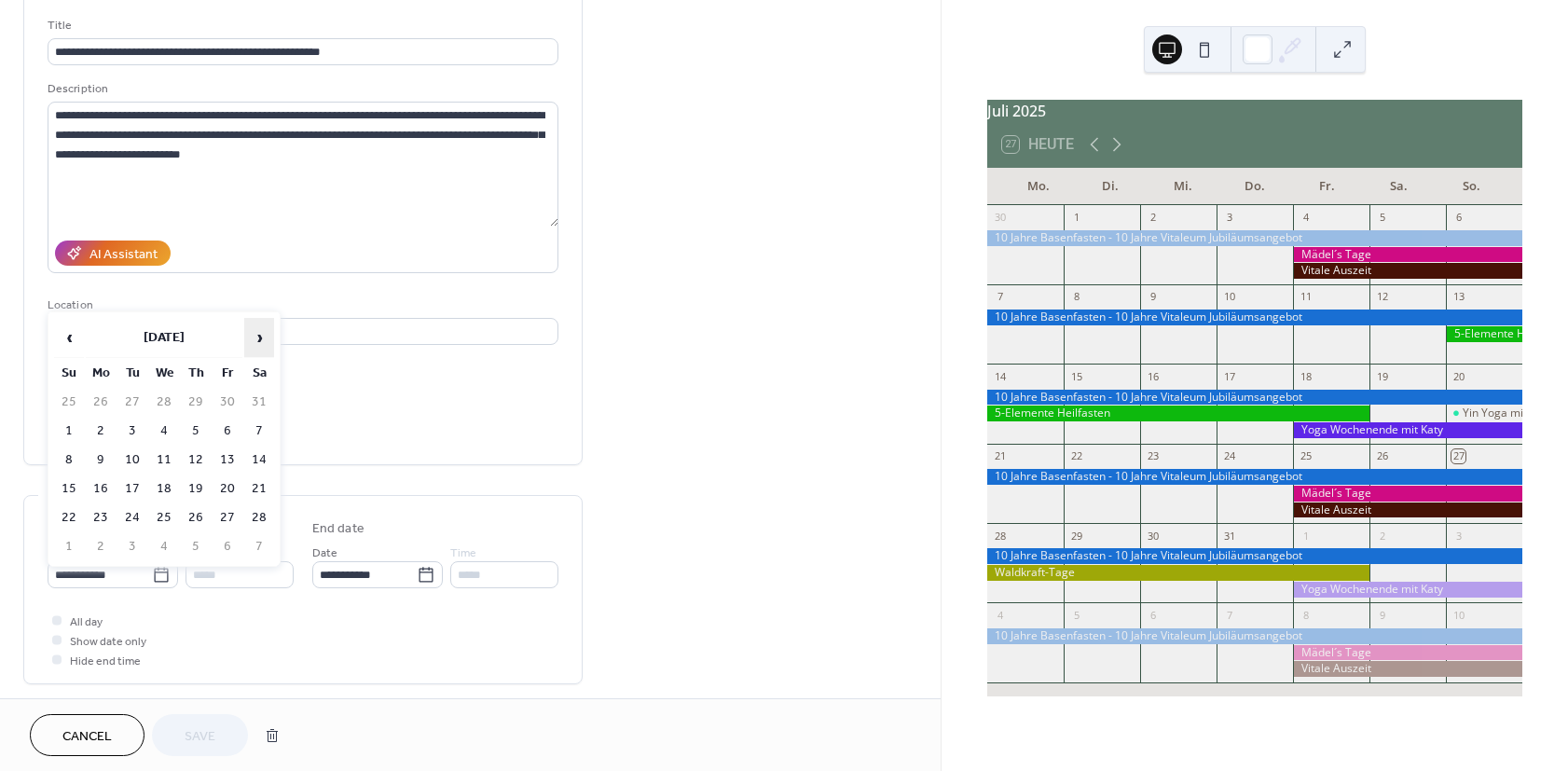 click on "›" at bounding box center (259, 337) 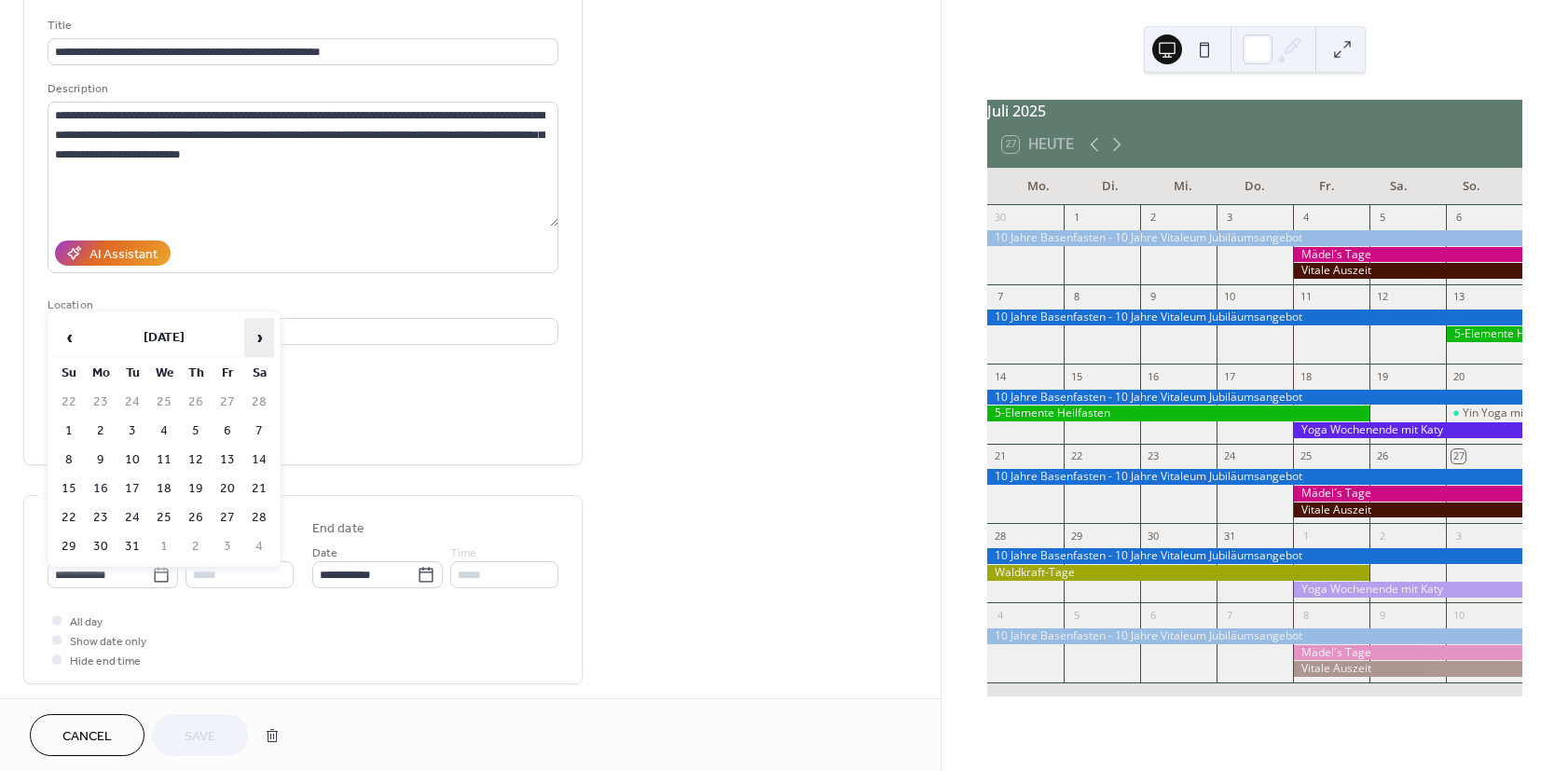 click on "›" at bounding box center (259, 337) 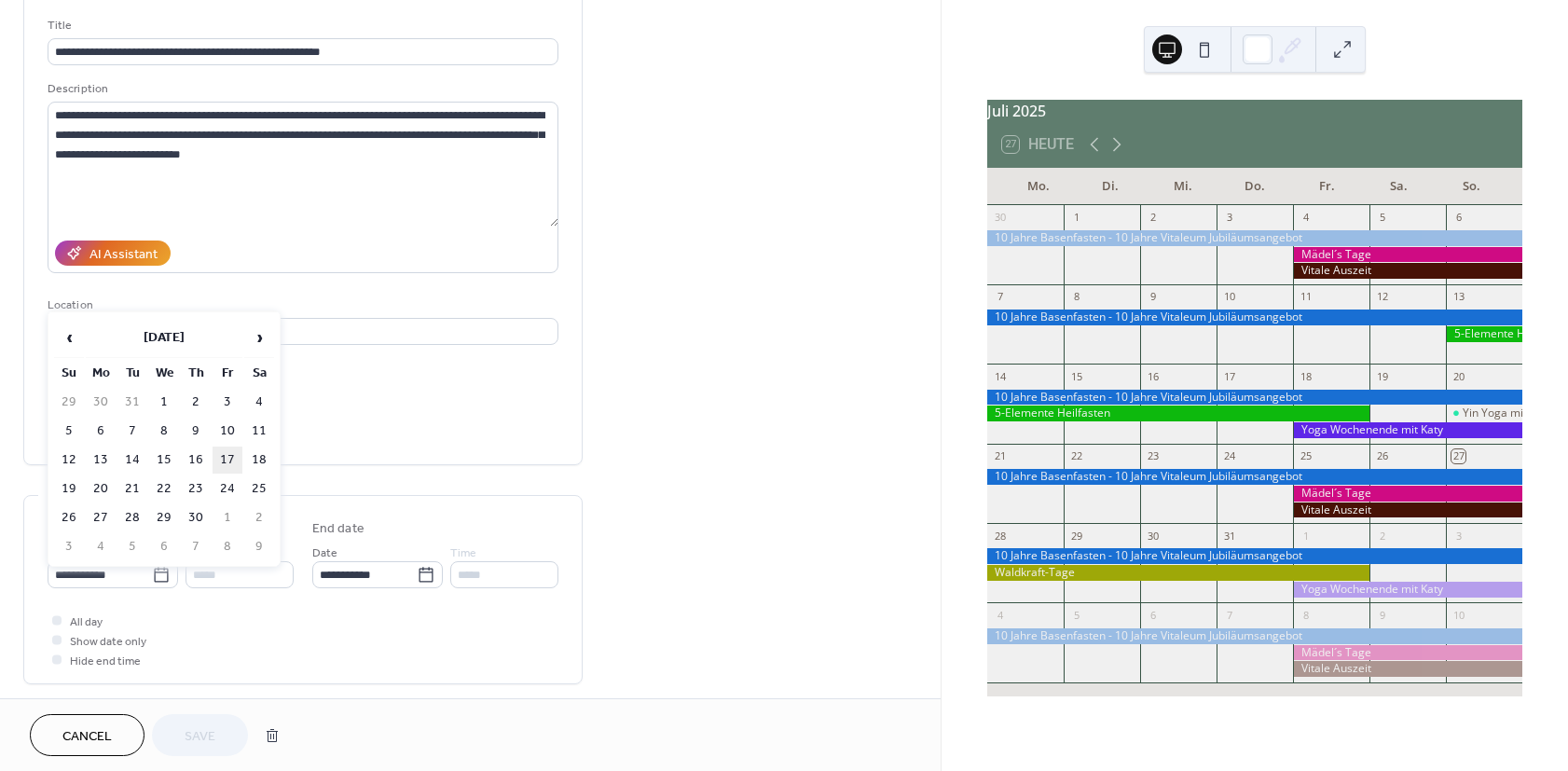 click on "17" at bounding box center (227, 460) 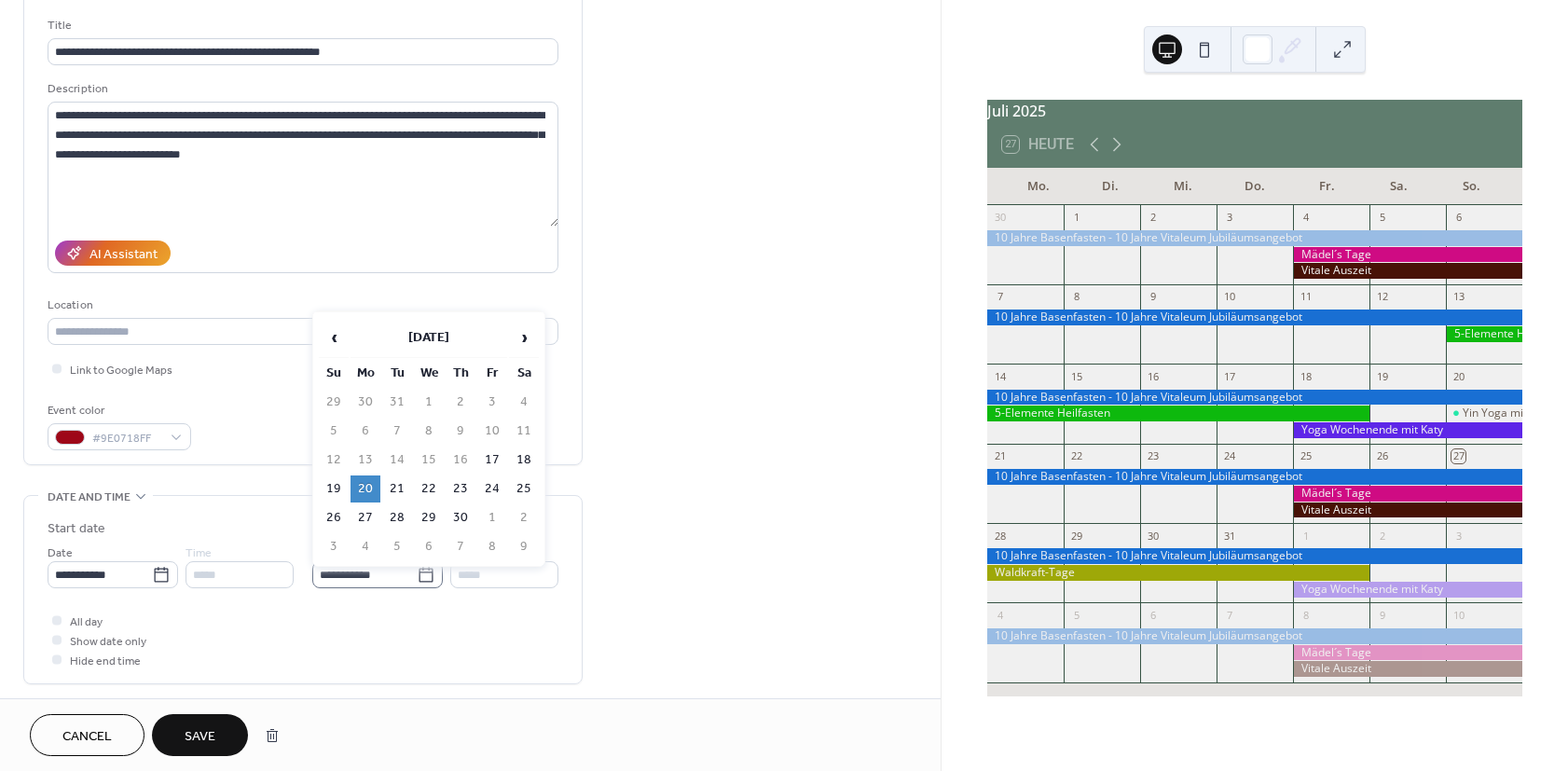 click 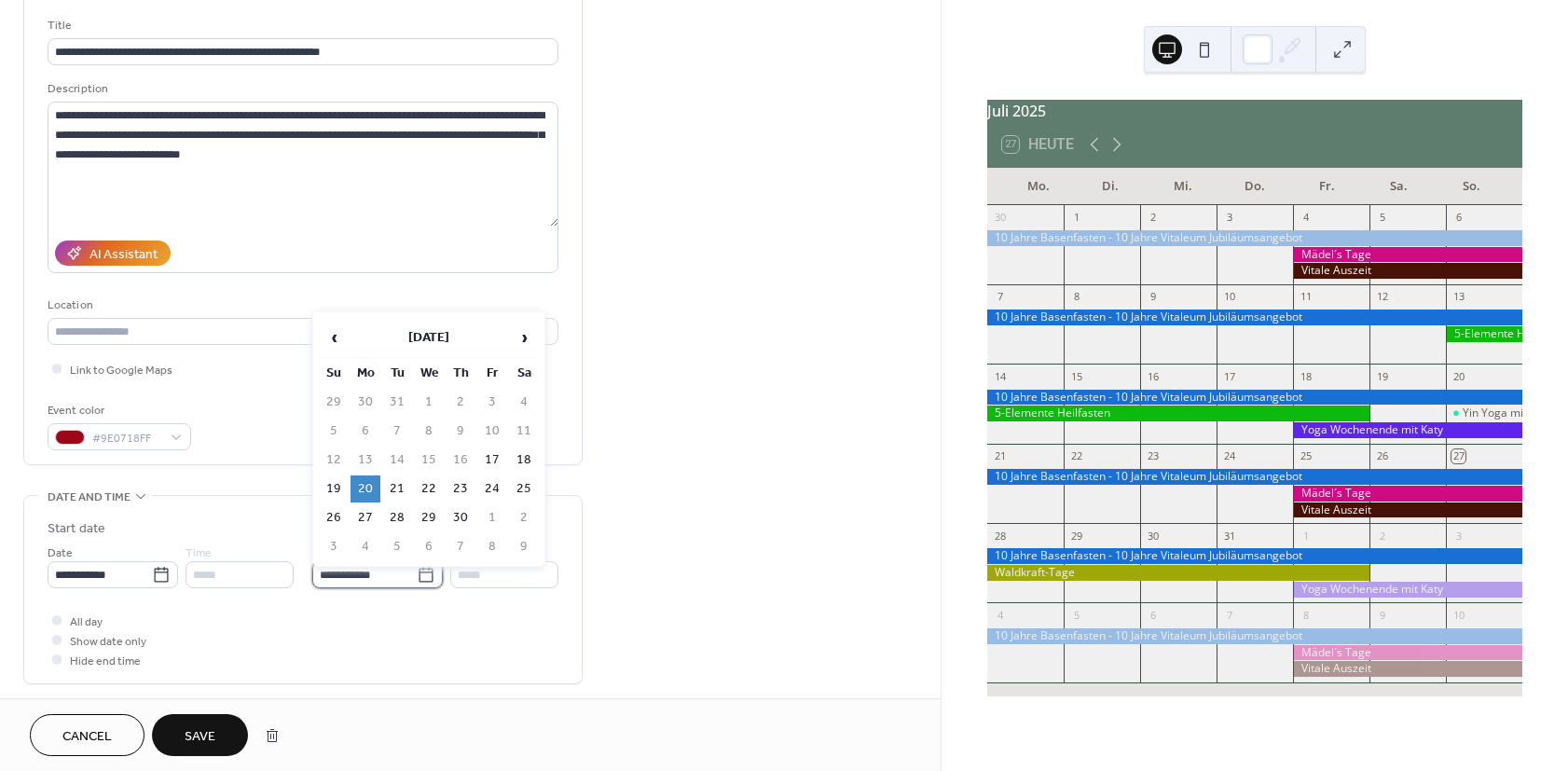click on "**********" at bounding box center [364, 574] 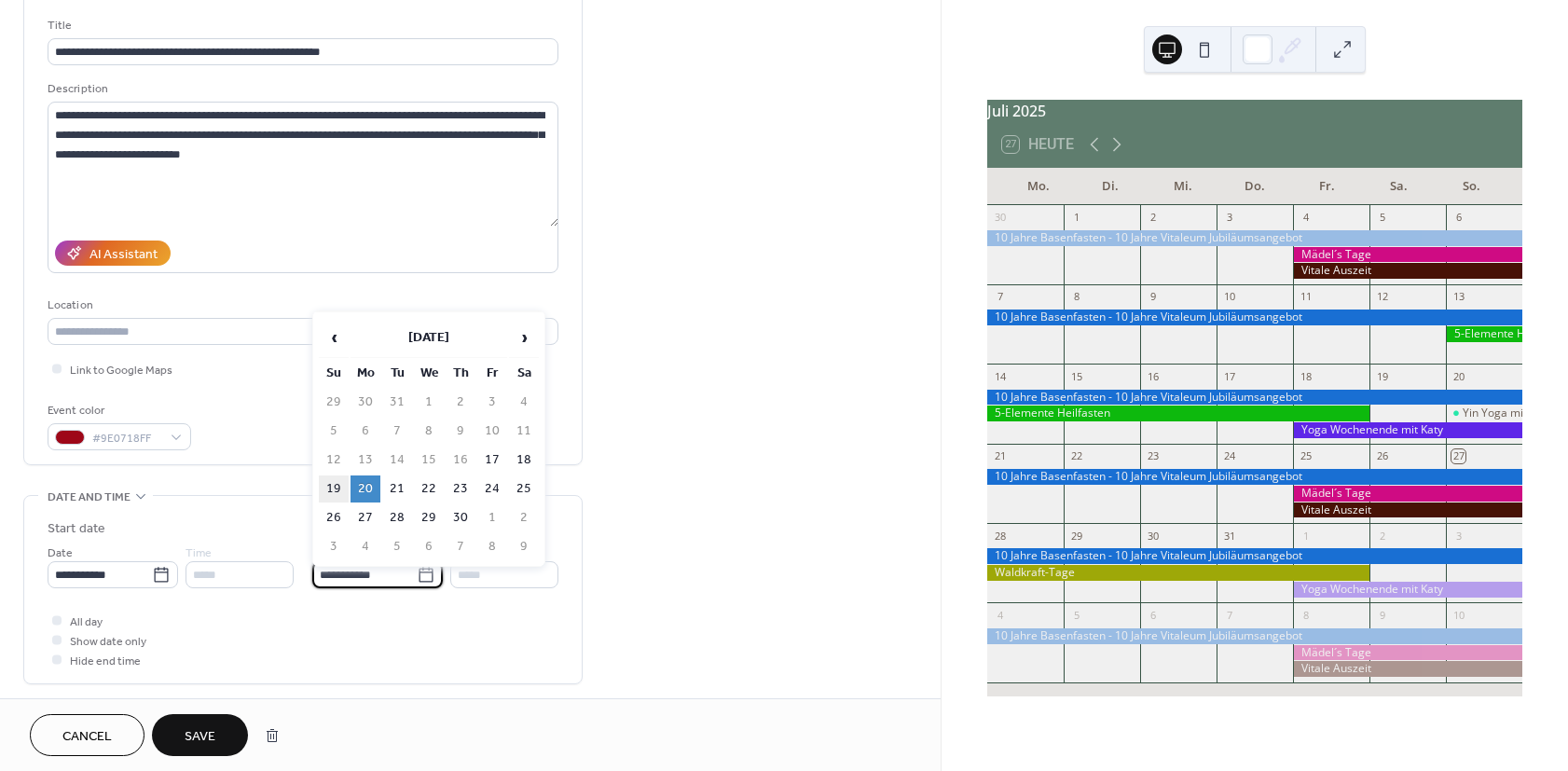 click on "19" at bounding box center [334, 489] 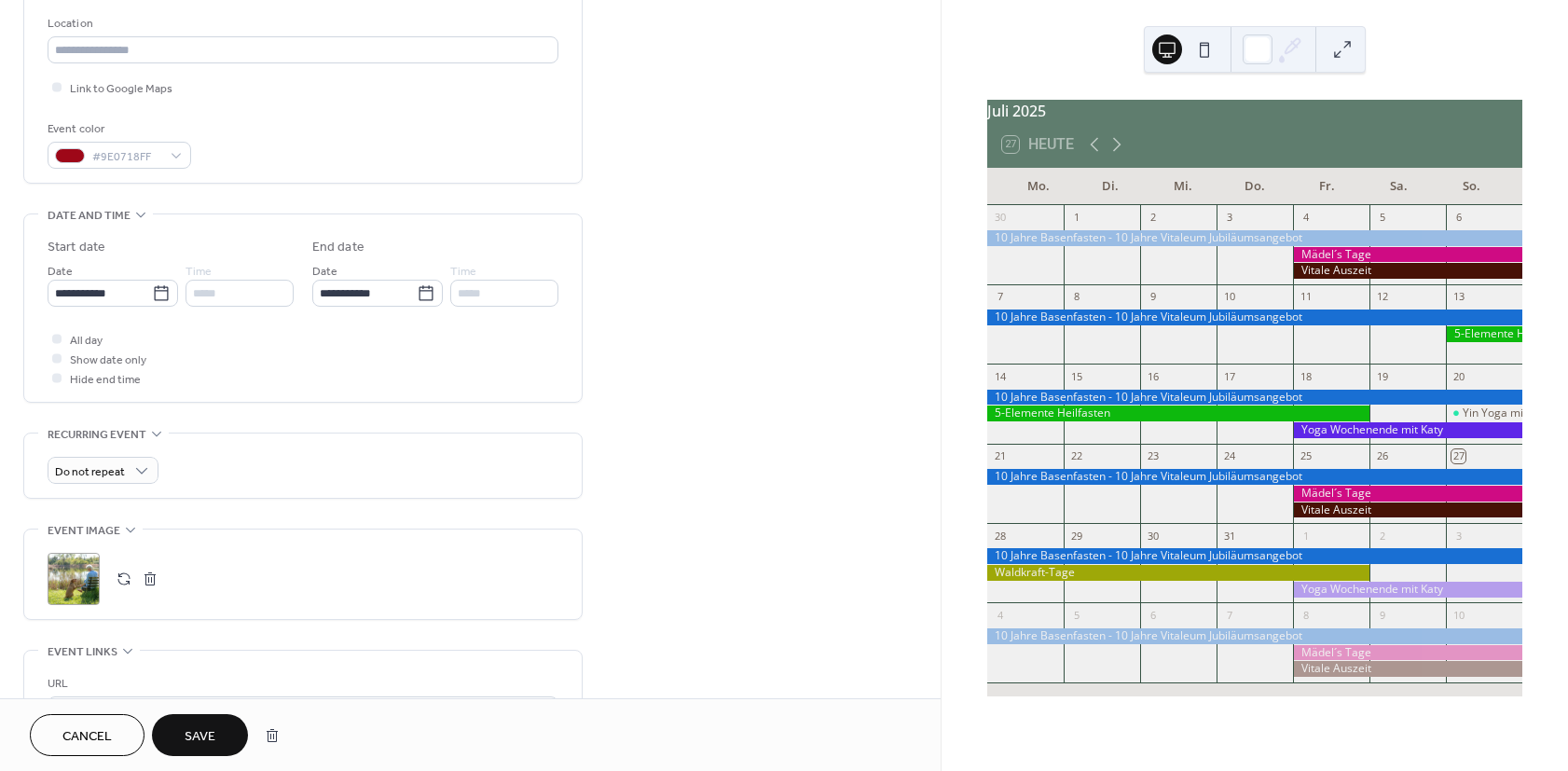 scroll, scrollTop: 447, scrollLeft: 0, axis: vertical 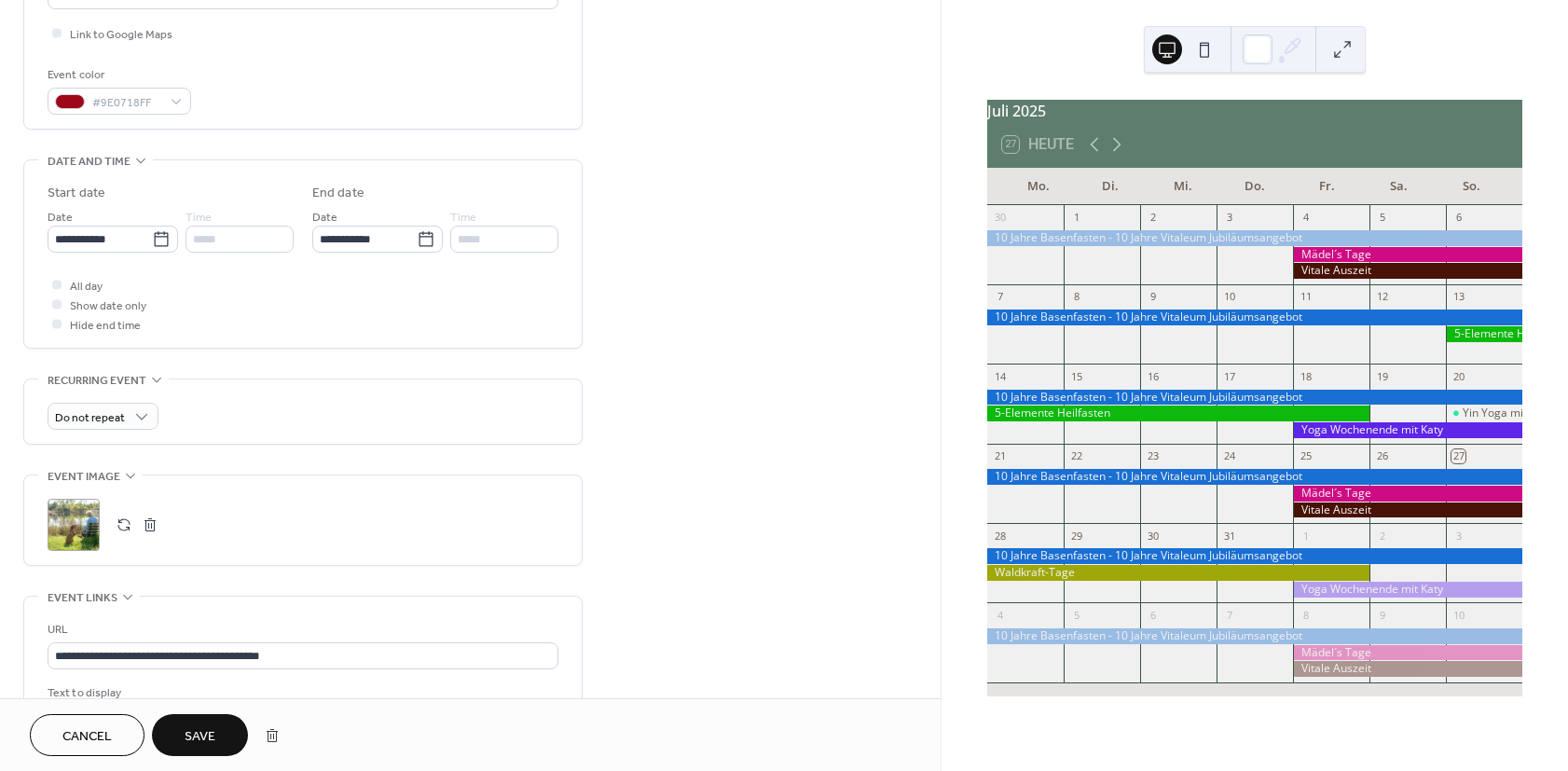 click on ";" at bounding box center (74, 525) 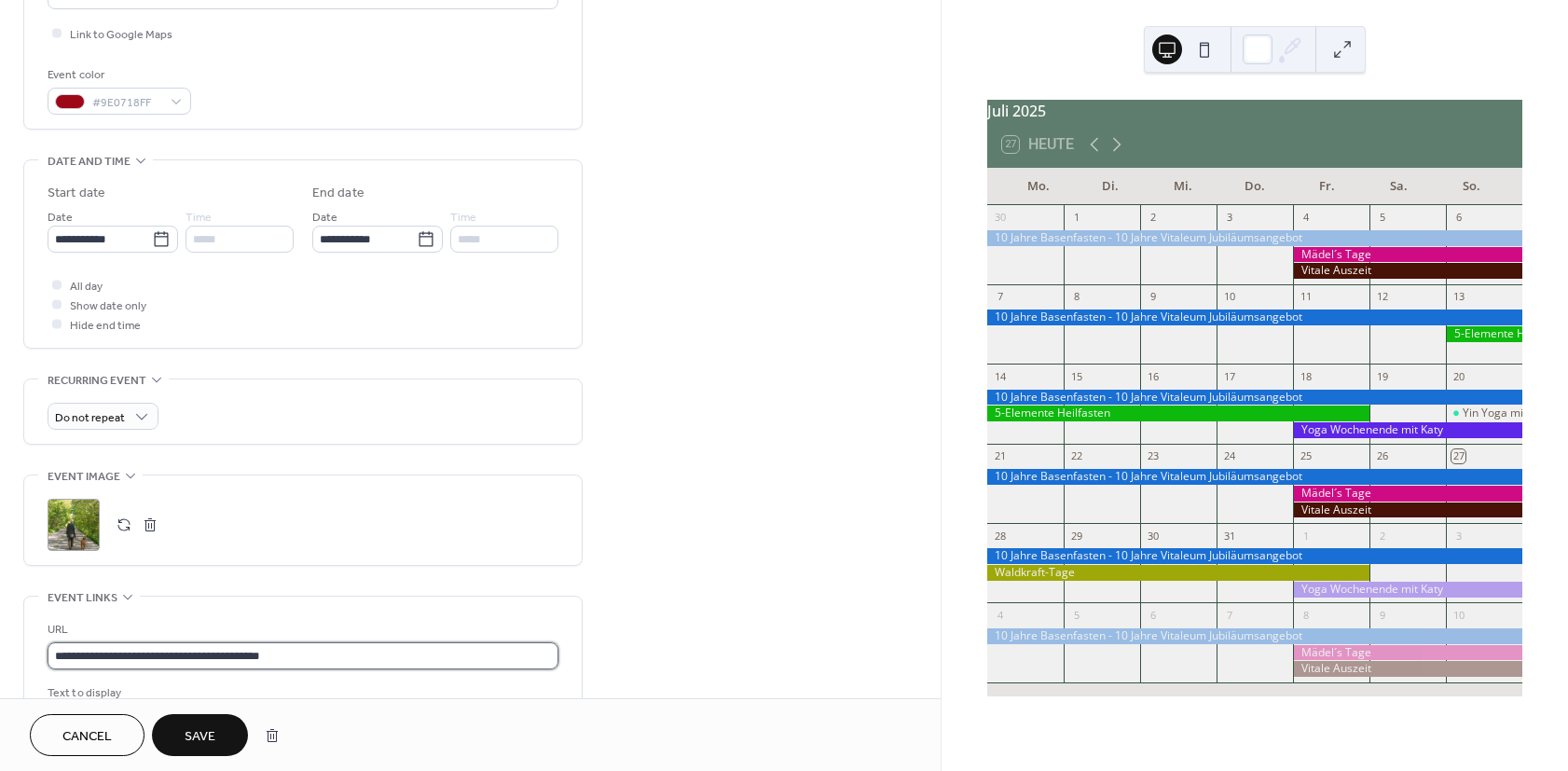 click on "**********" at bounding box center (303, 655) 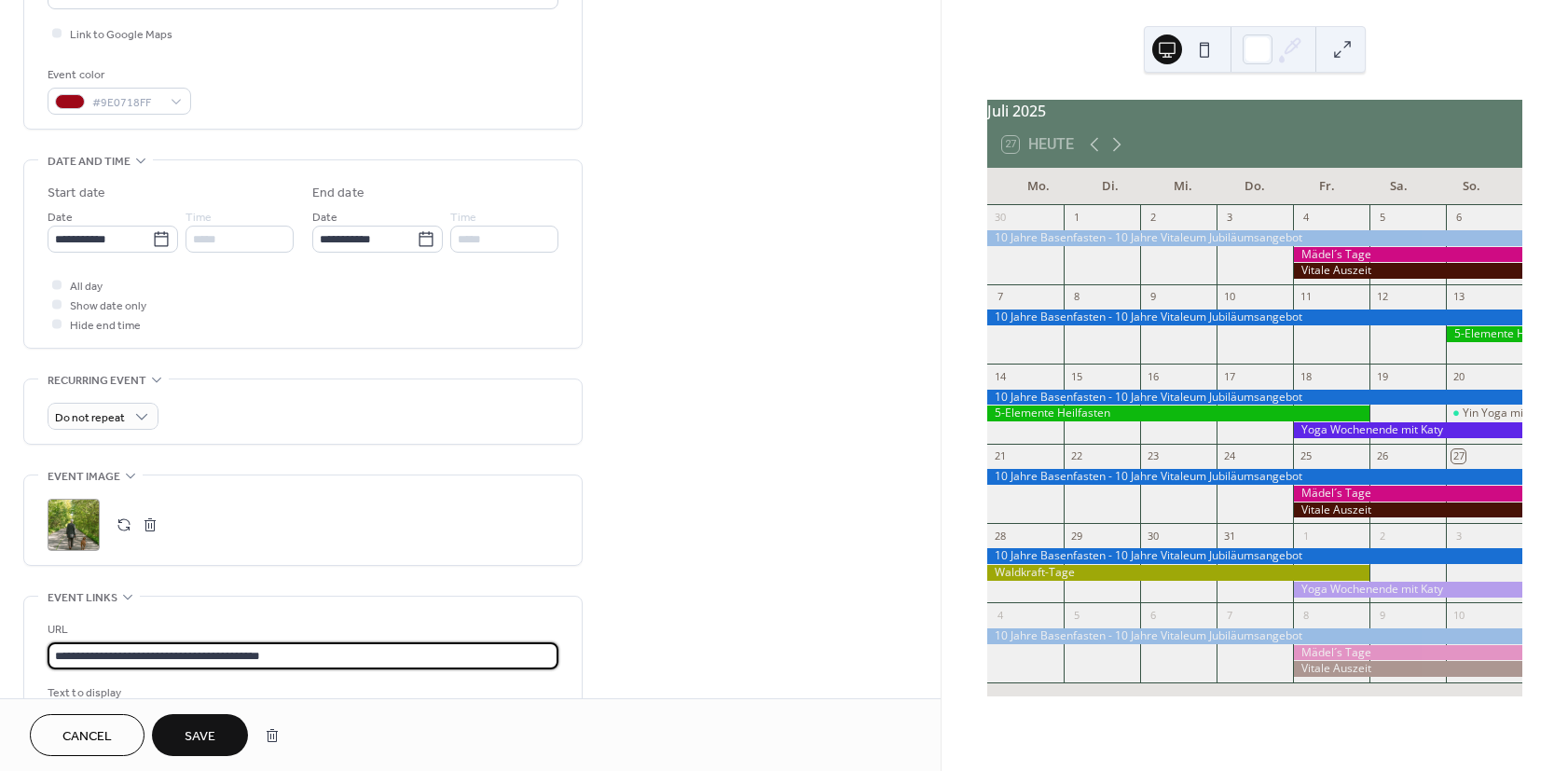 drag, startPoint x: 312, startPoint y: 660, endPoint x: 22, endPoint y: 656, distance: 290.02758 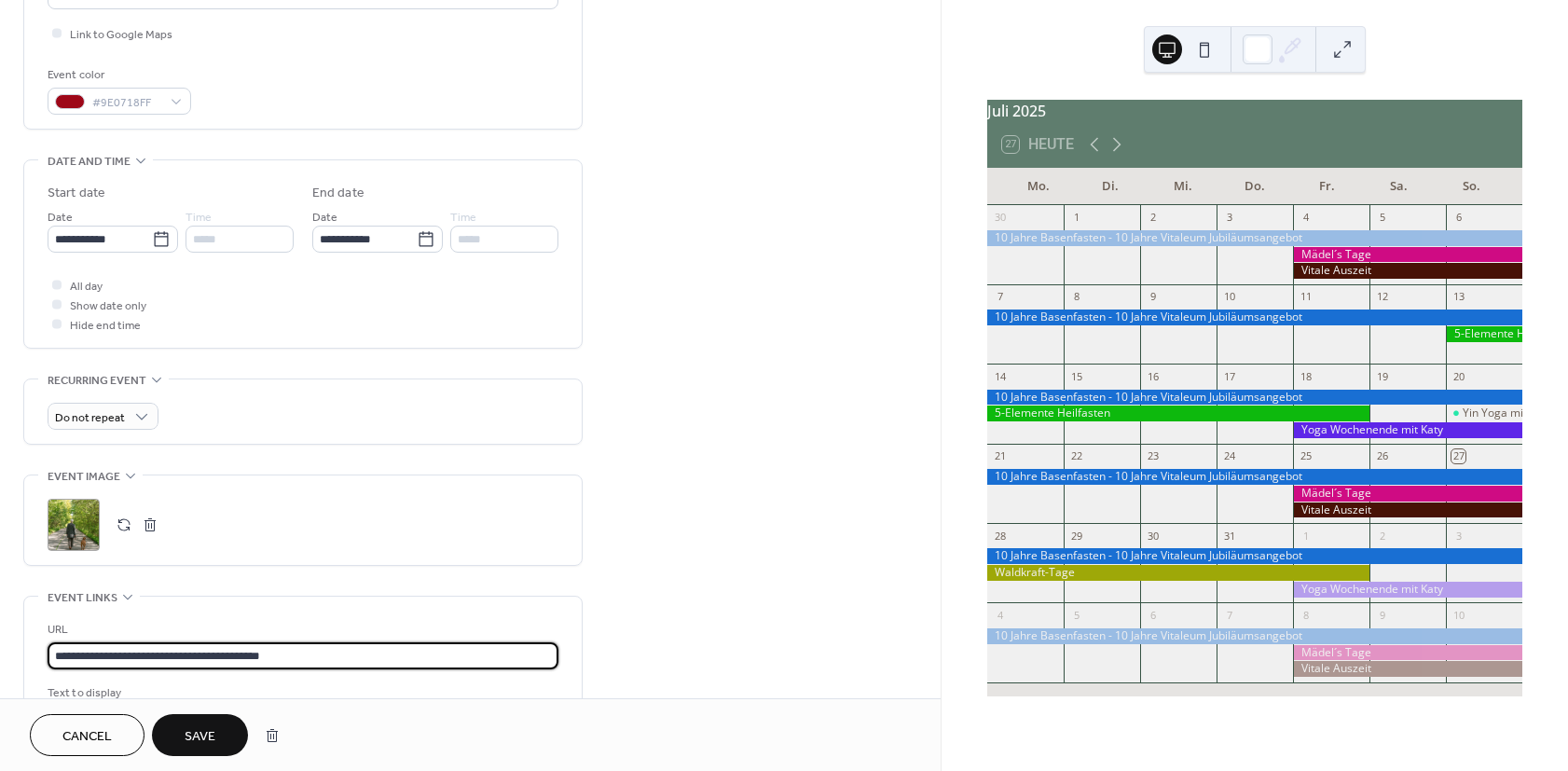 paste on "**********" 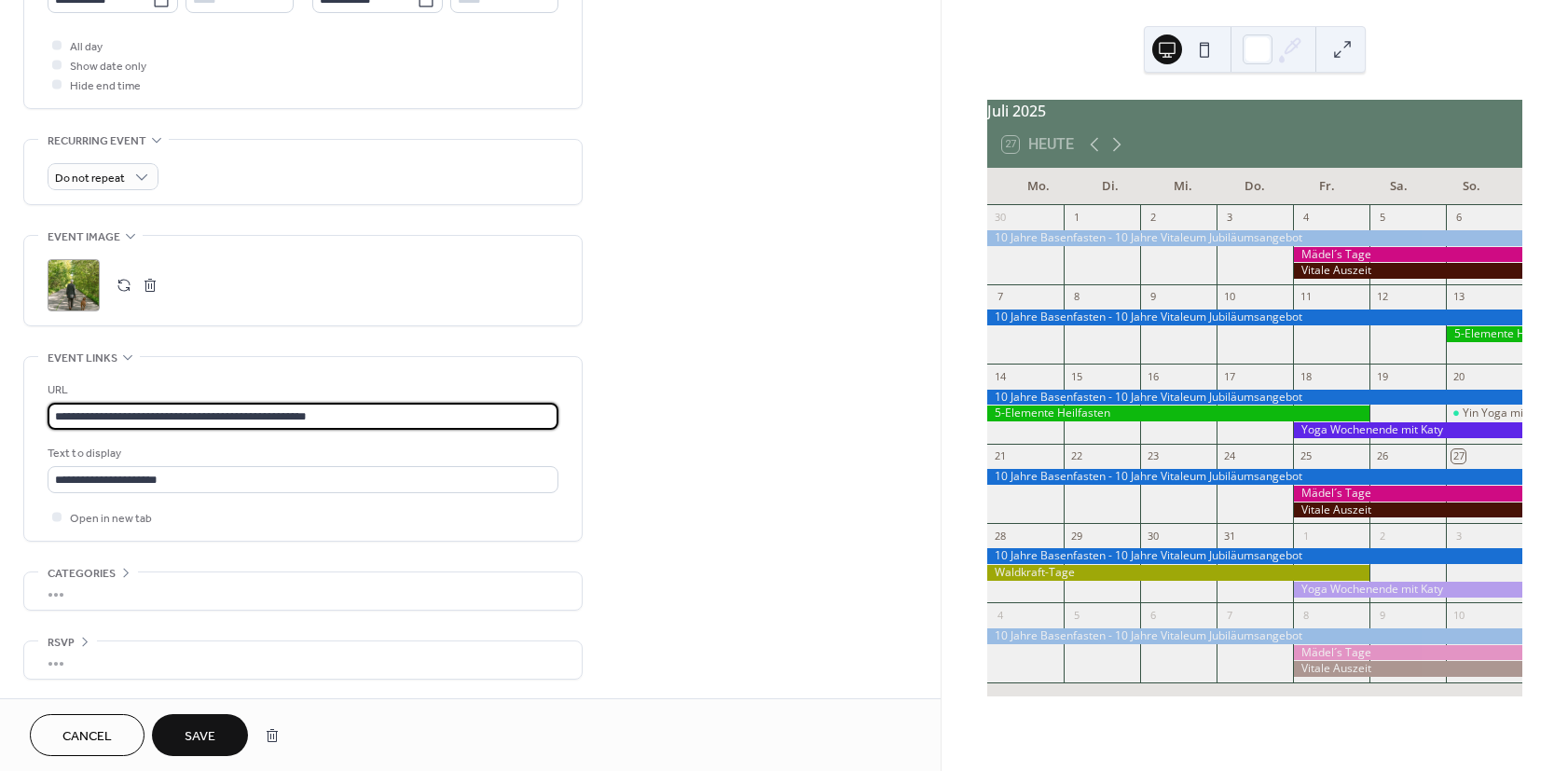 scroll, scrollTop: 698, scrollLeft: 0, axis: vertical 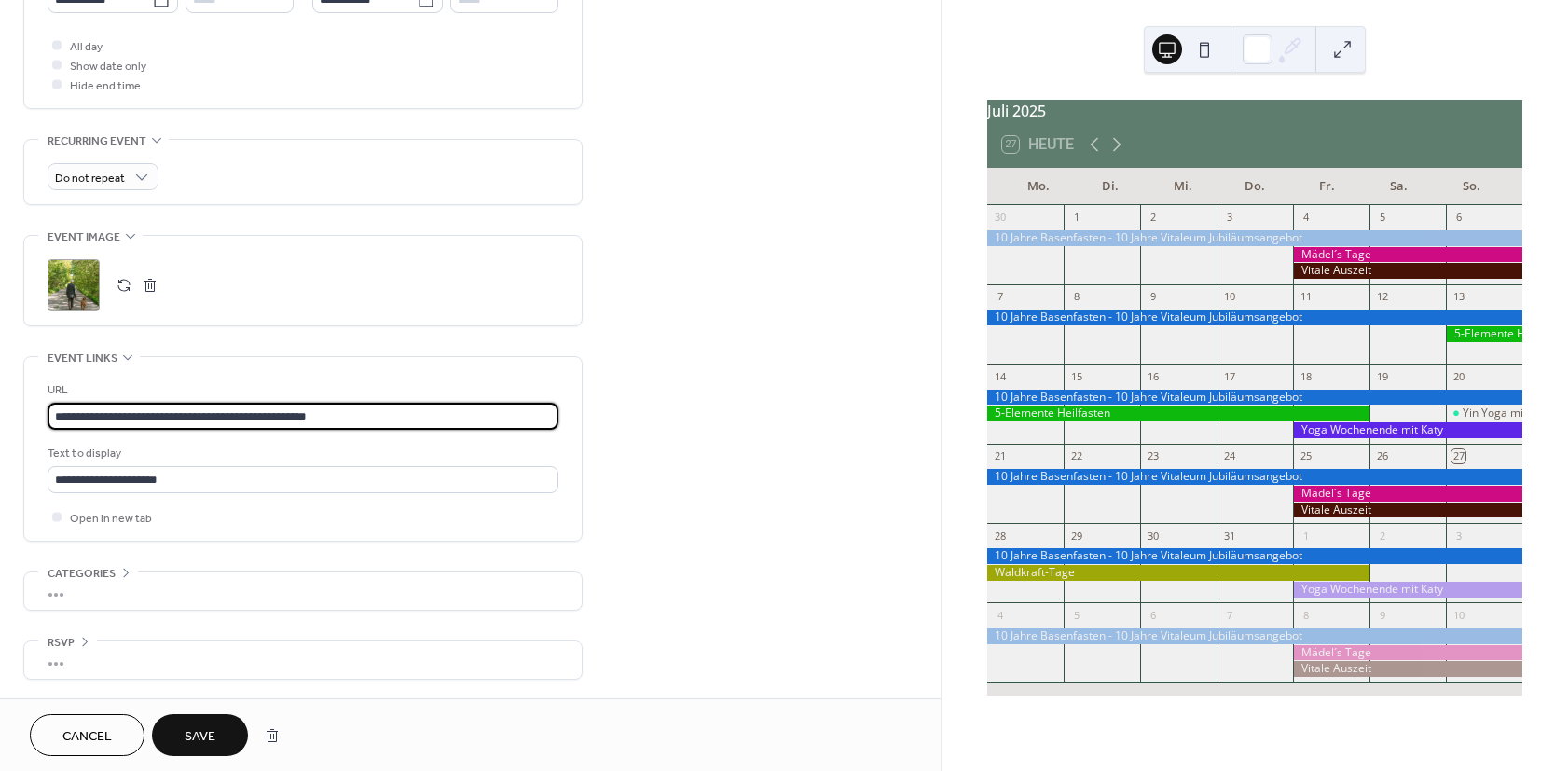 type on "**********" 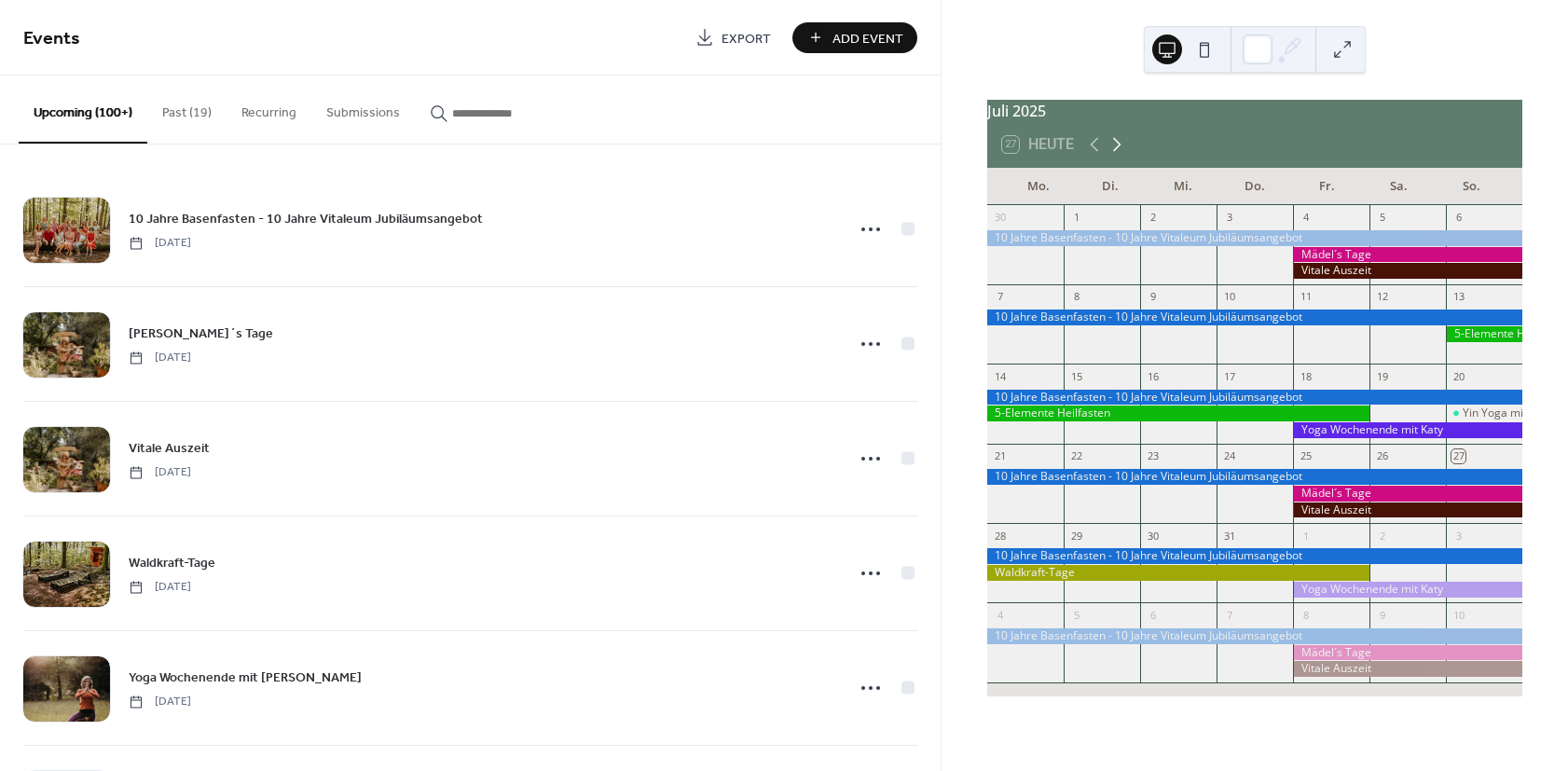 click 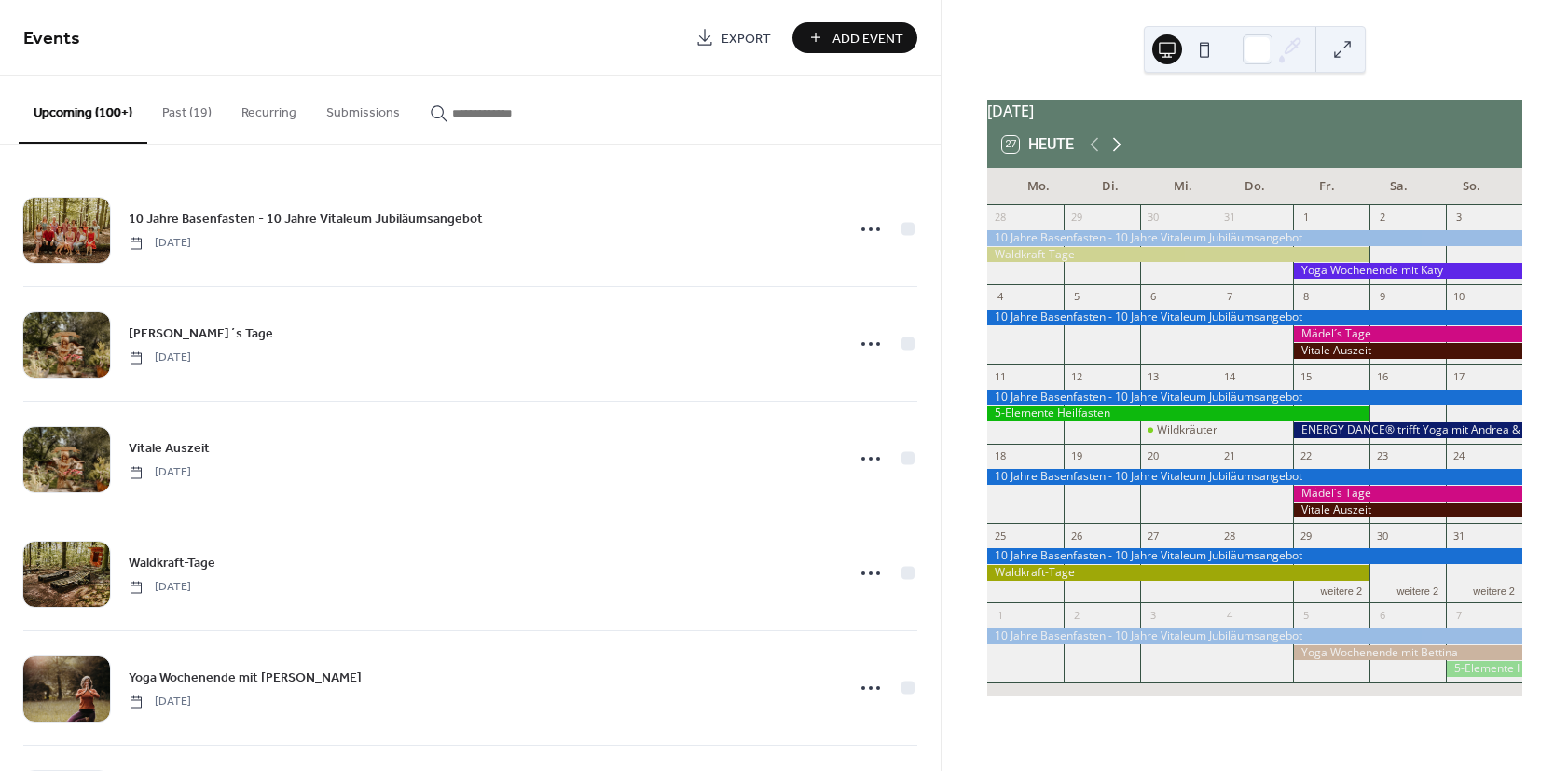 click 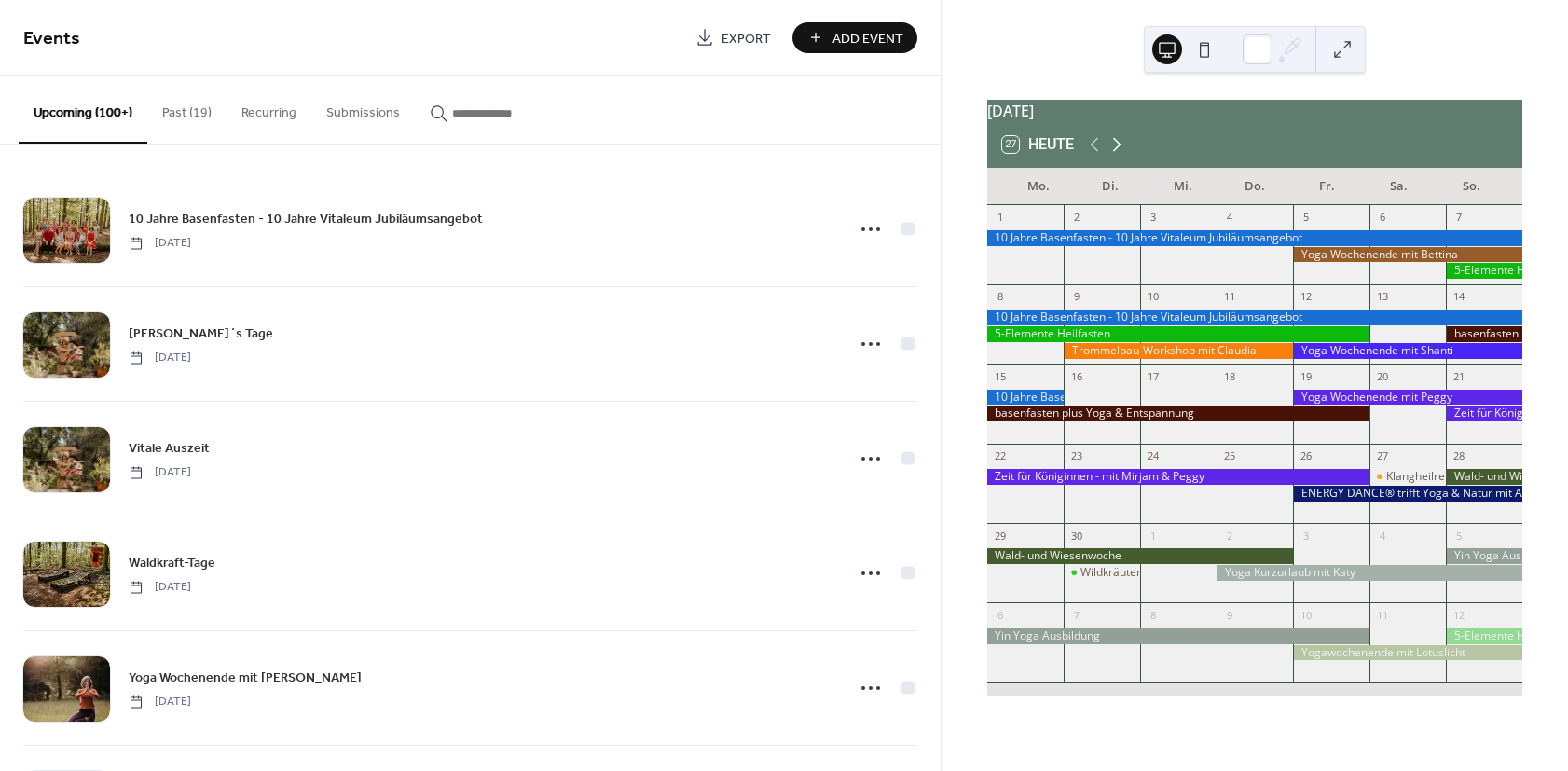 click 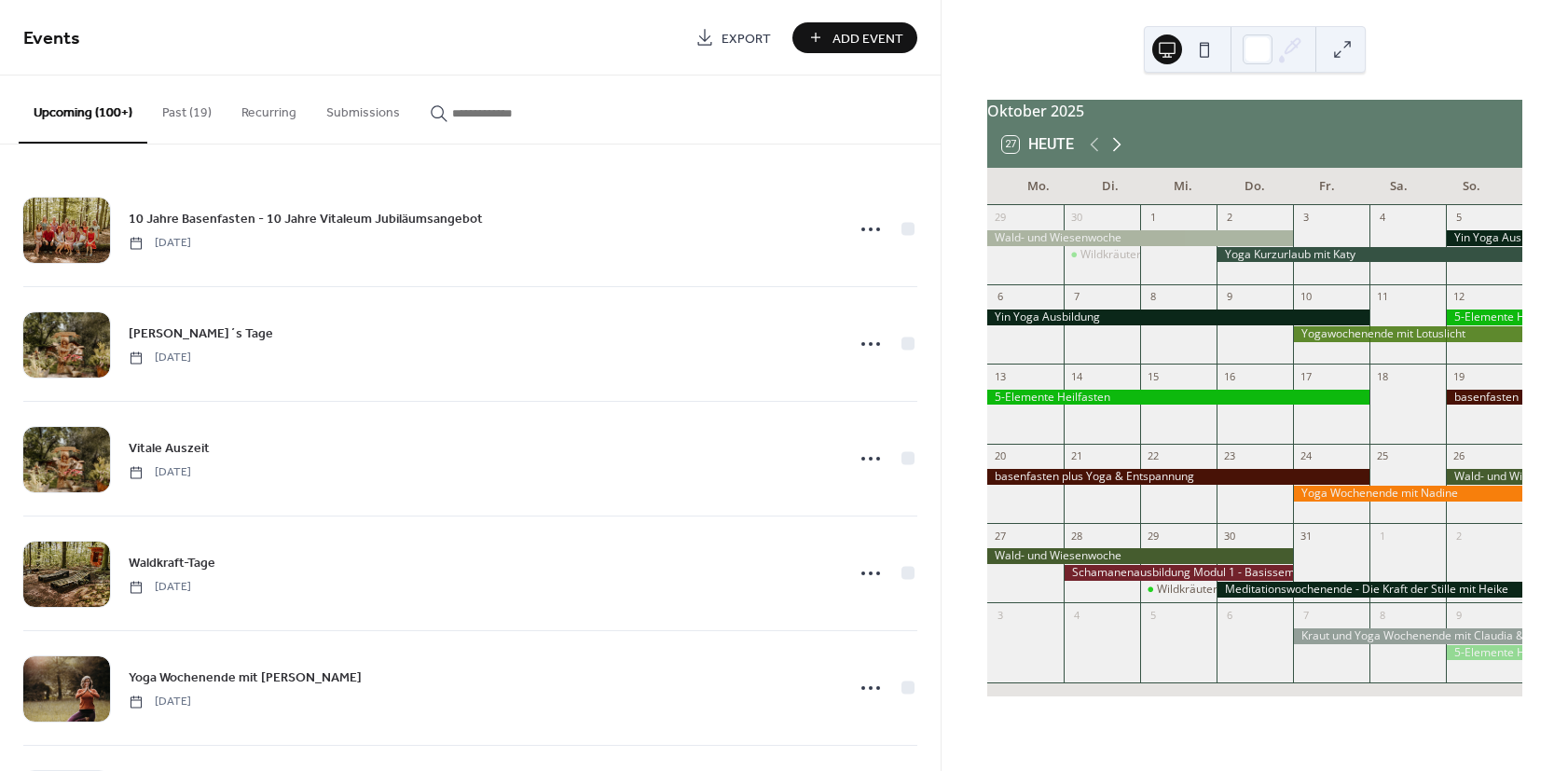click 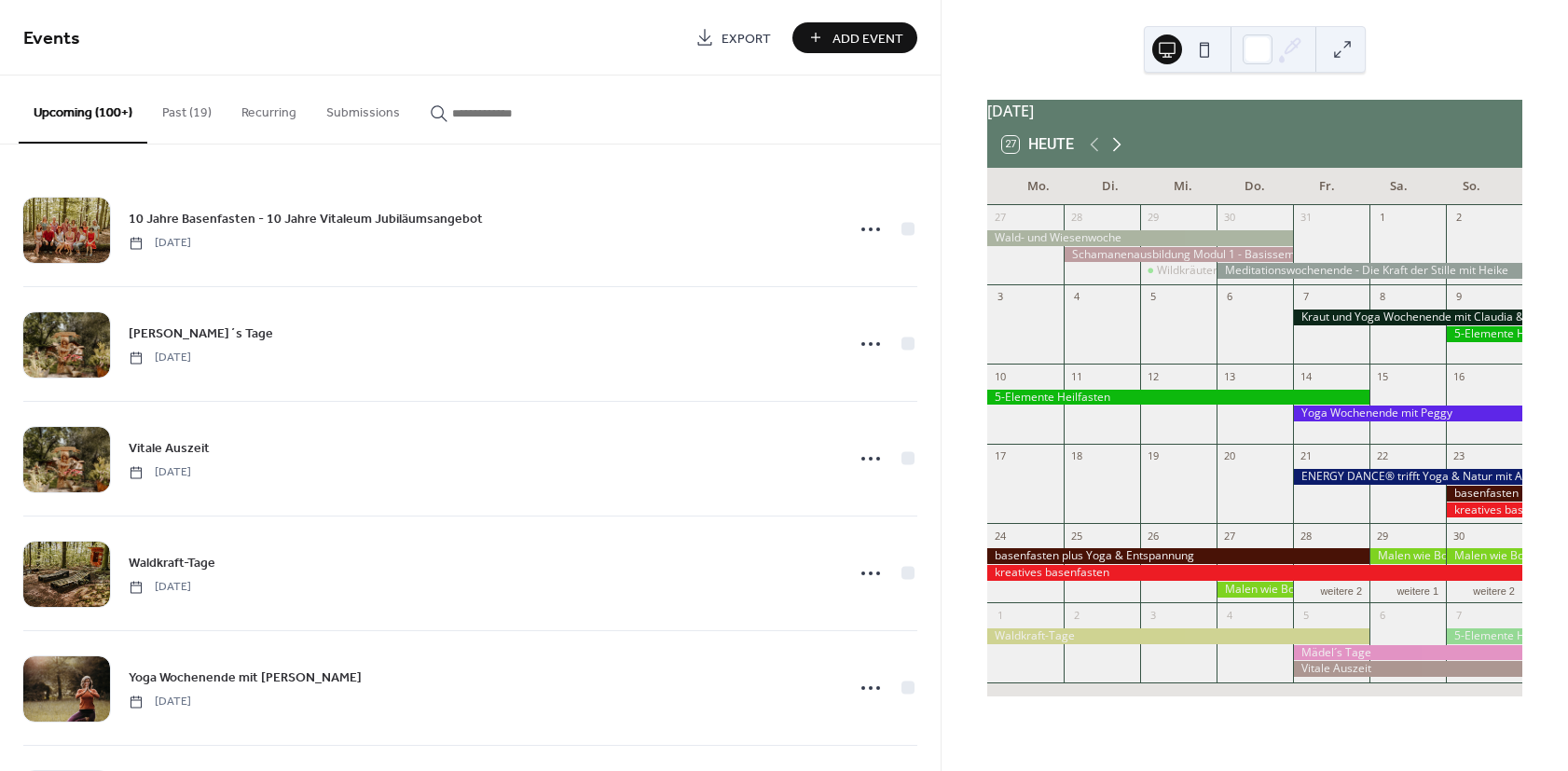 click 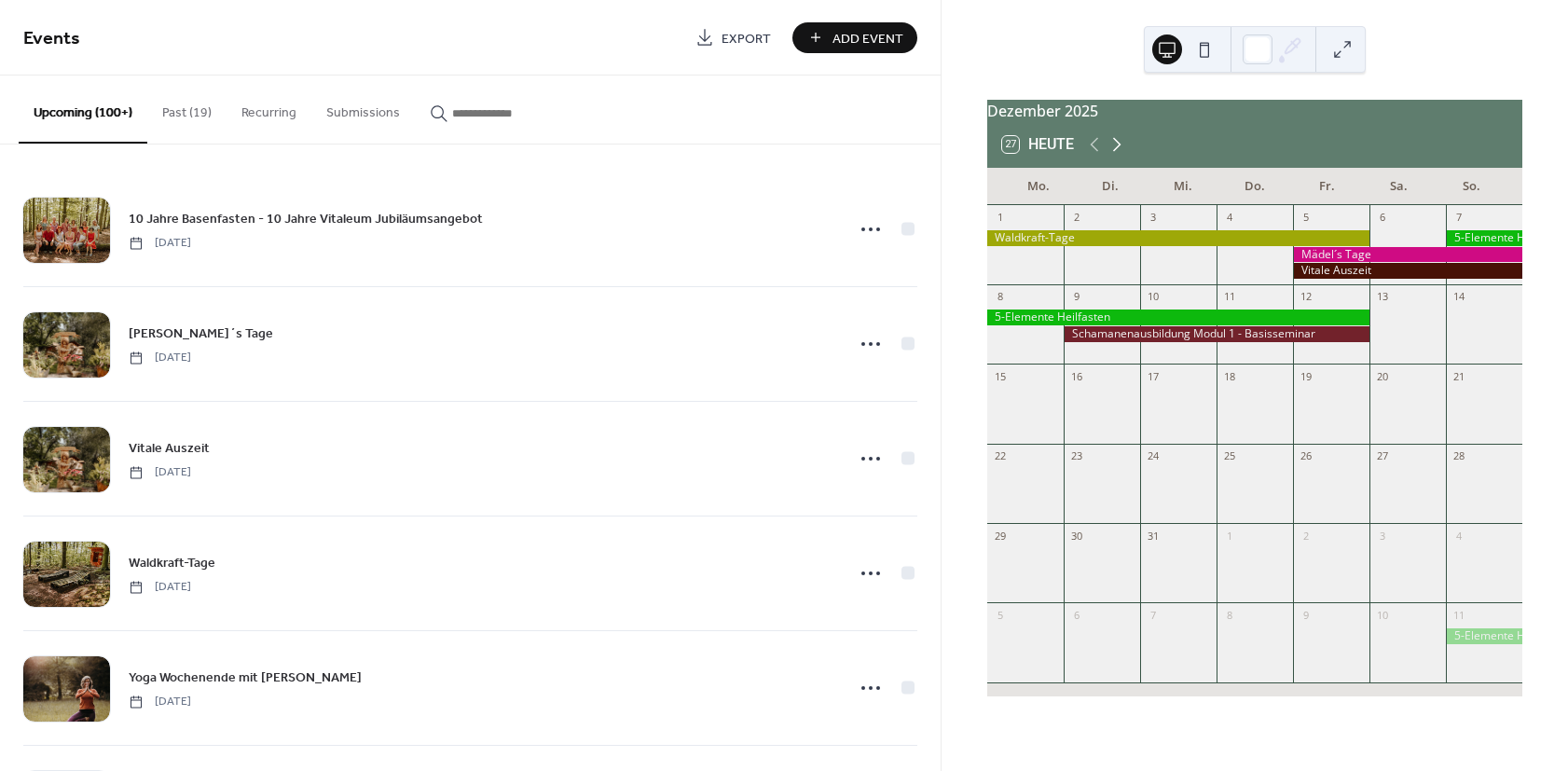 click 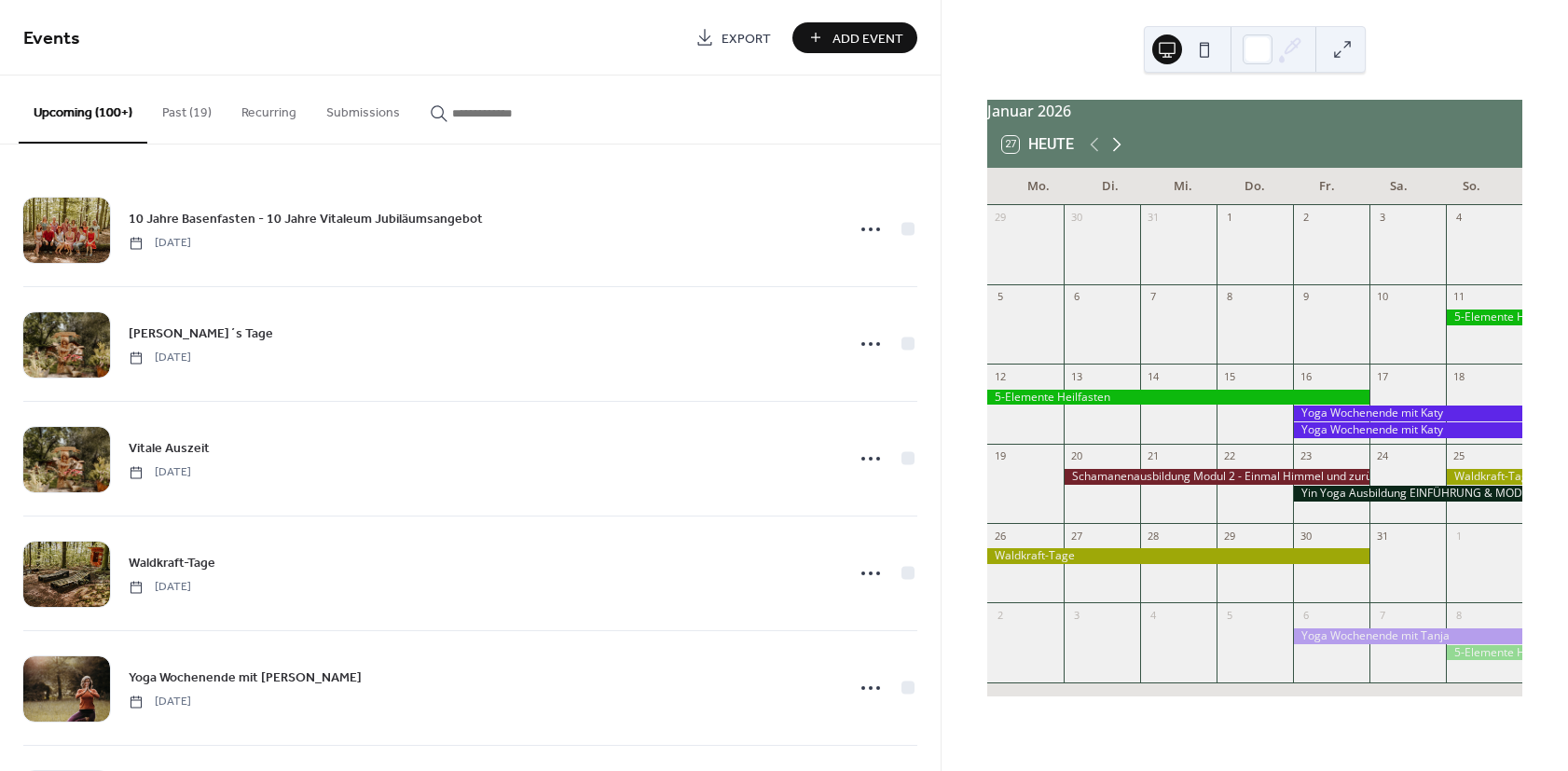 click 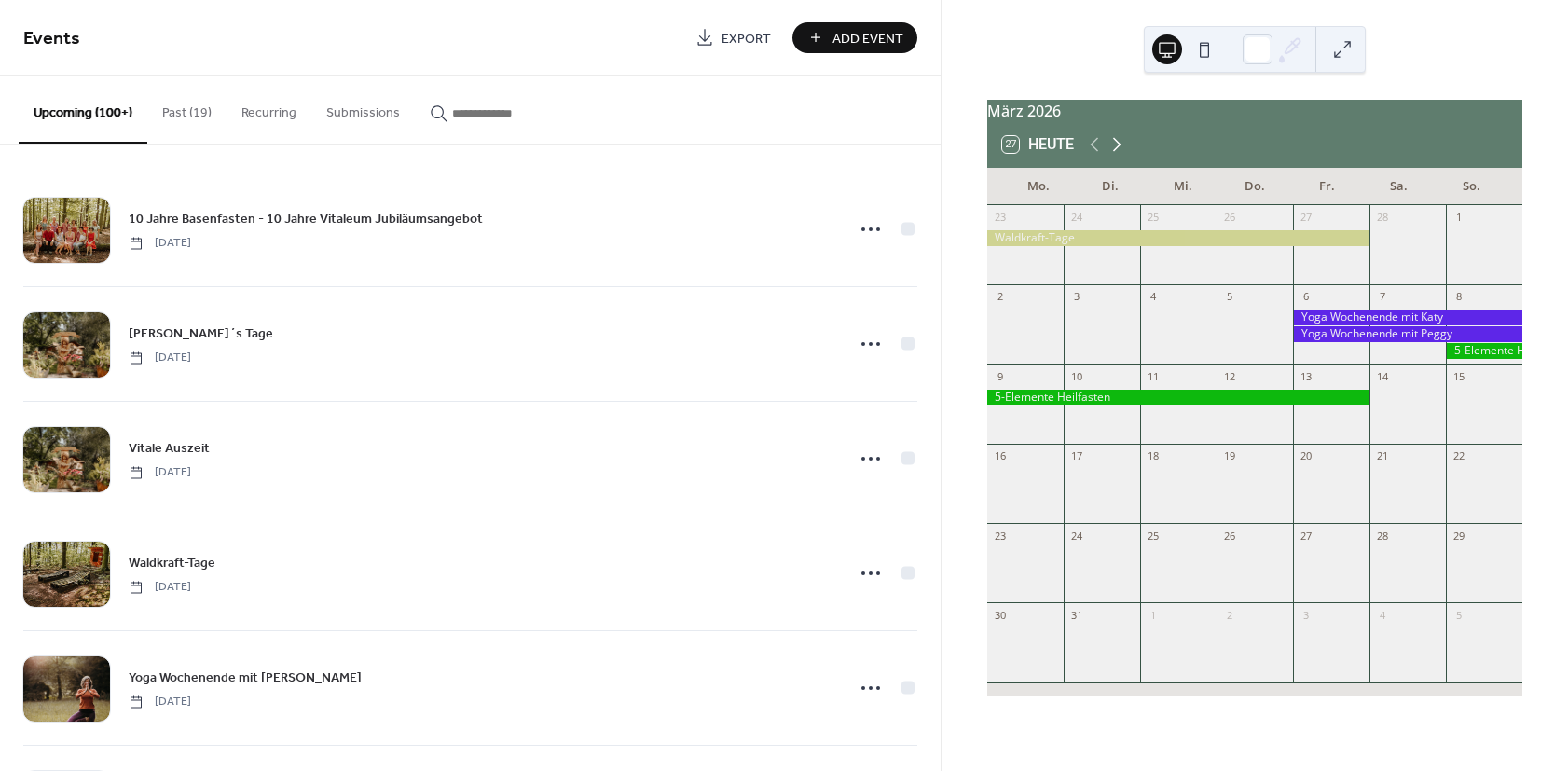click 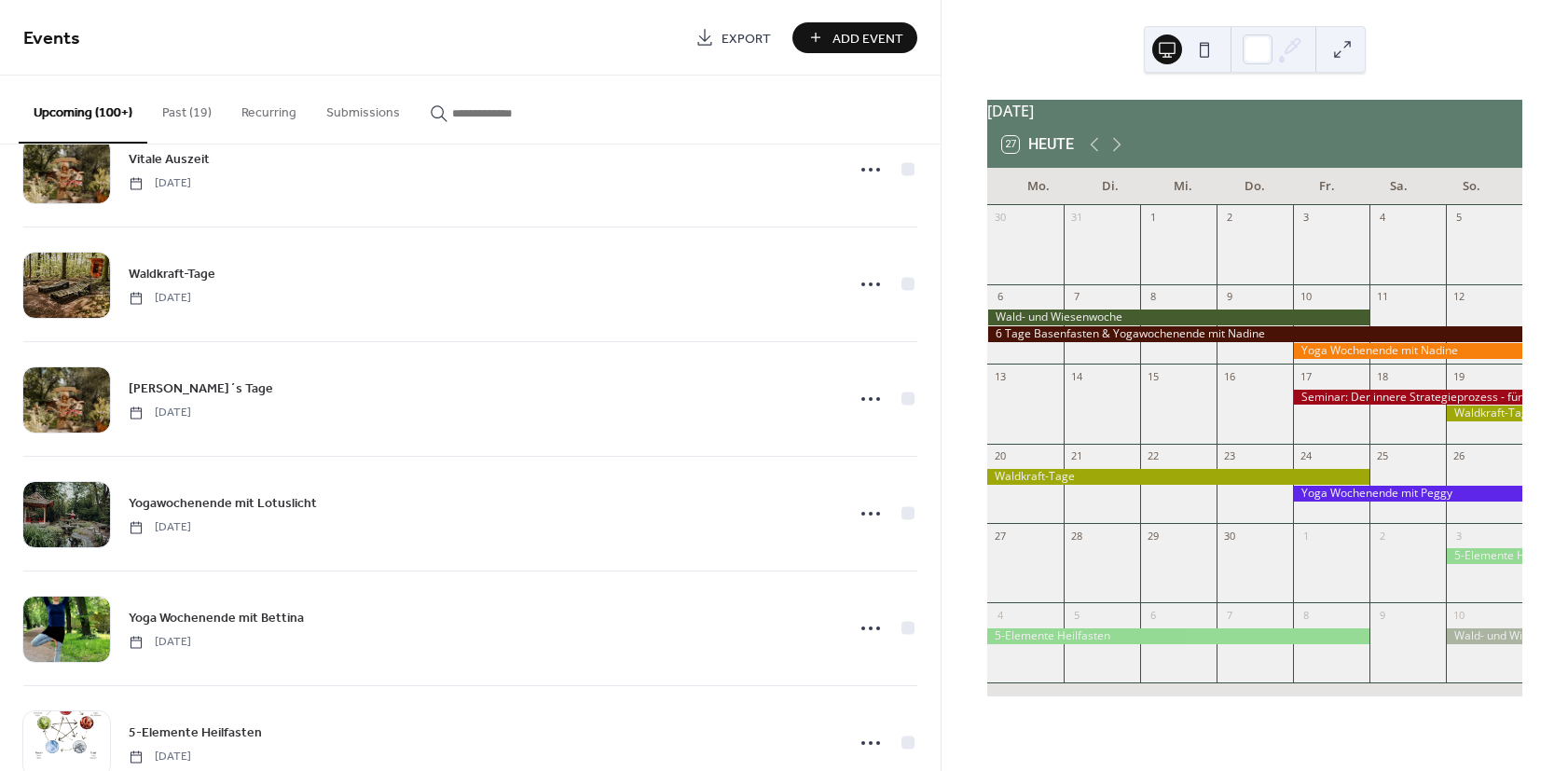 scroll, scrollTop: 1454, scrollLeft: 0, axis: vertical 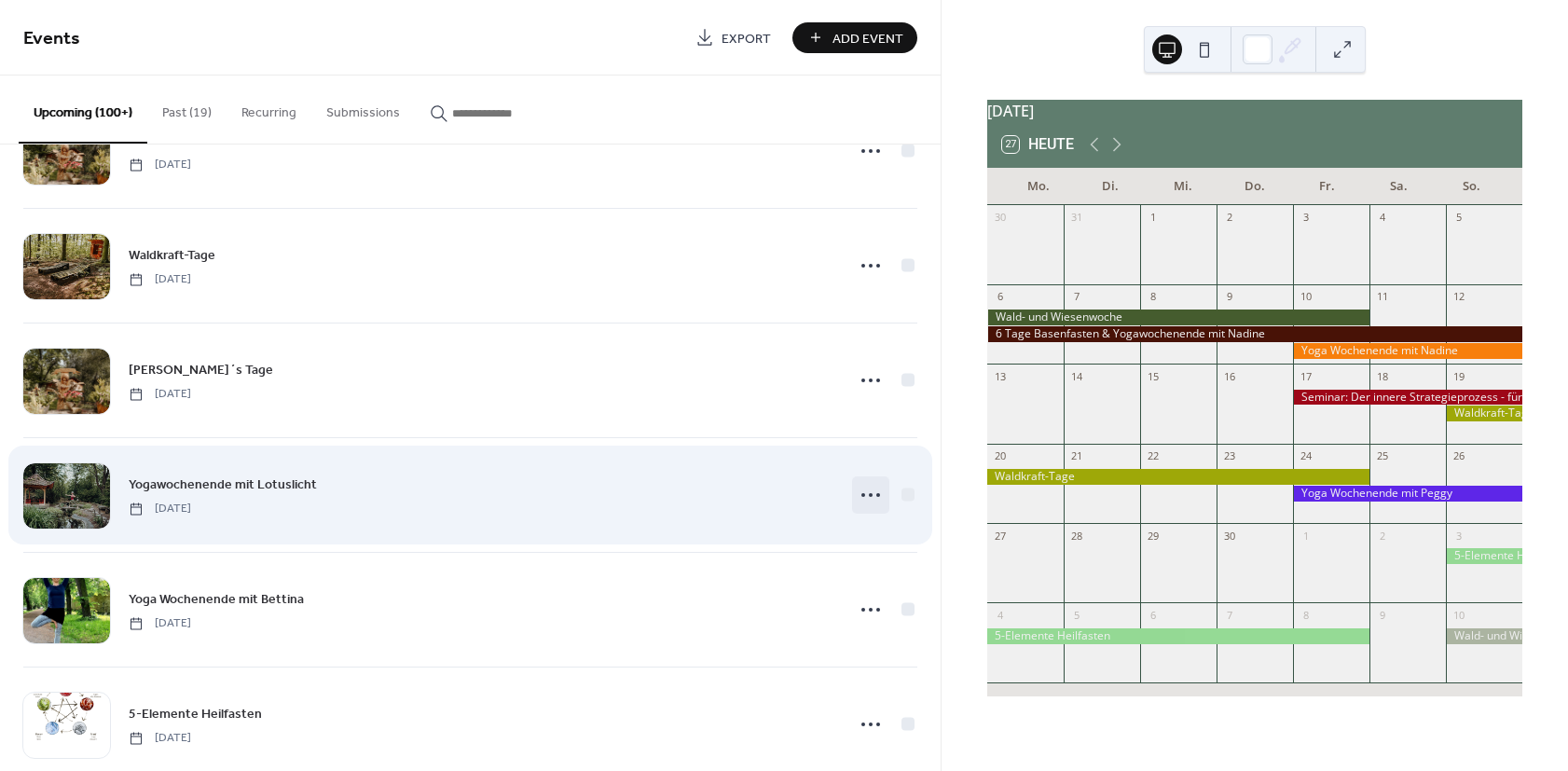 click 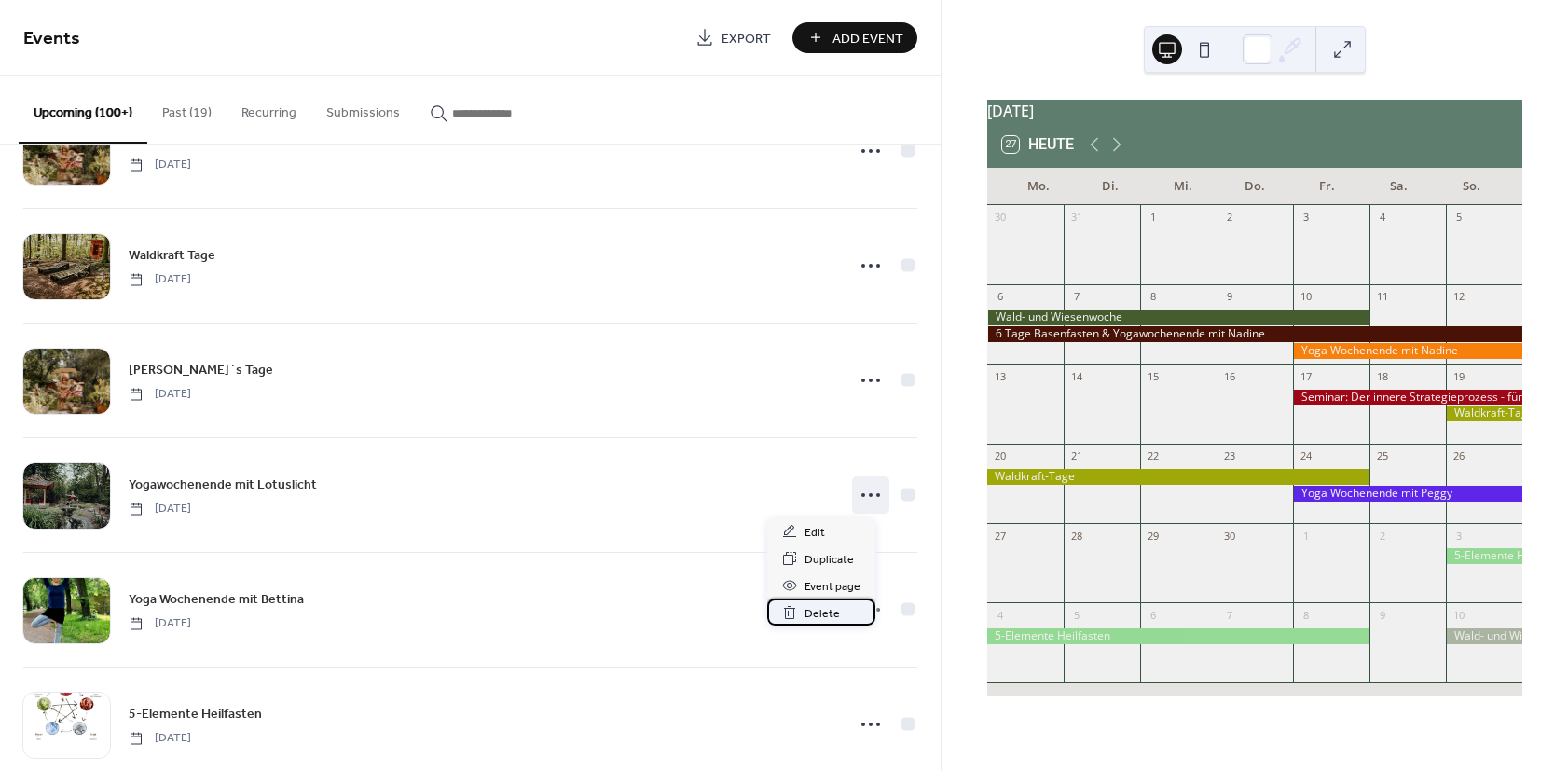 click on "Delete" at bounding box center [822, 613] 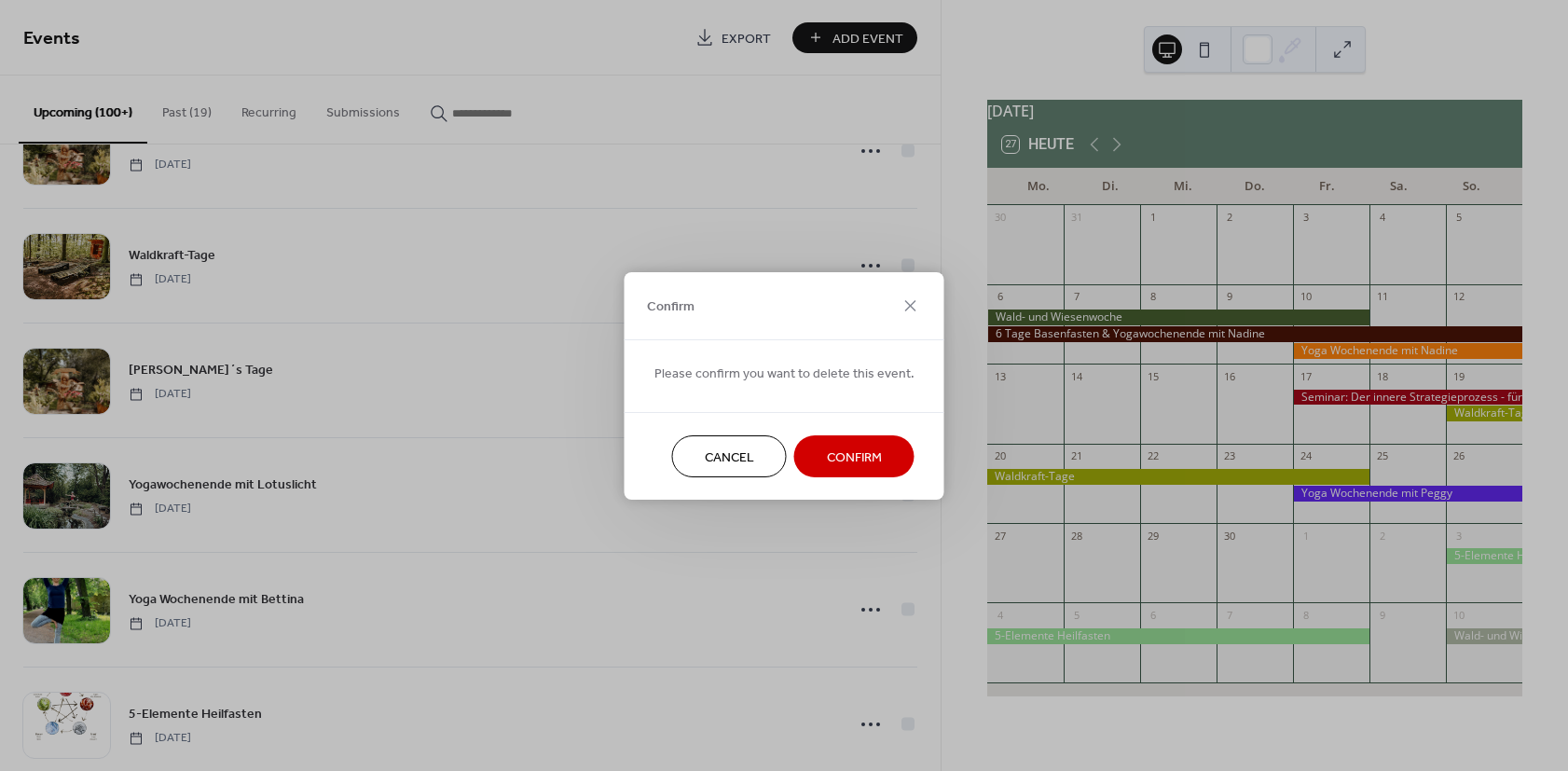 click on "Confirm" at bounding box center [854, 457] 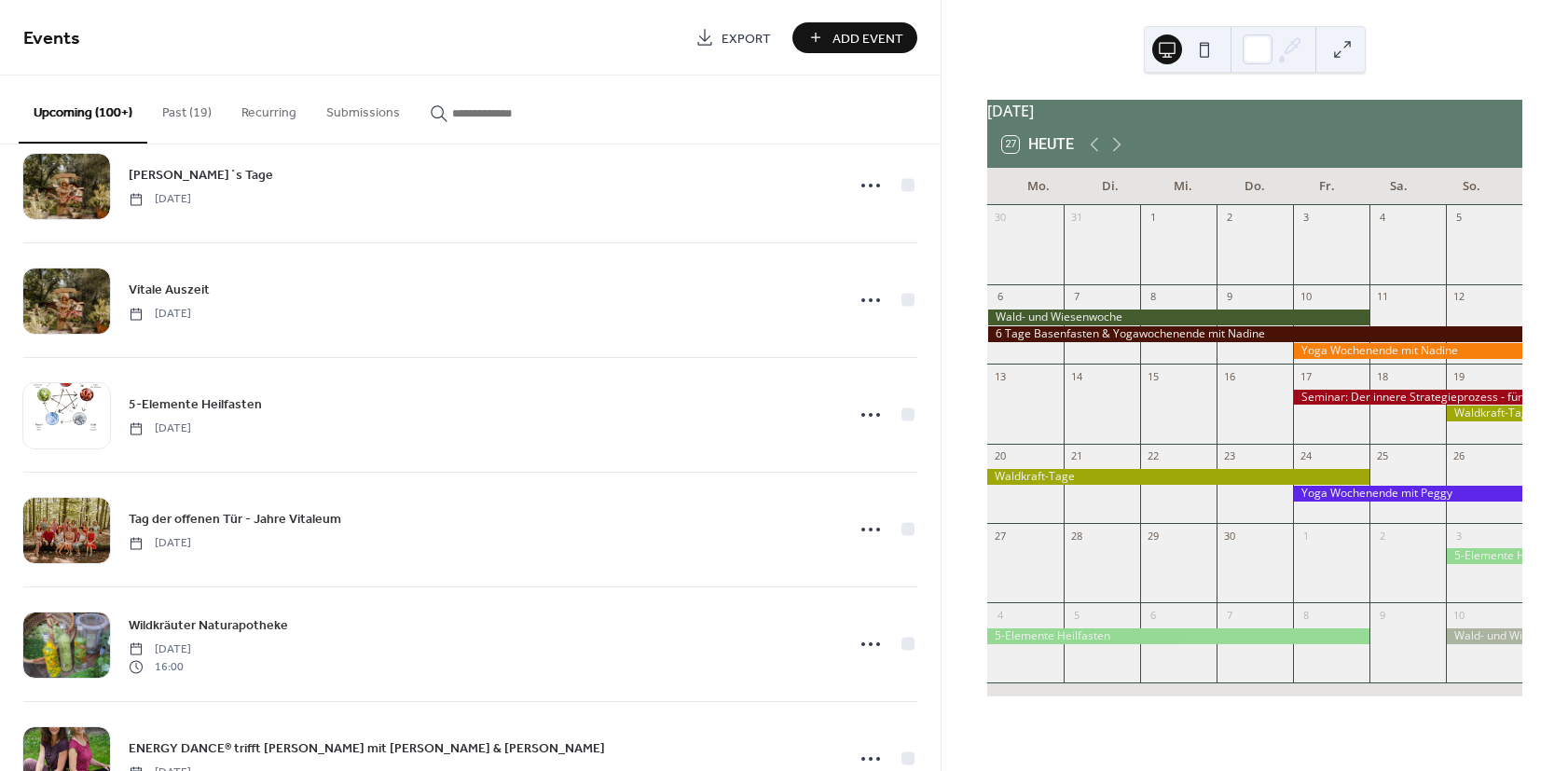 scroll, scrollTop: 615, scrollLeft: 0, axis: vertical 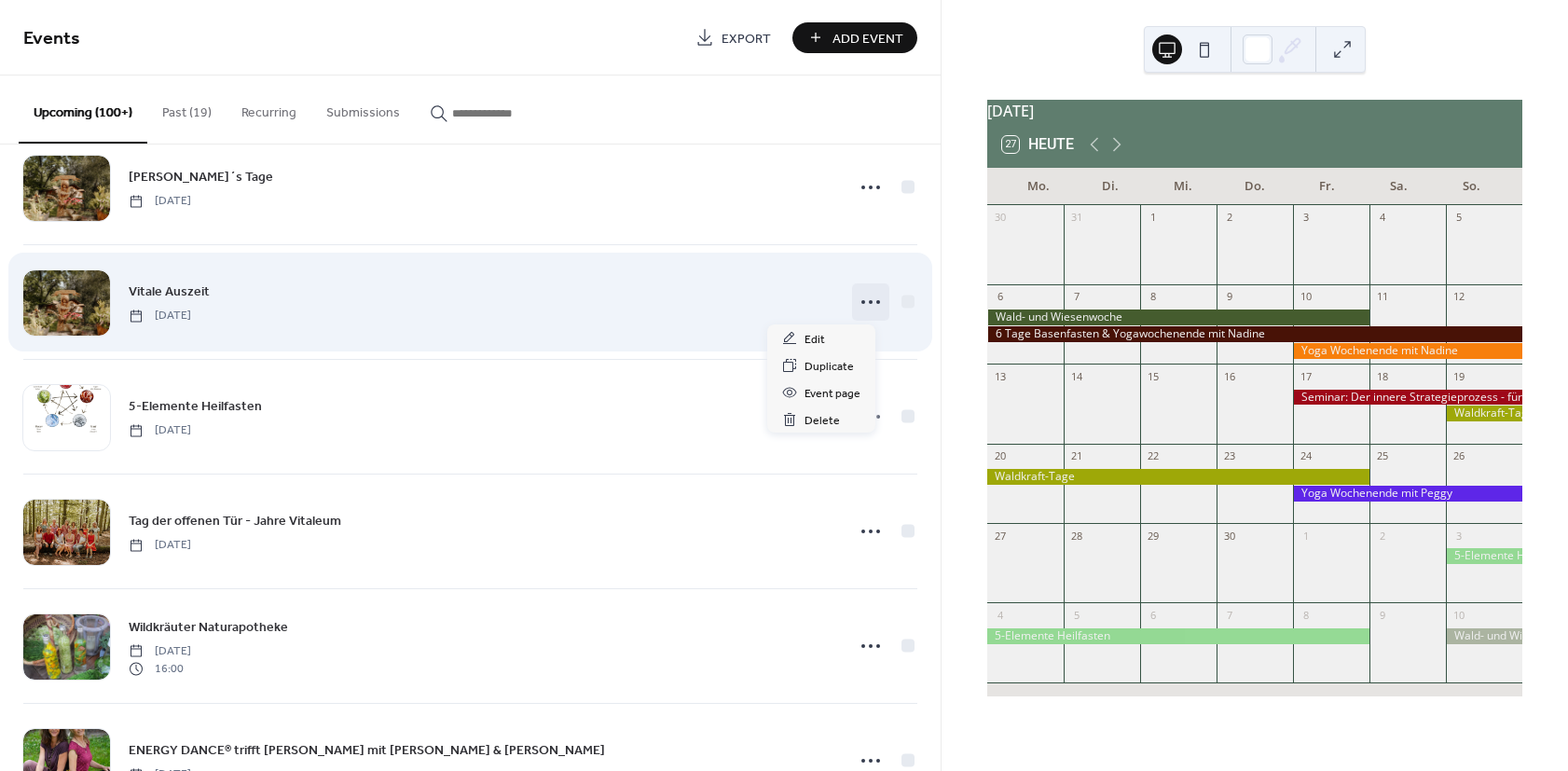click 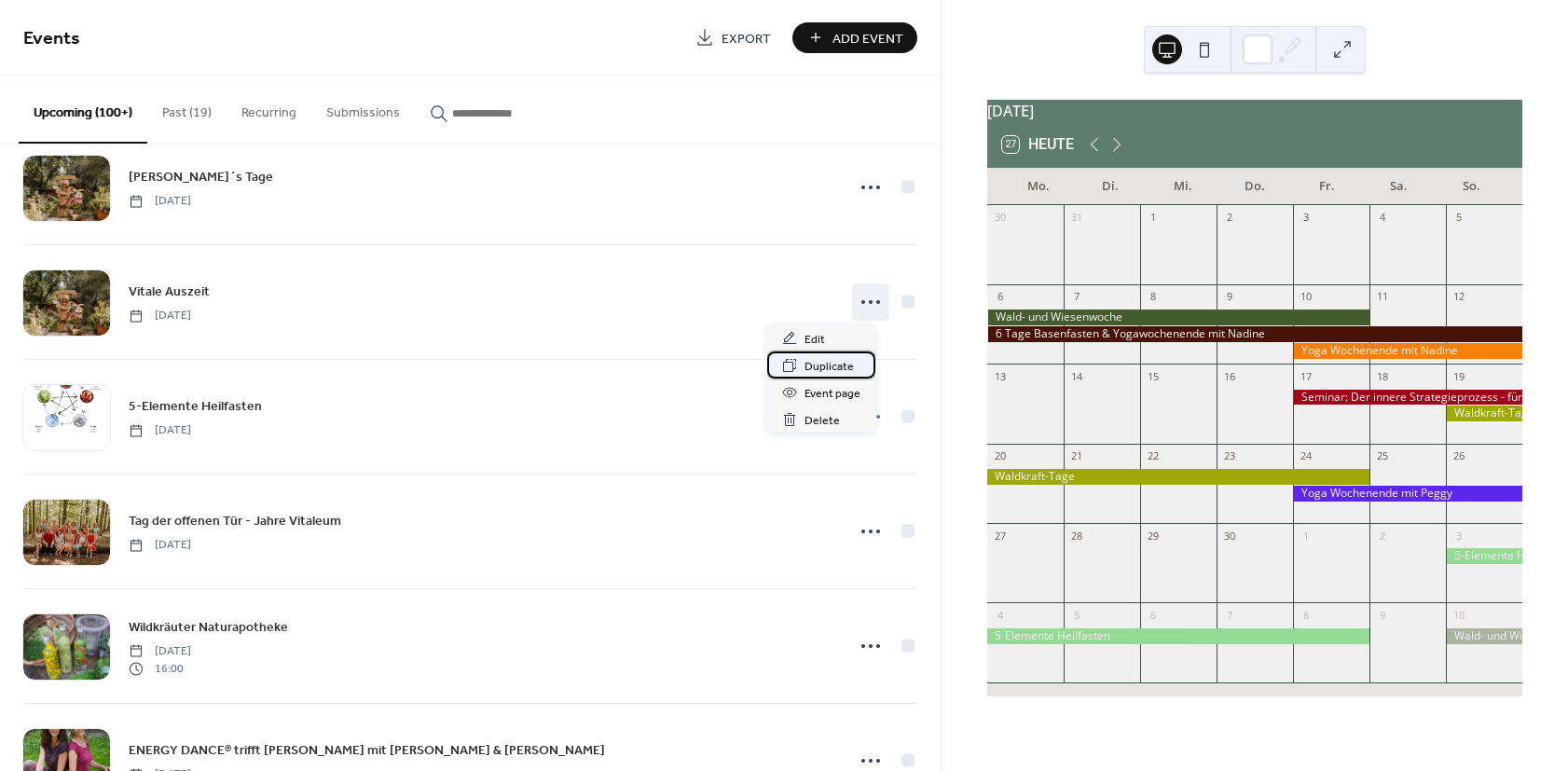 click on "Duplicate" at bounding box center [829, 366] 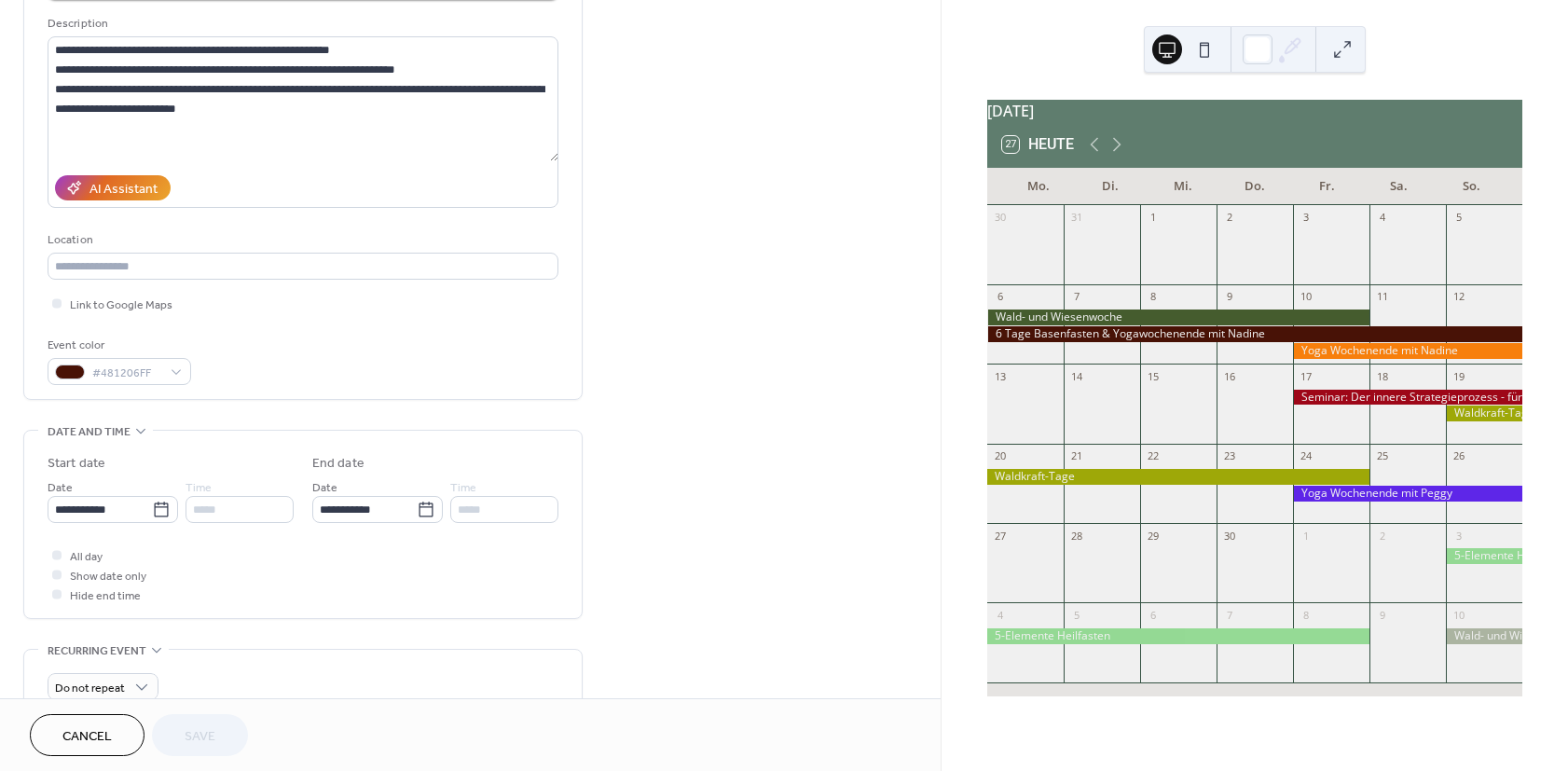 scroll, scrollTop: 224, scrollLeft: 0, axis: vertical 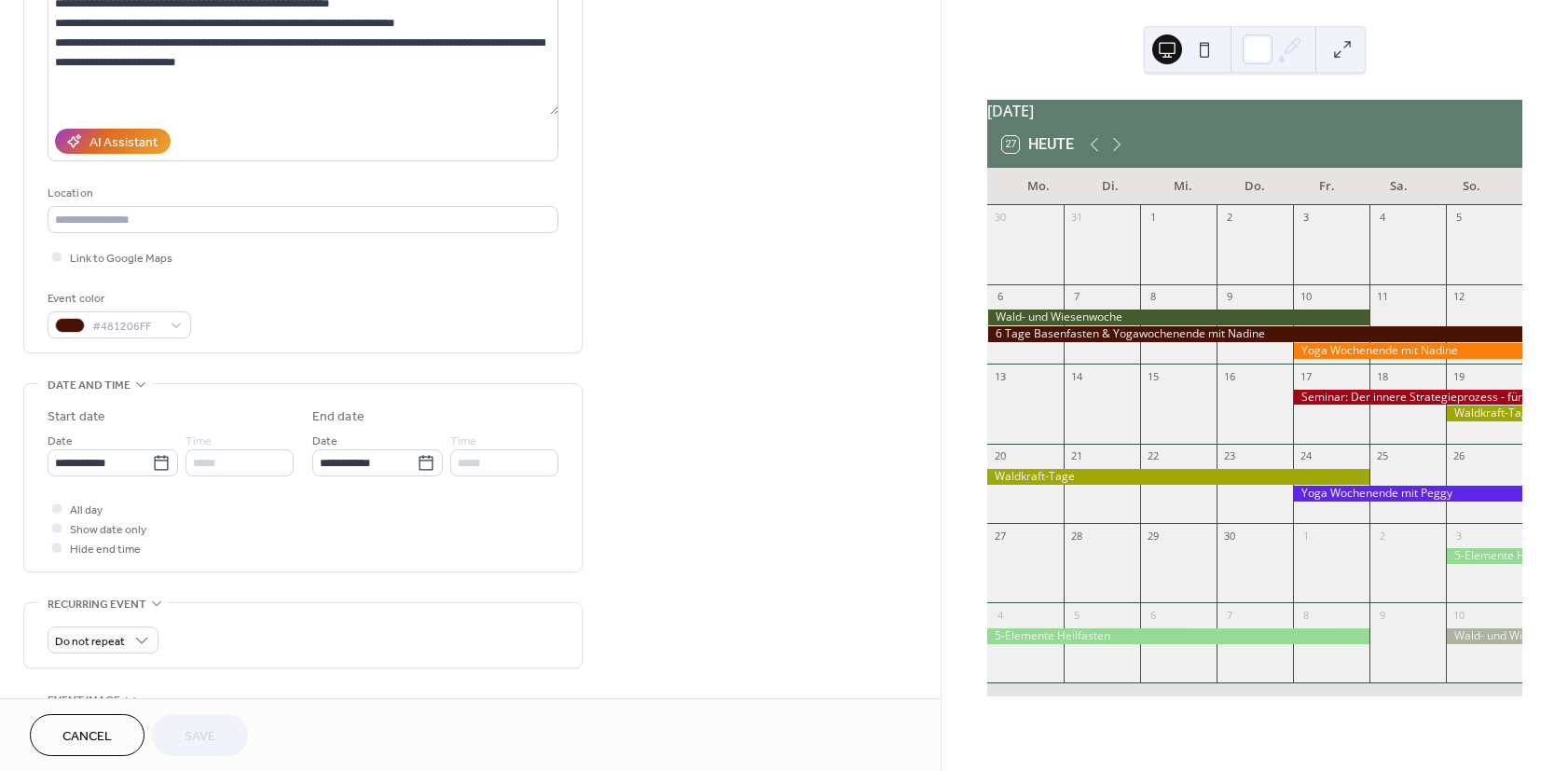 click on "**********" at bounding box center (303, 482) 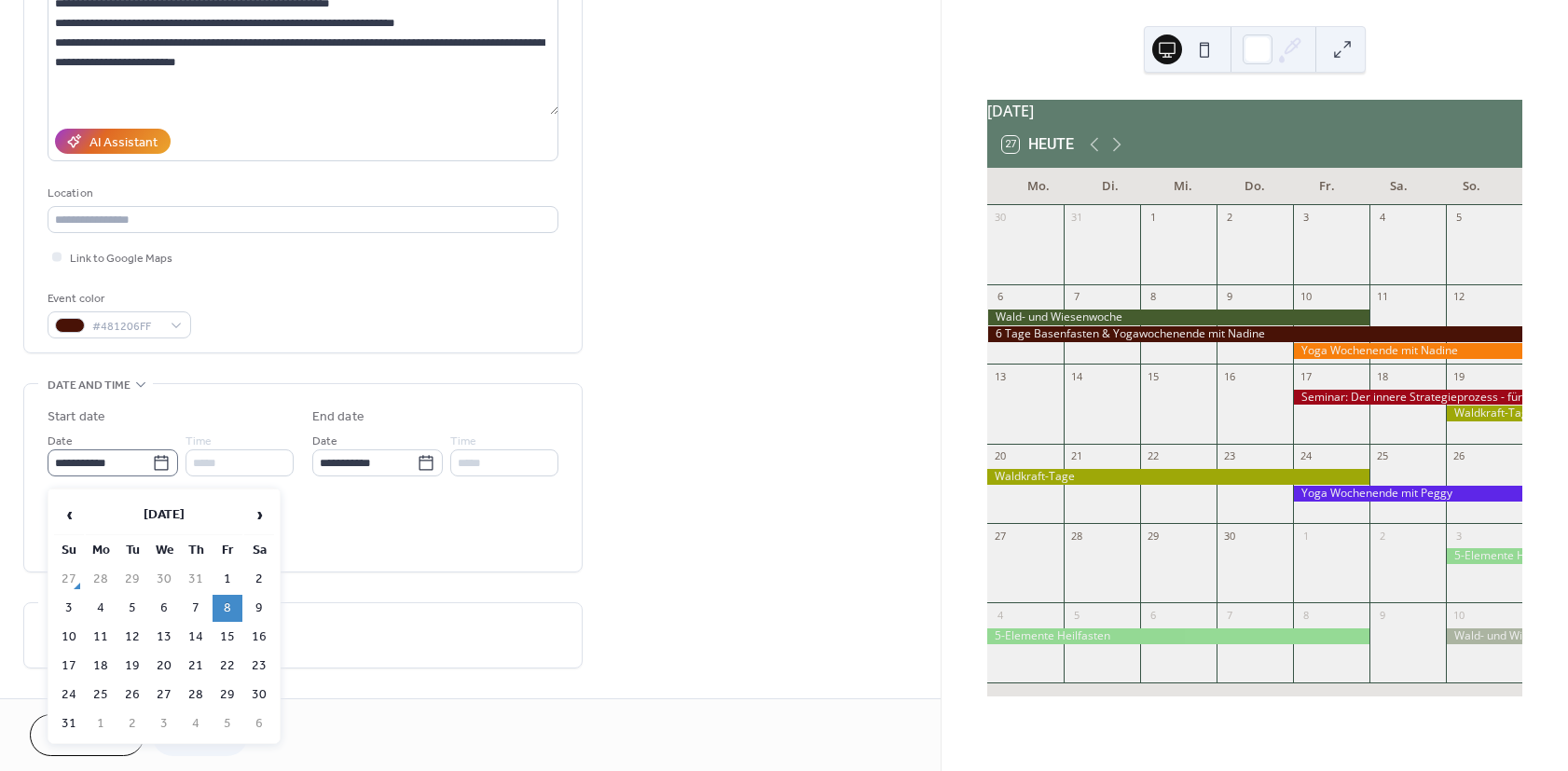 click 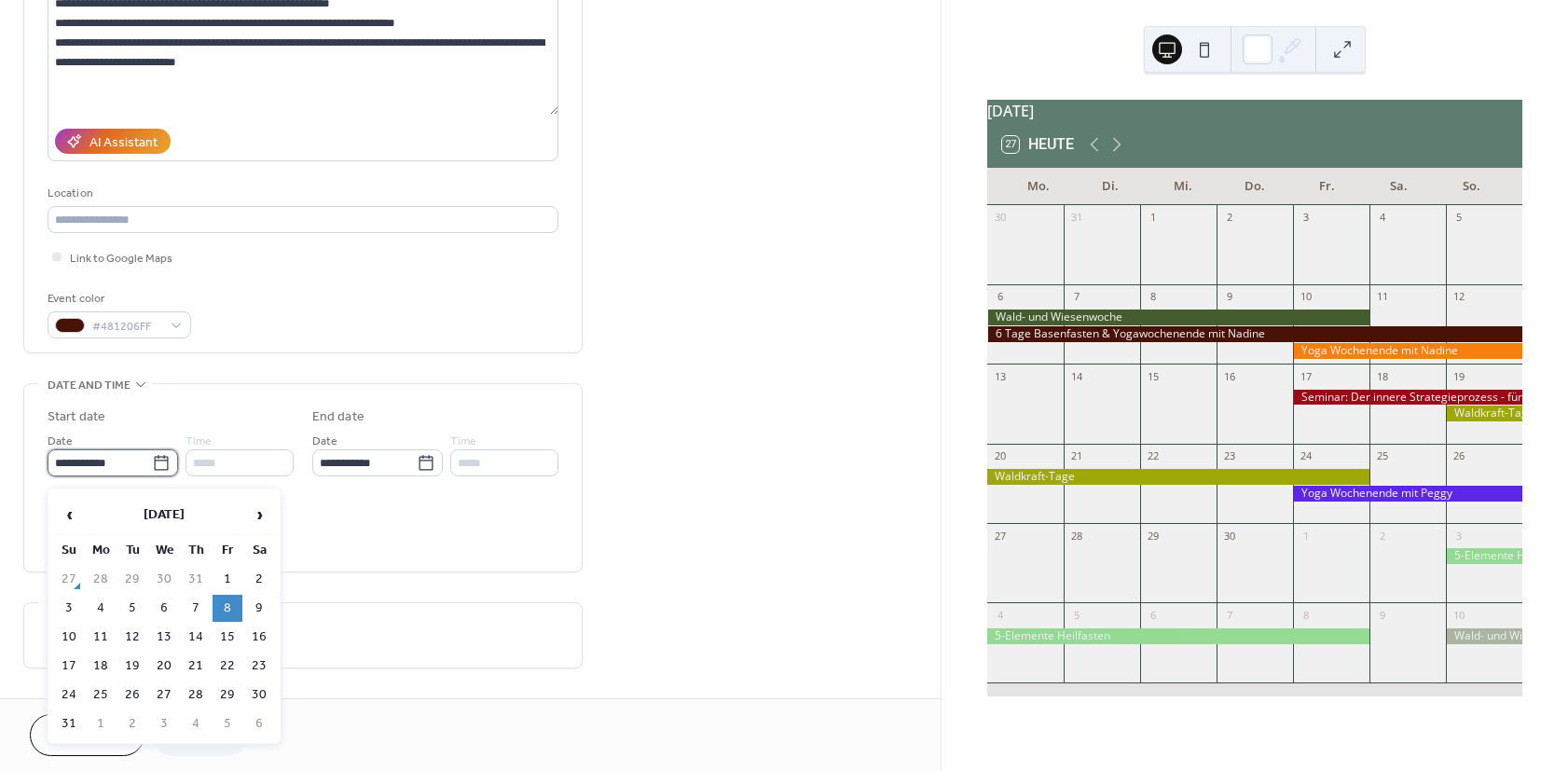 click on "**********" at bounding box center (100, 462) 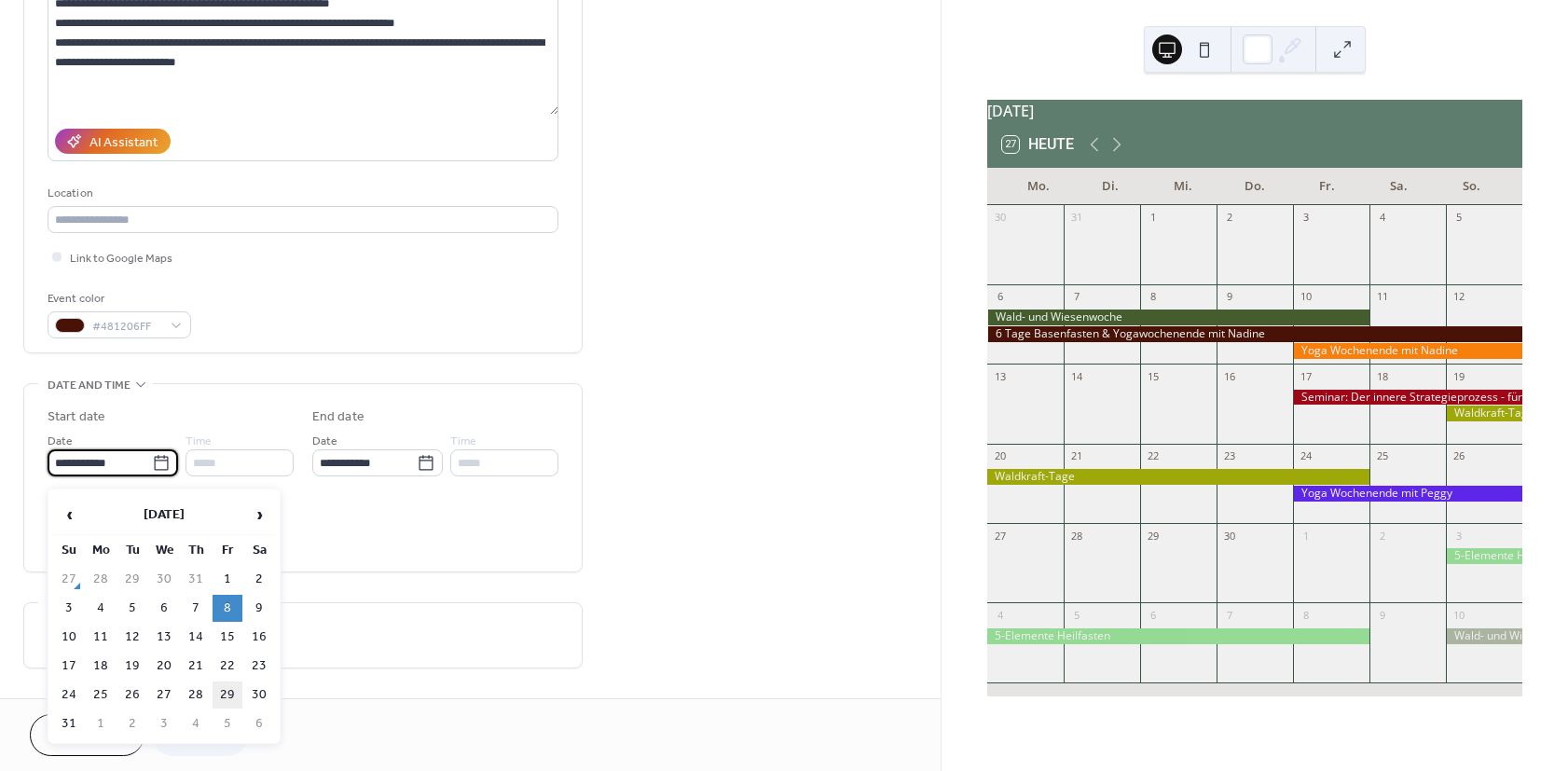 click on "29" at bounding box center [227, 695] 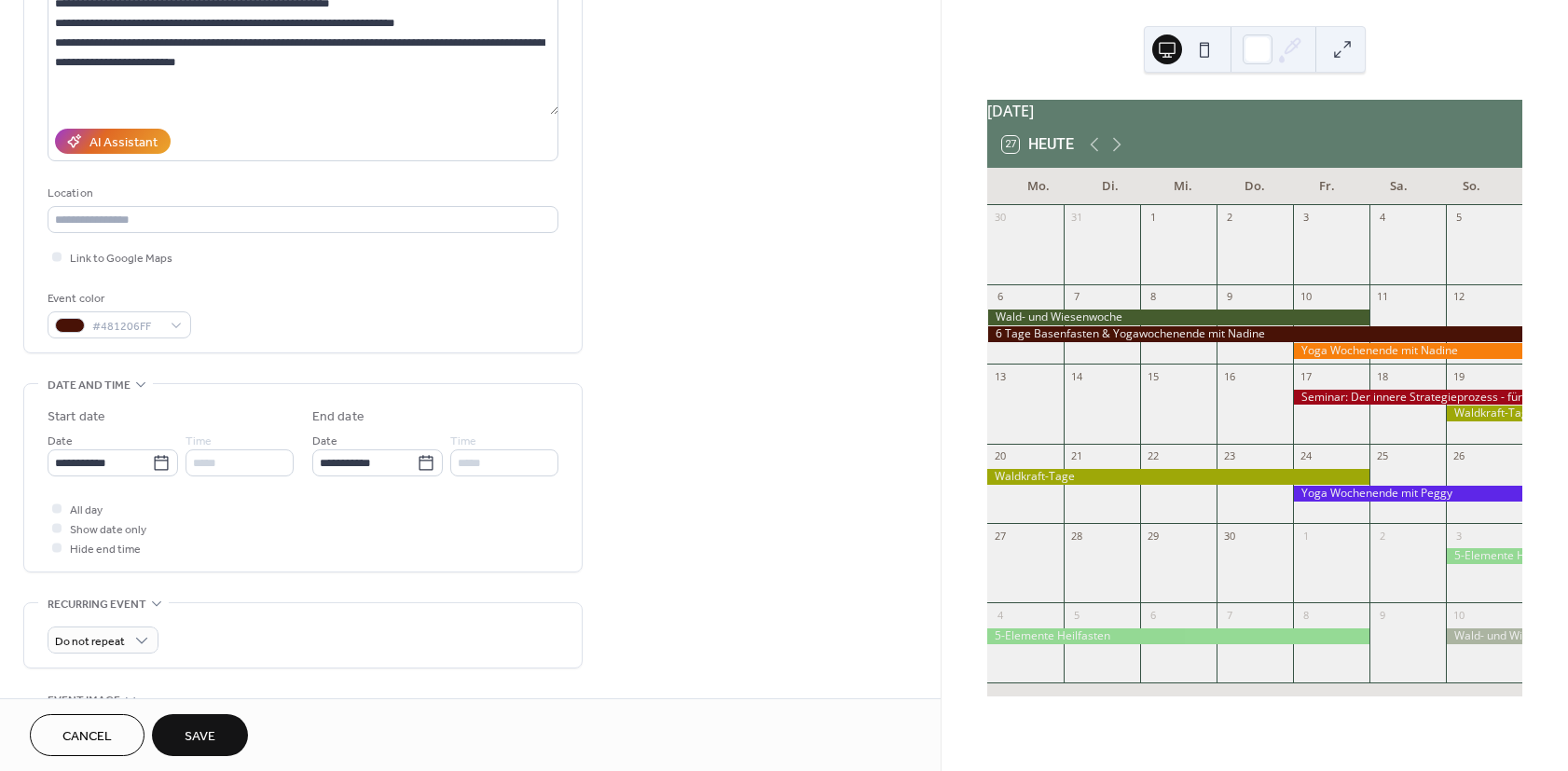 click on "Save" at bounding box center [199, 735] 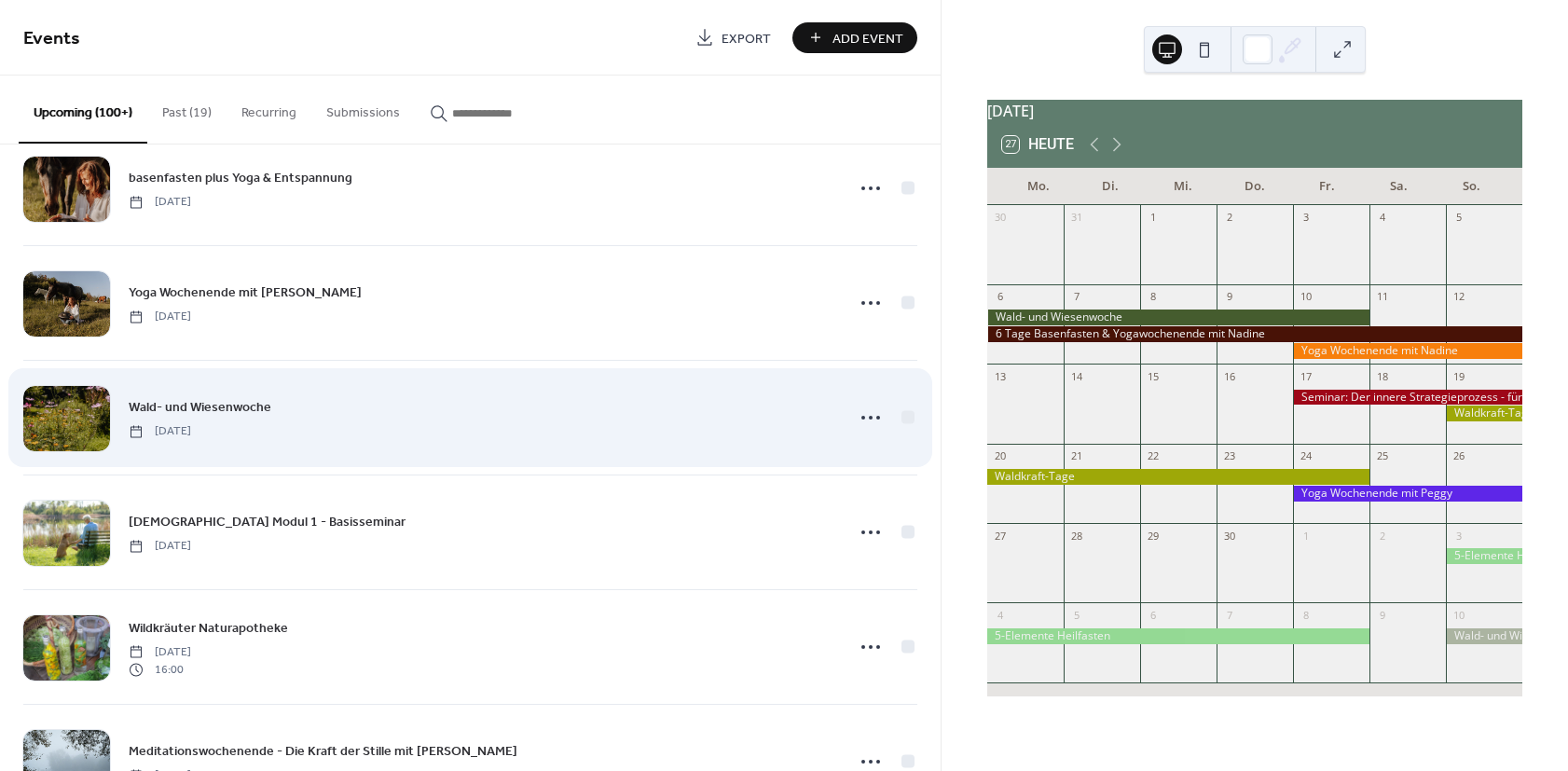 scroll, scrollTop: 3708, scrollLeft: 0, axis: vertical 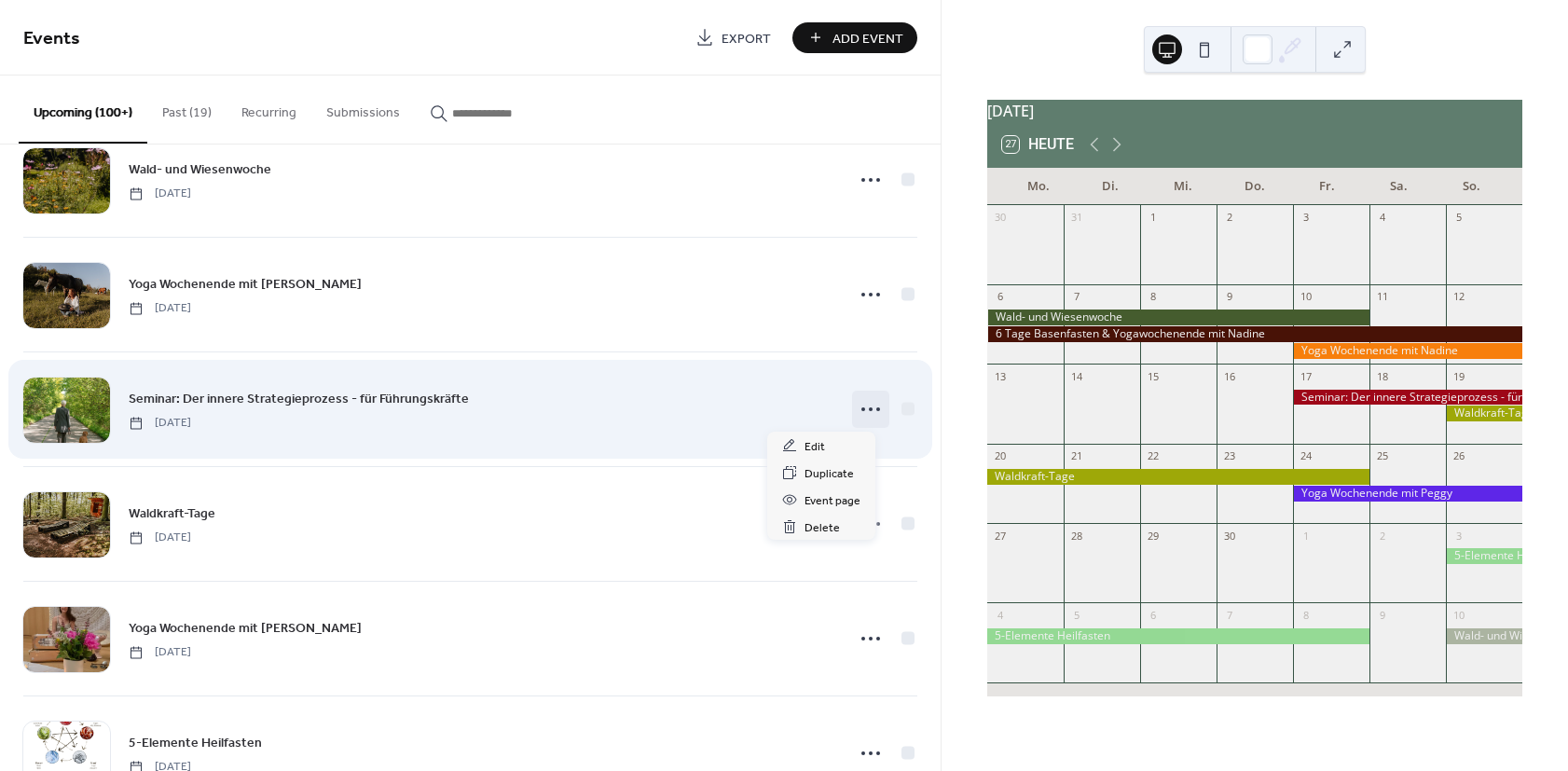 click 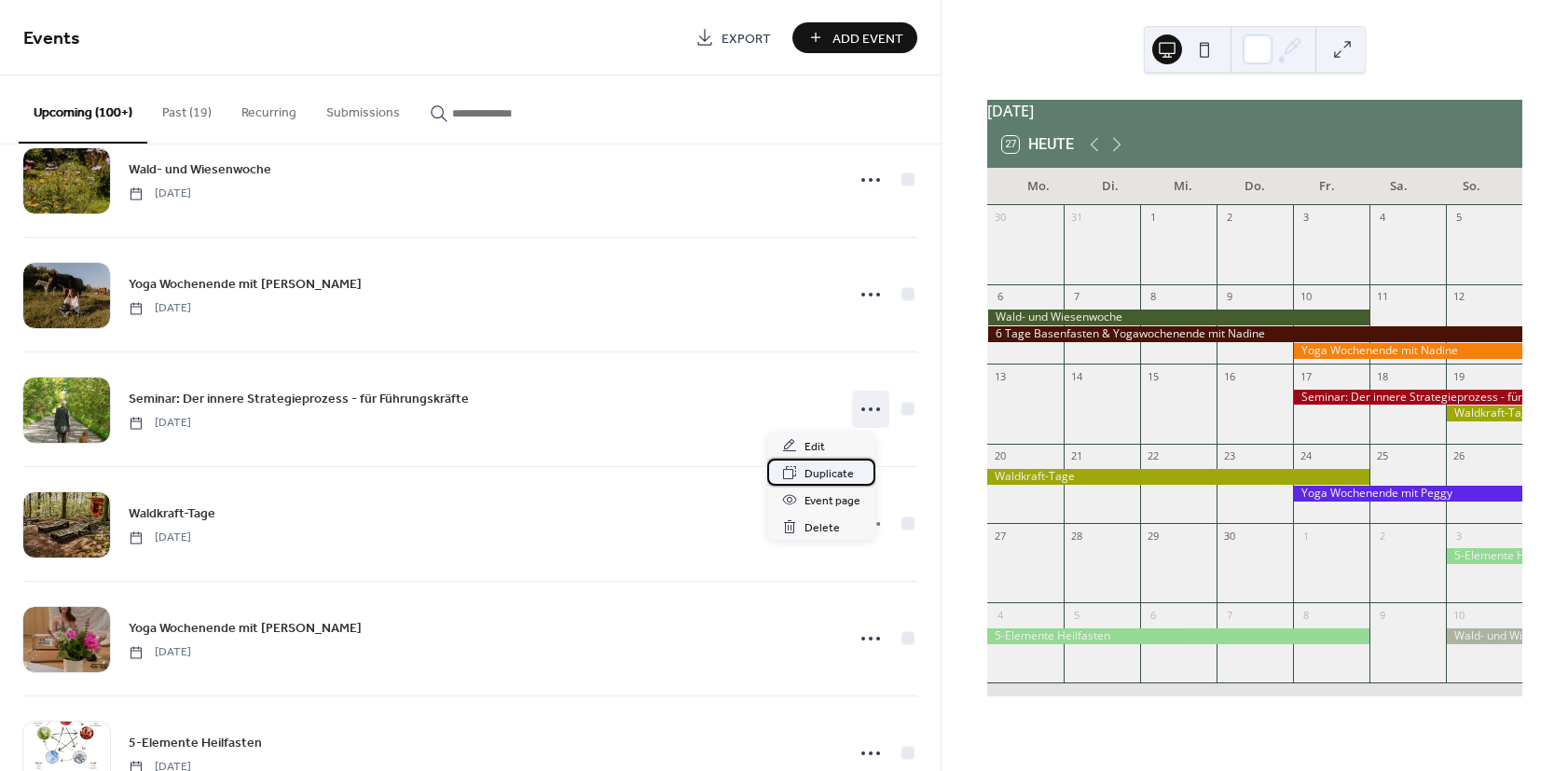click on "Duplicate" at bounding box center [829, 474] 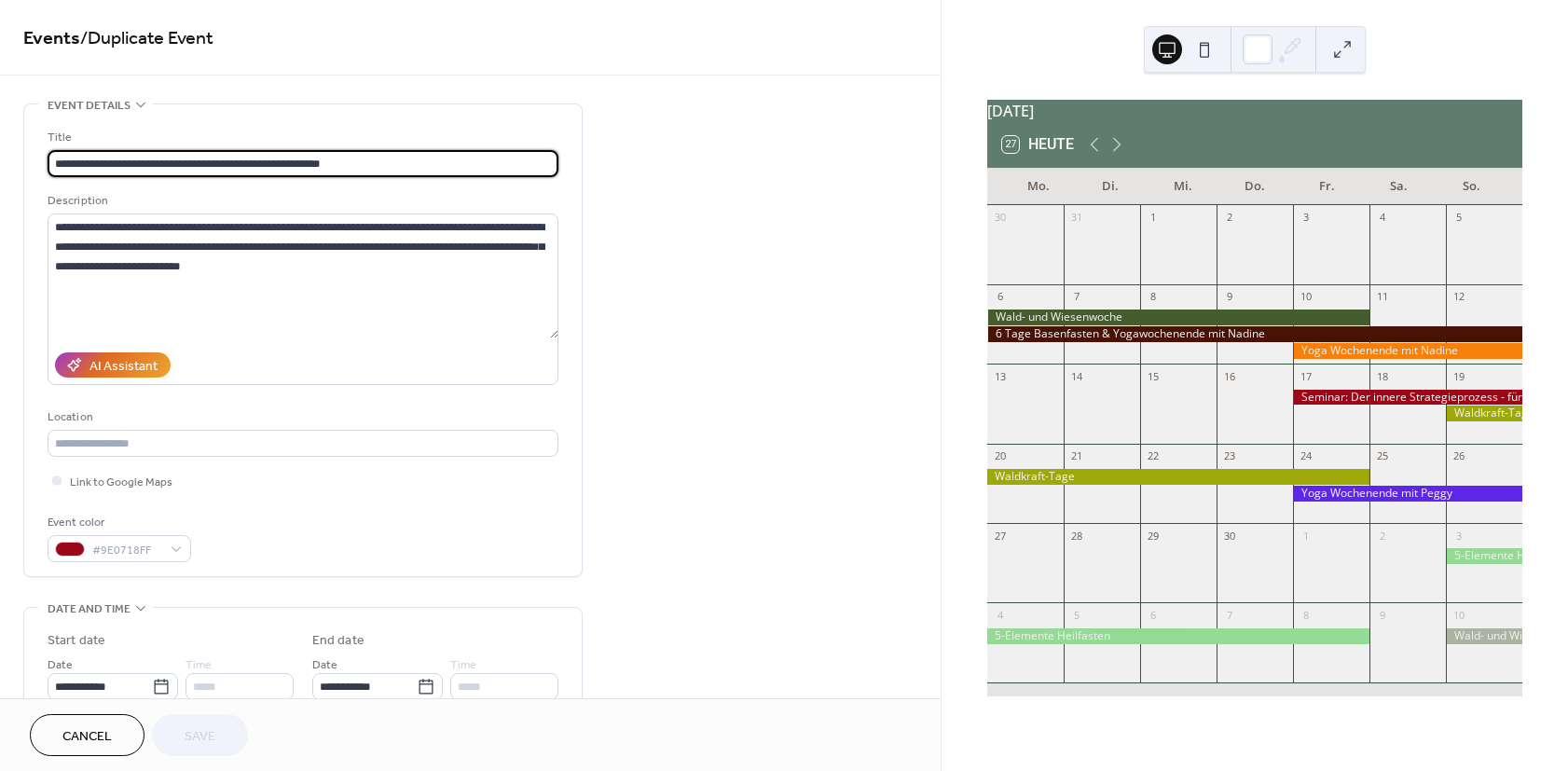scroll, scrollTop: 112, scrollLeft: 0, axis: vertical 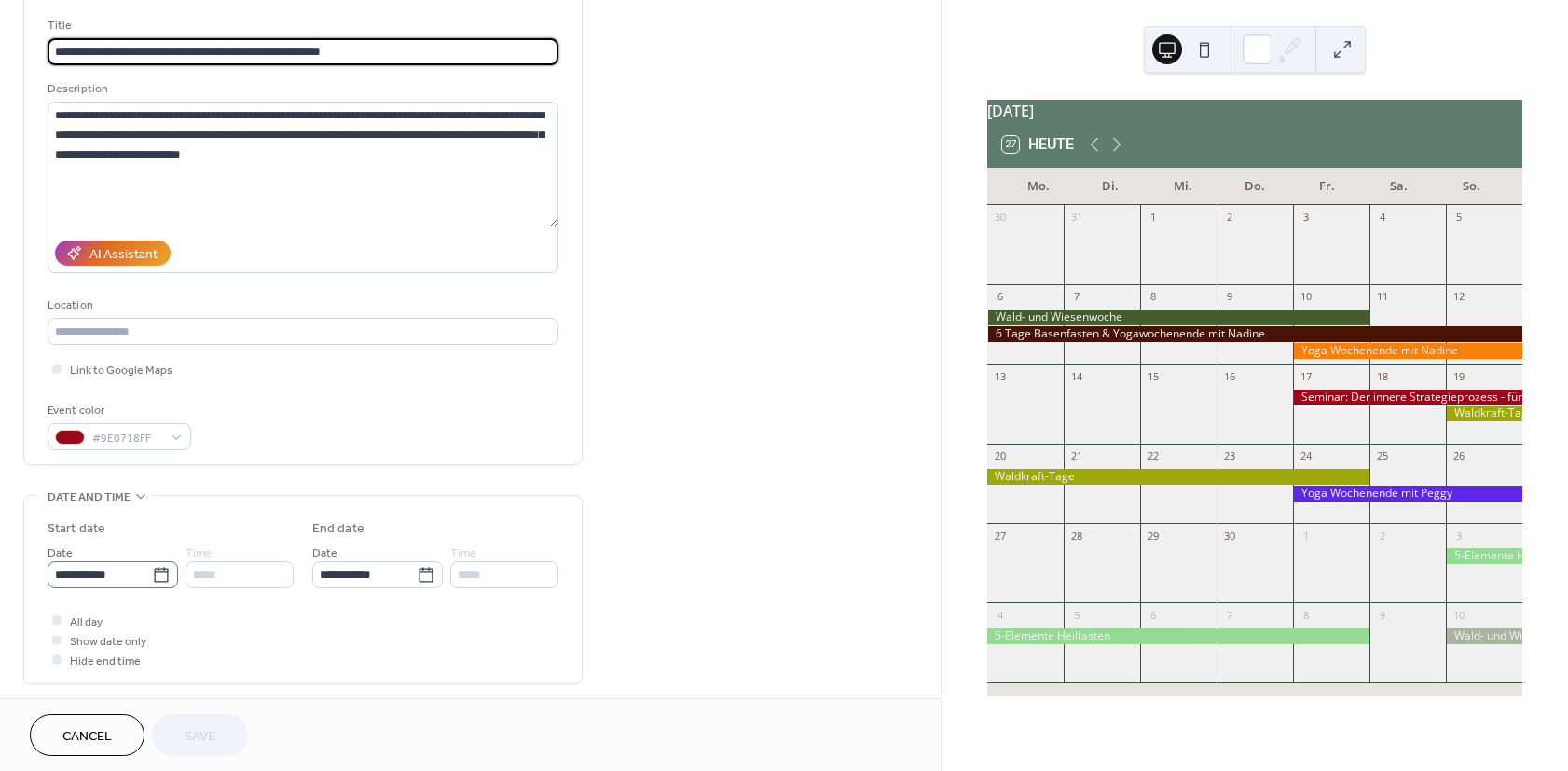 click 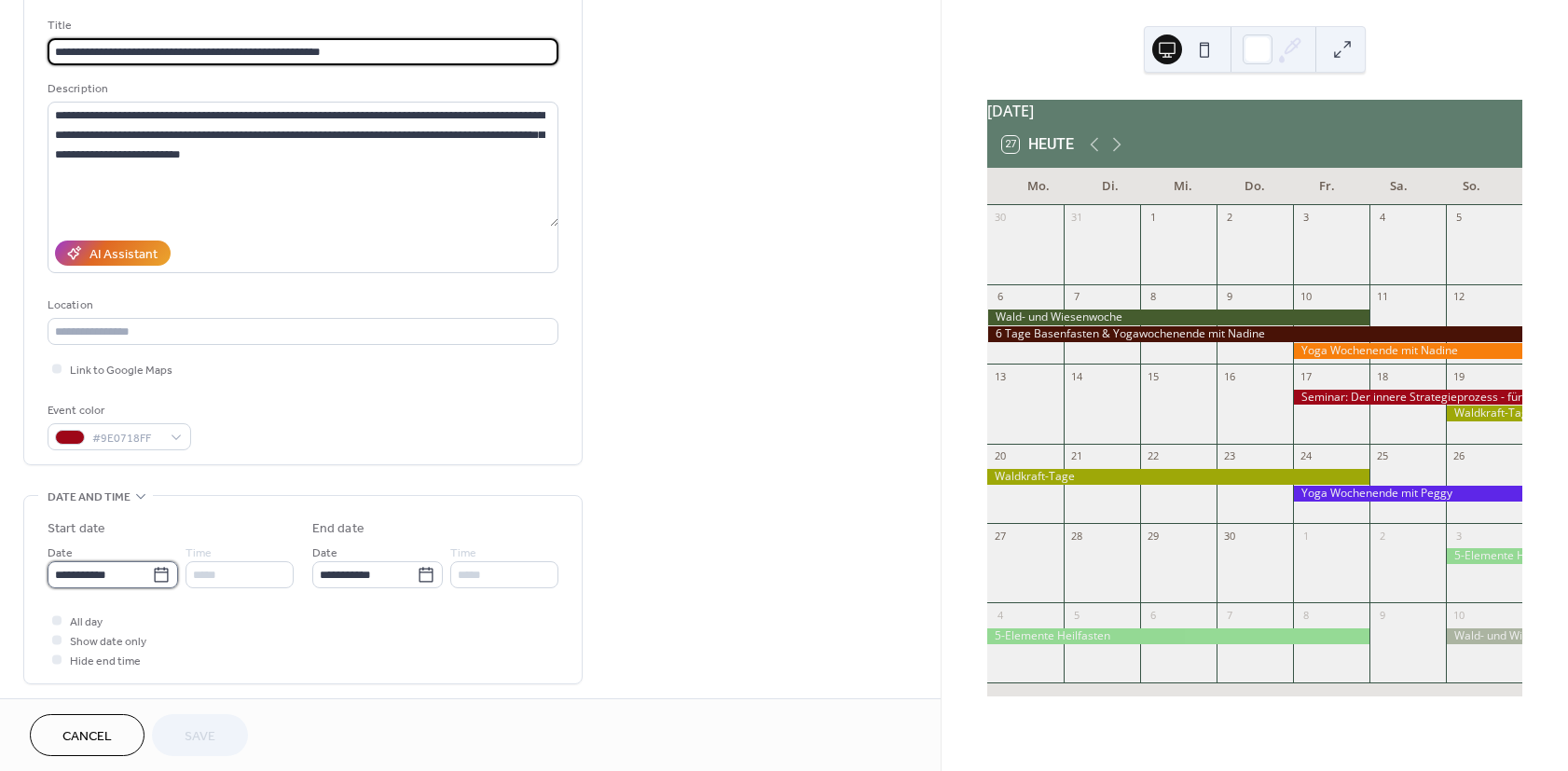 click on "**********" at bounding box center [100, 574] 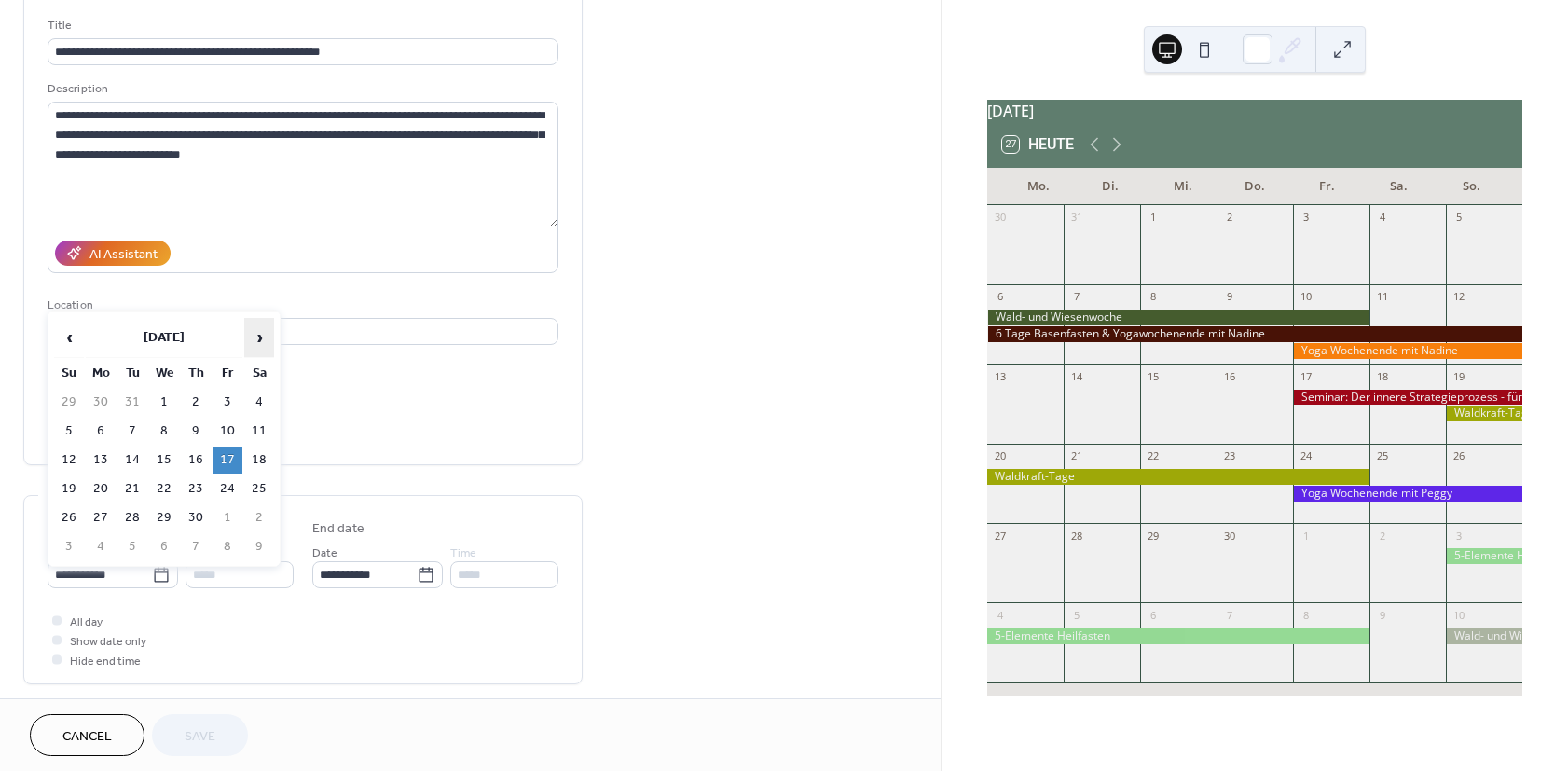 click on "›" at bounding box center [259, 337] 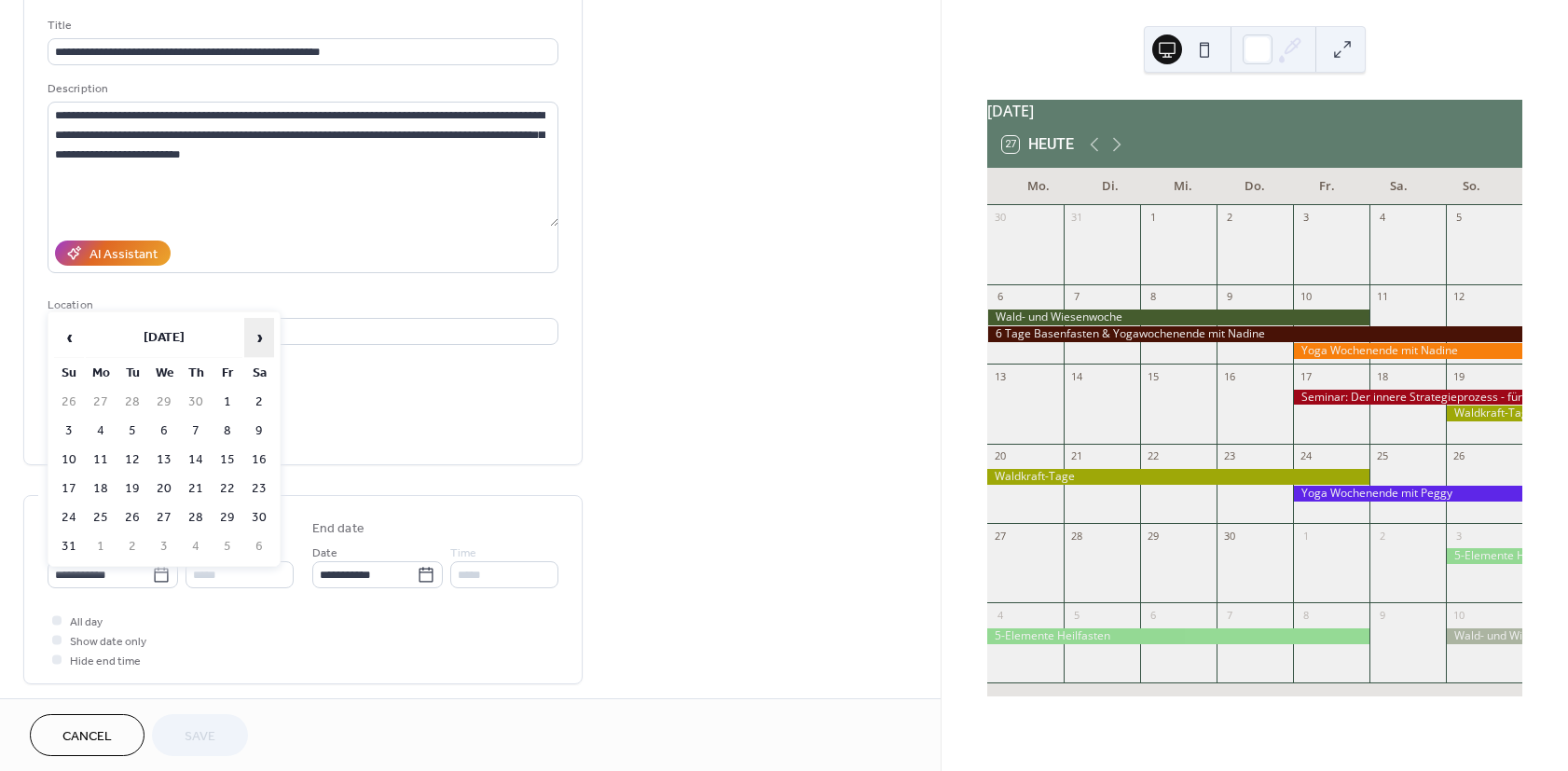 click on "›" at bounding box center (259, 337) 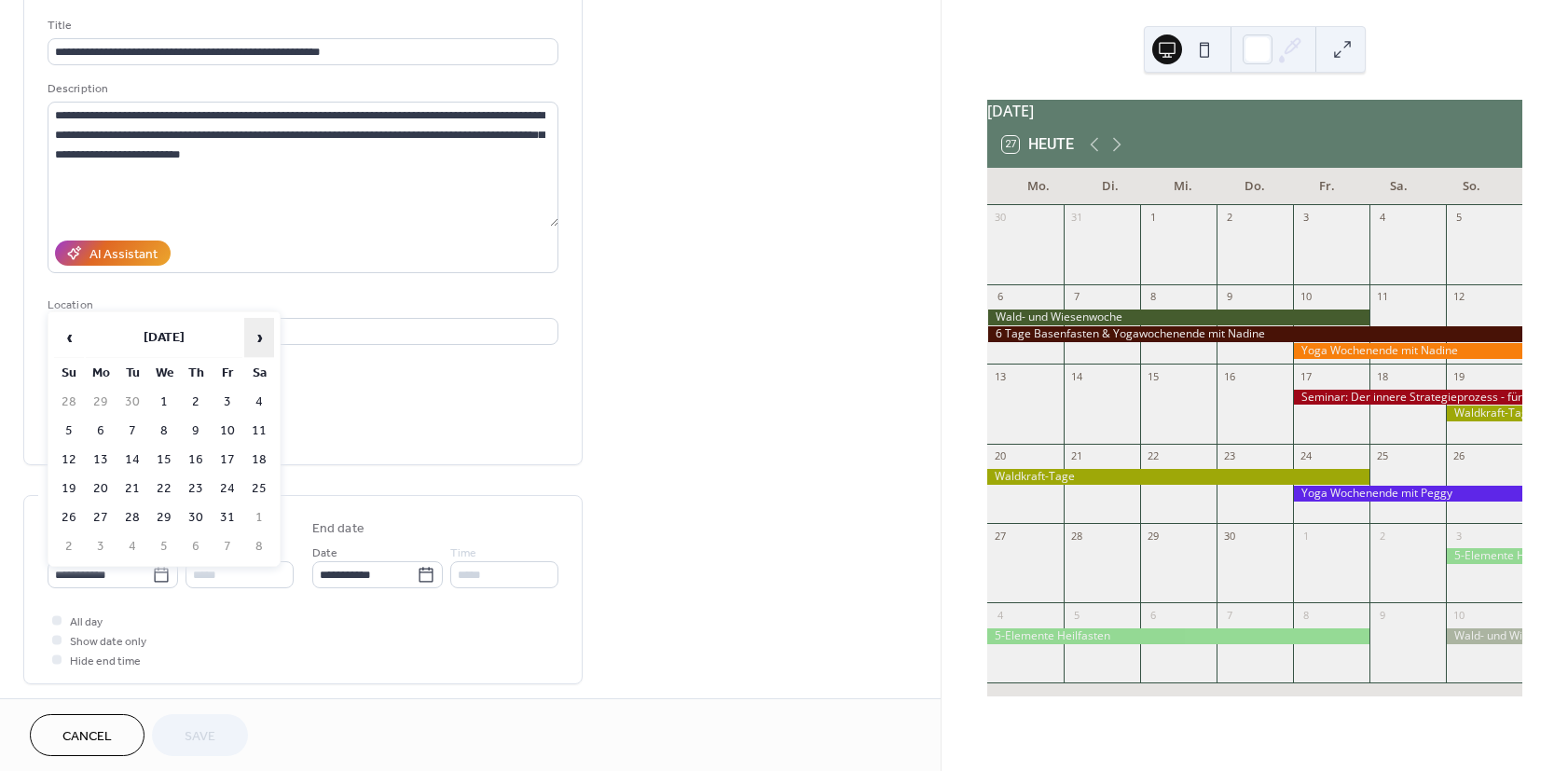 click on "›" at bounding box center [259, 337] 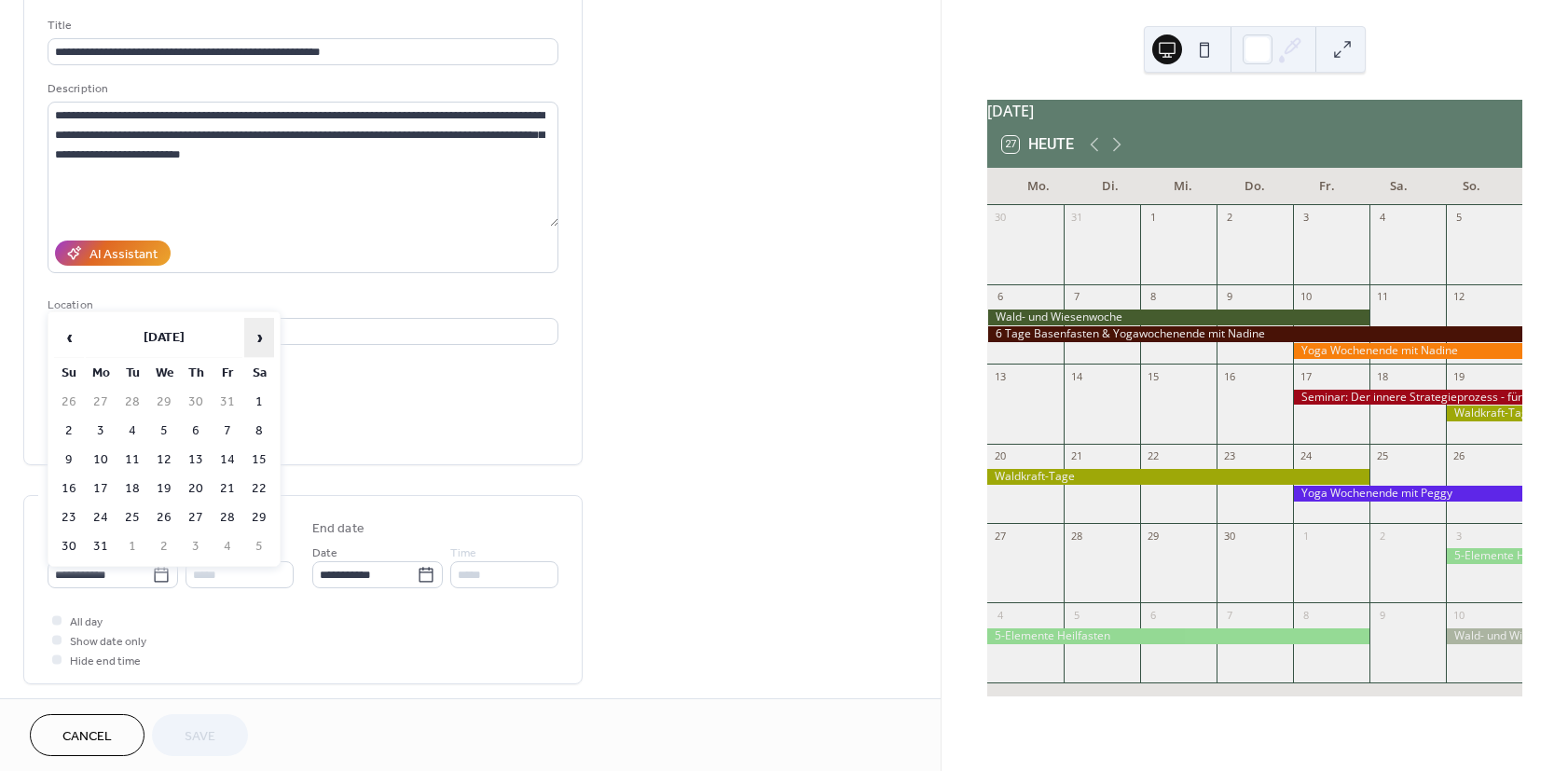 click on "›" at bounding box center [259, 337] 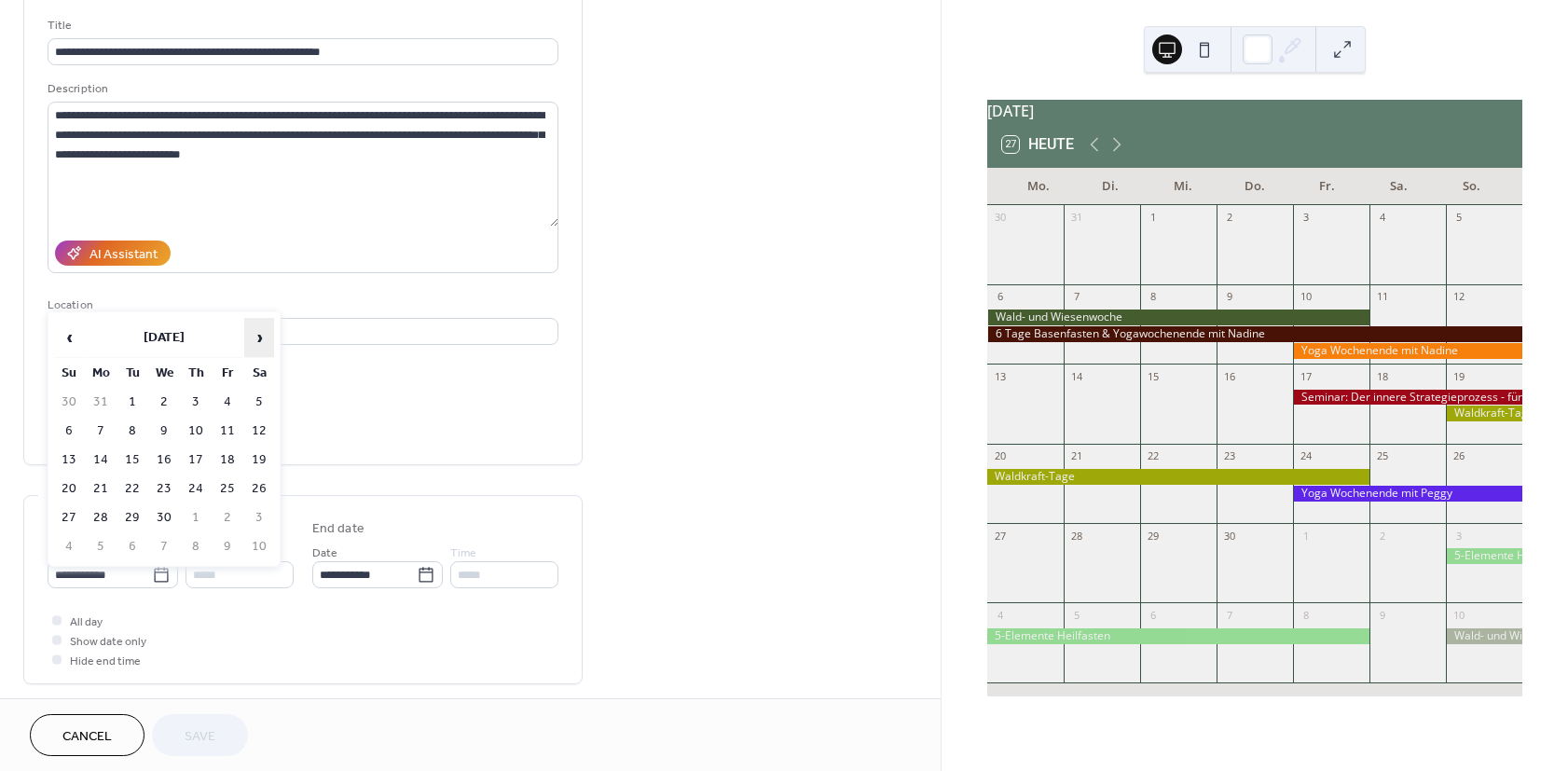 click on "›" at bounding box center [259, 337] 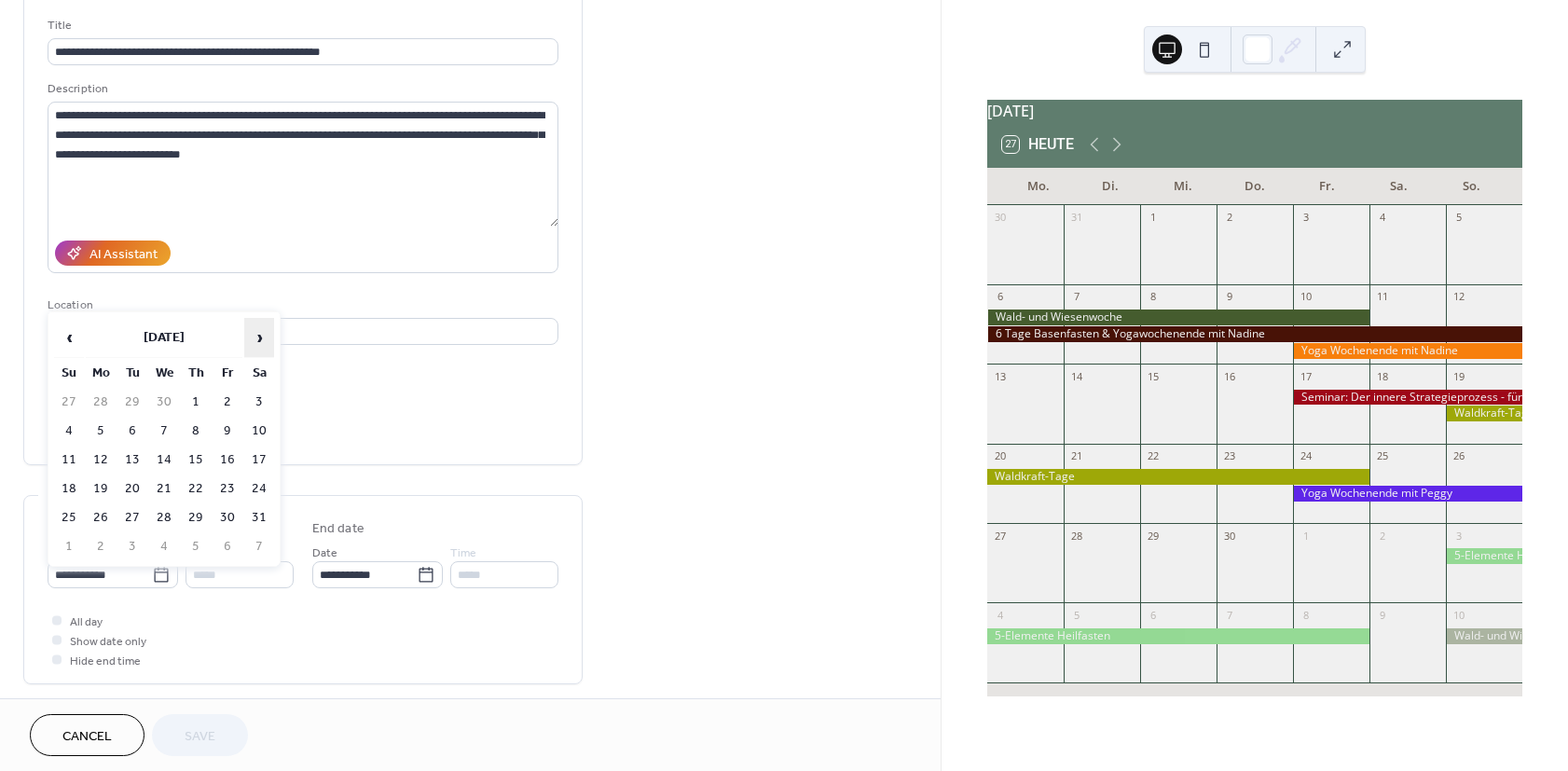 click on "›" at bounding box center [259, 337] 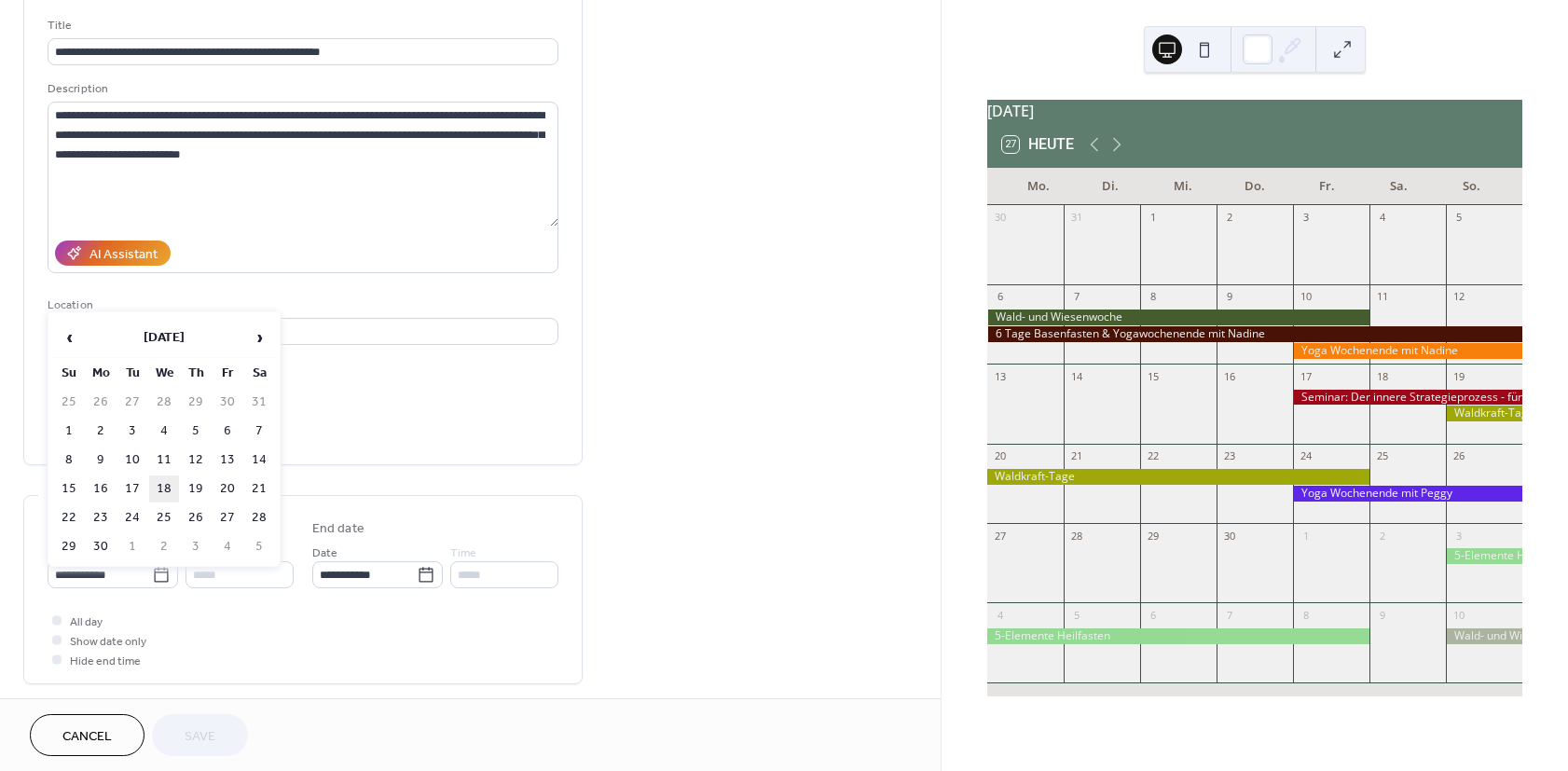 click on "18" at bounding box center (164, 489) 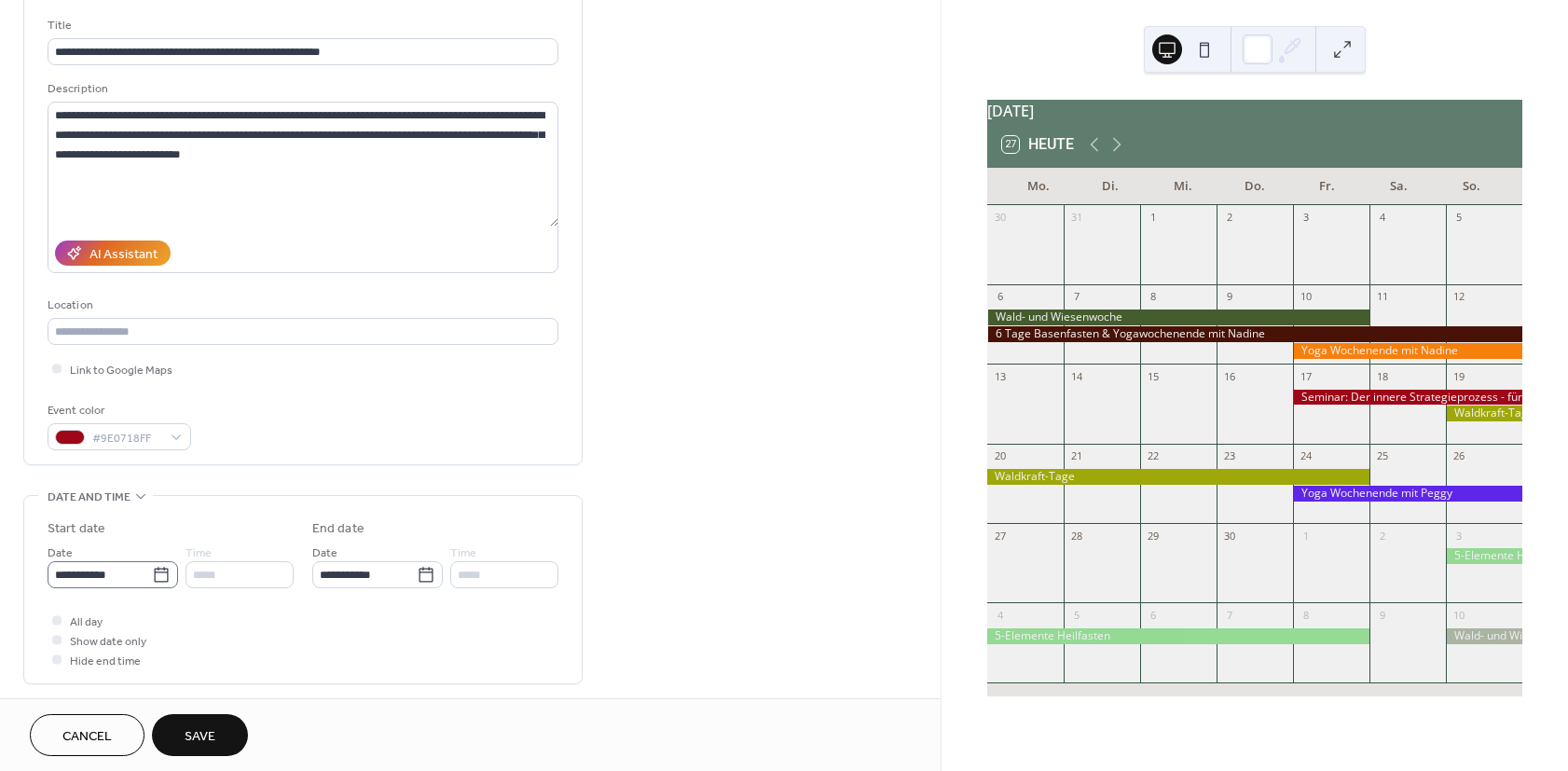 click 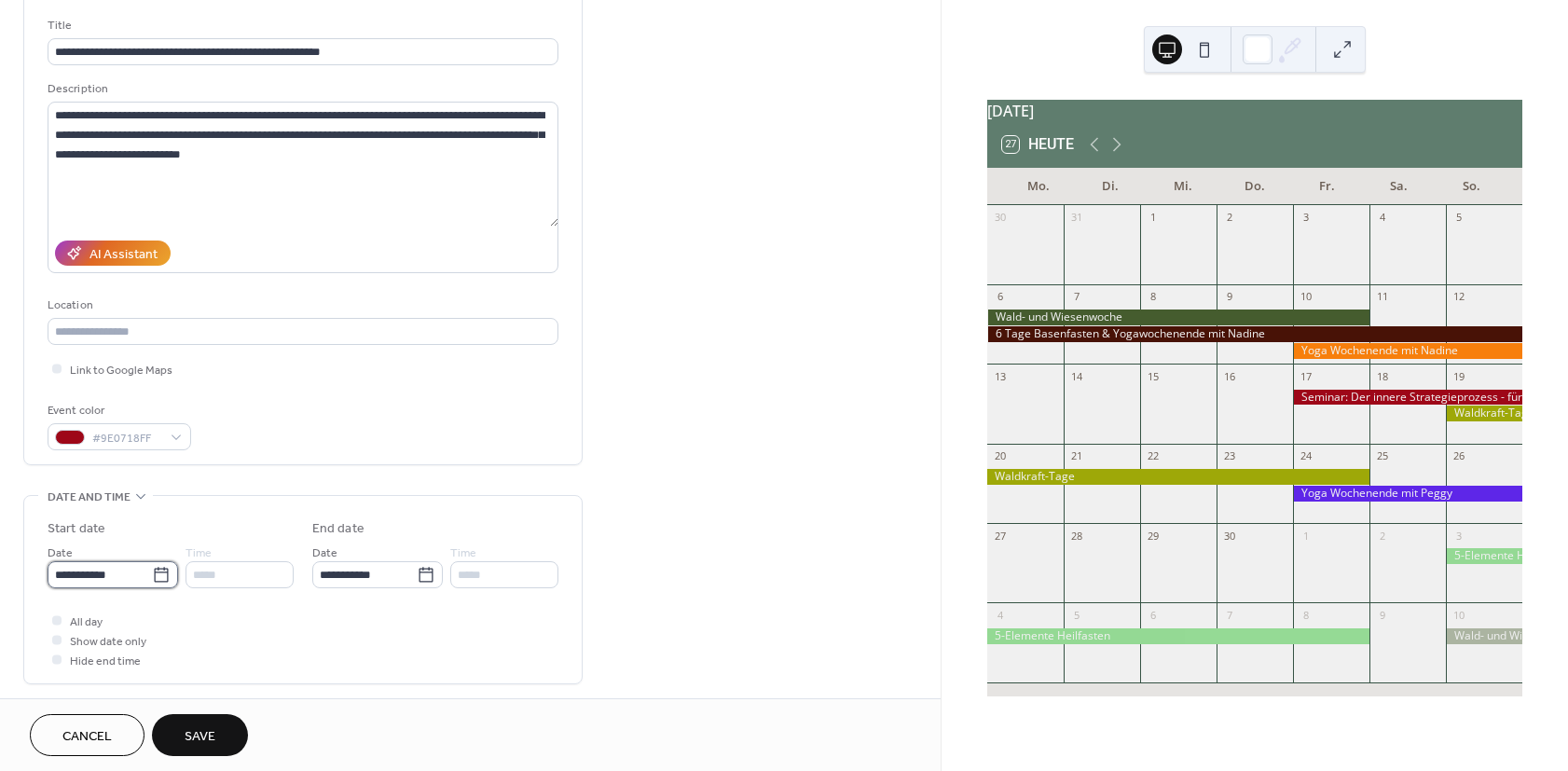 click on "**********" at bounding box center (100, 574) 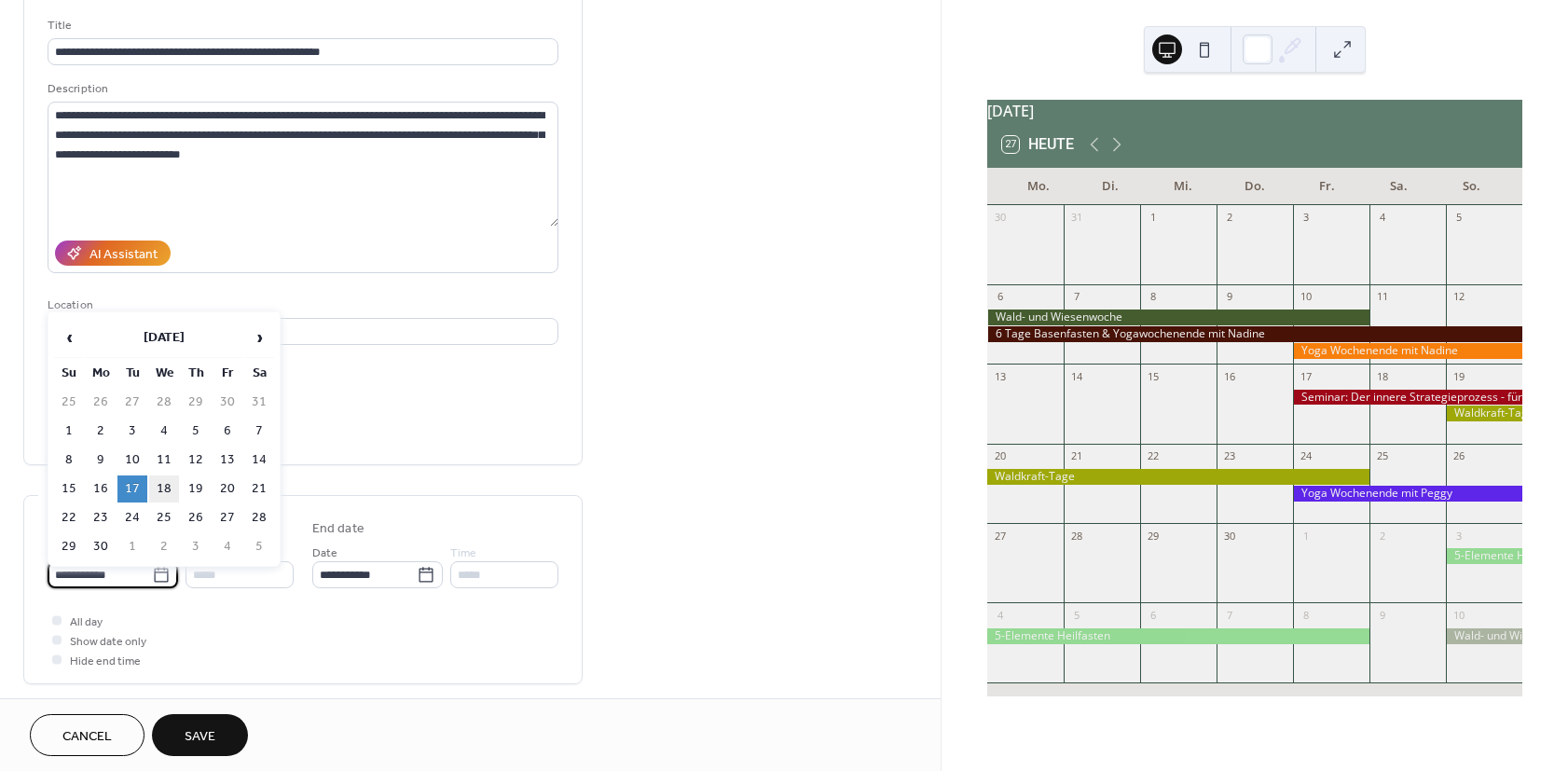 click on "18" at bounding box center (164, 489) 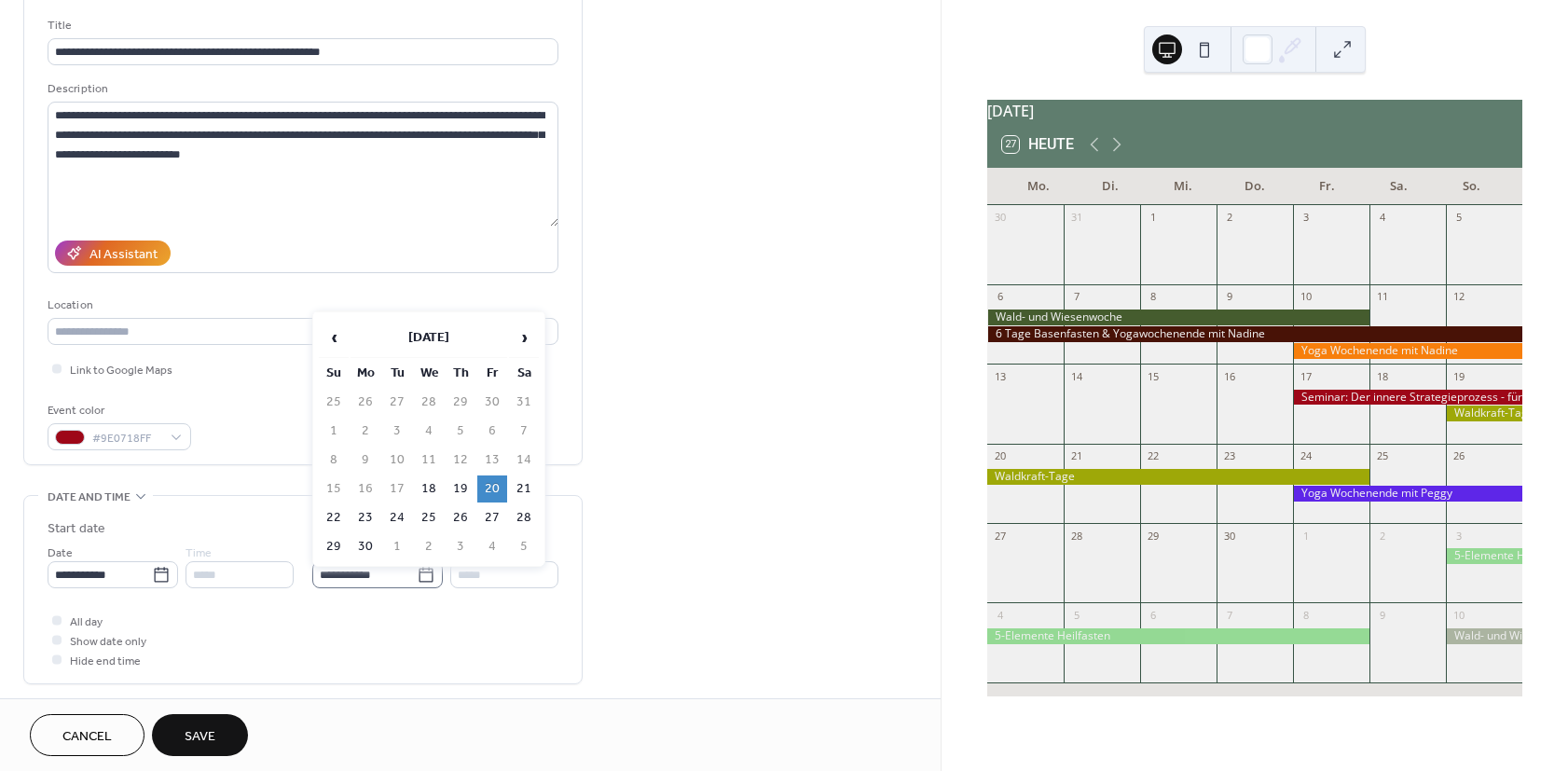 click 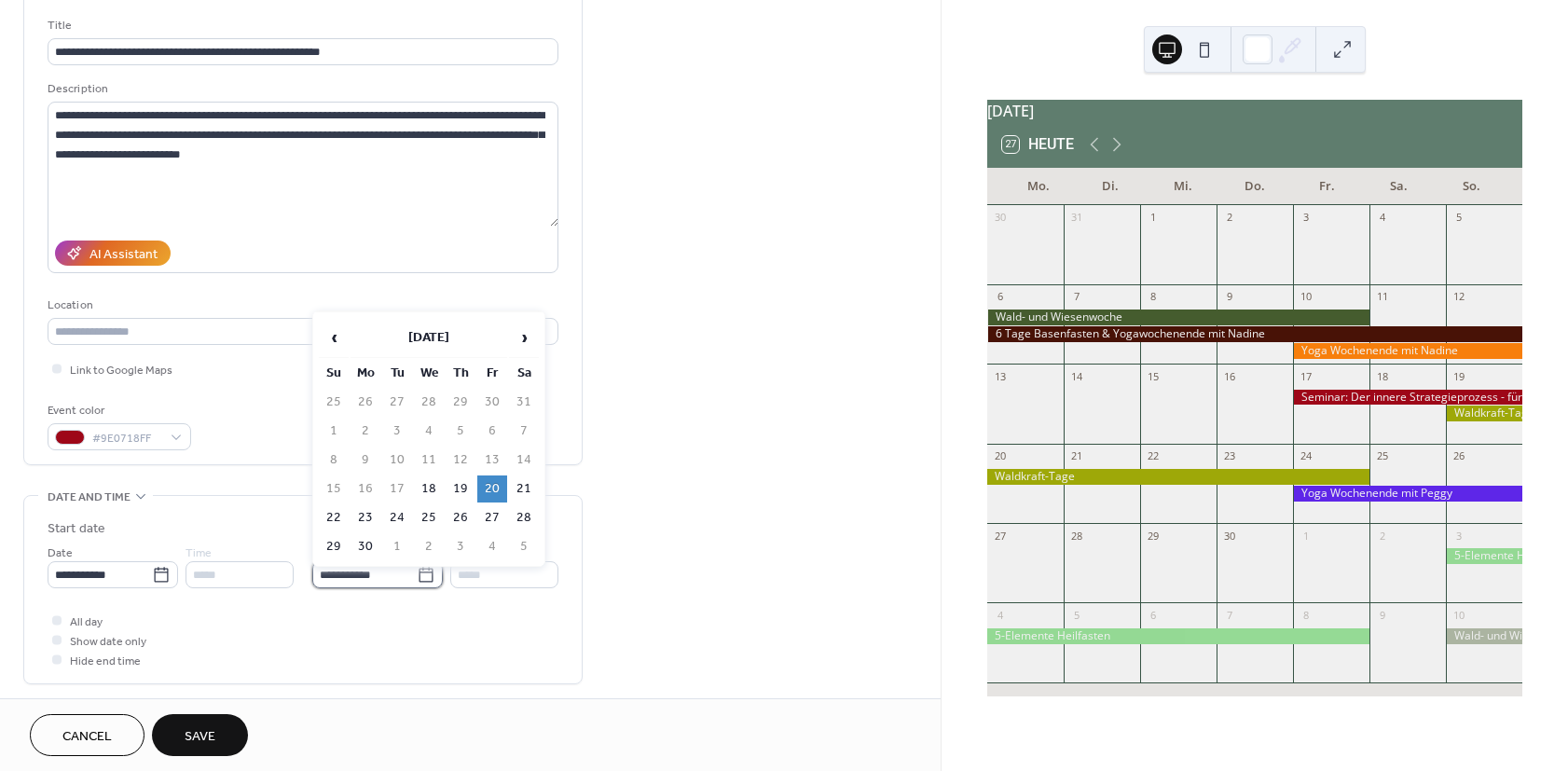 click on "**********" at bounding box center (364, 574) 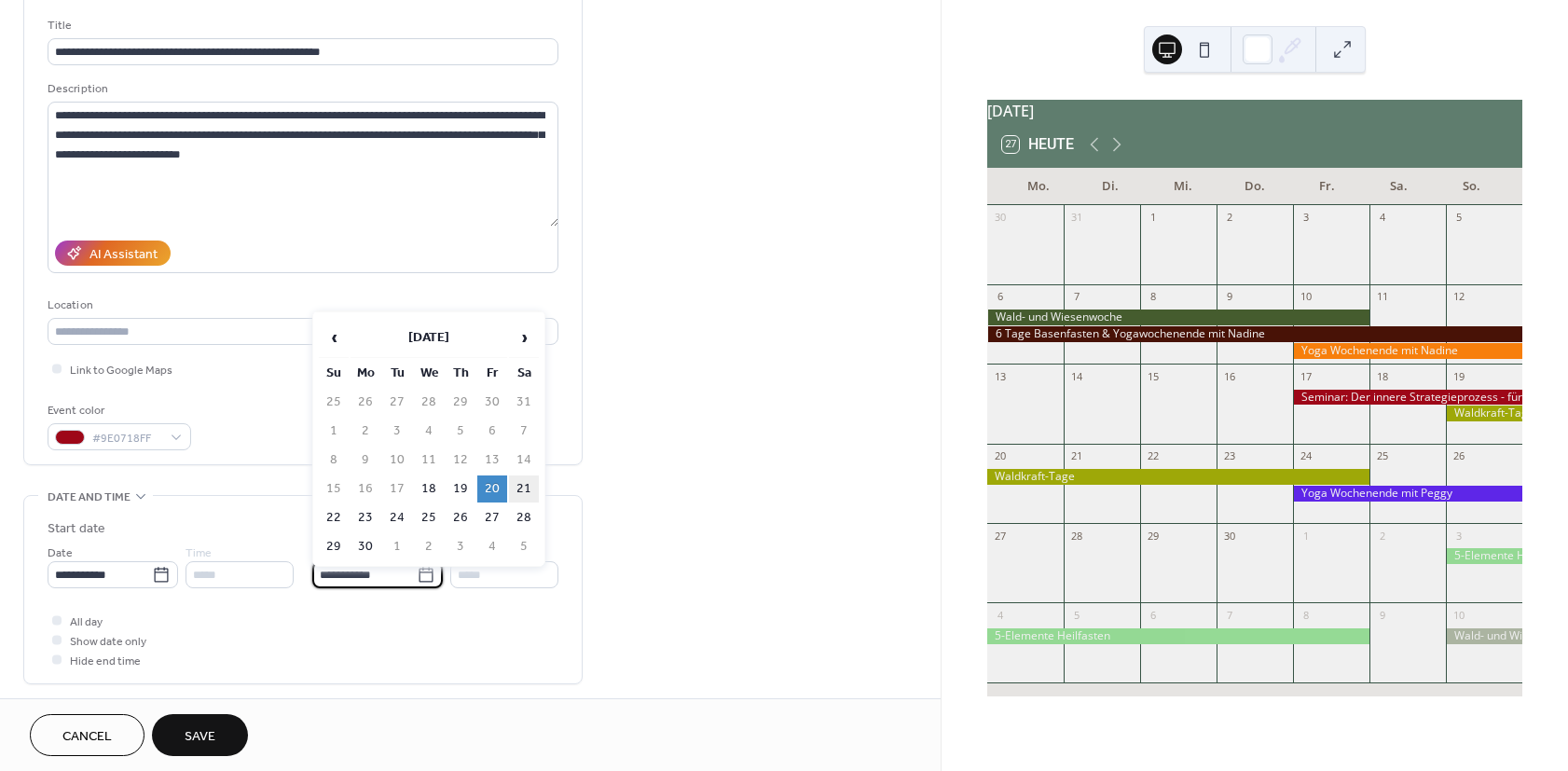 click on "21" at bounding box center (524, 489) 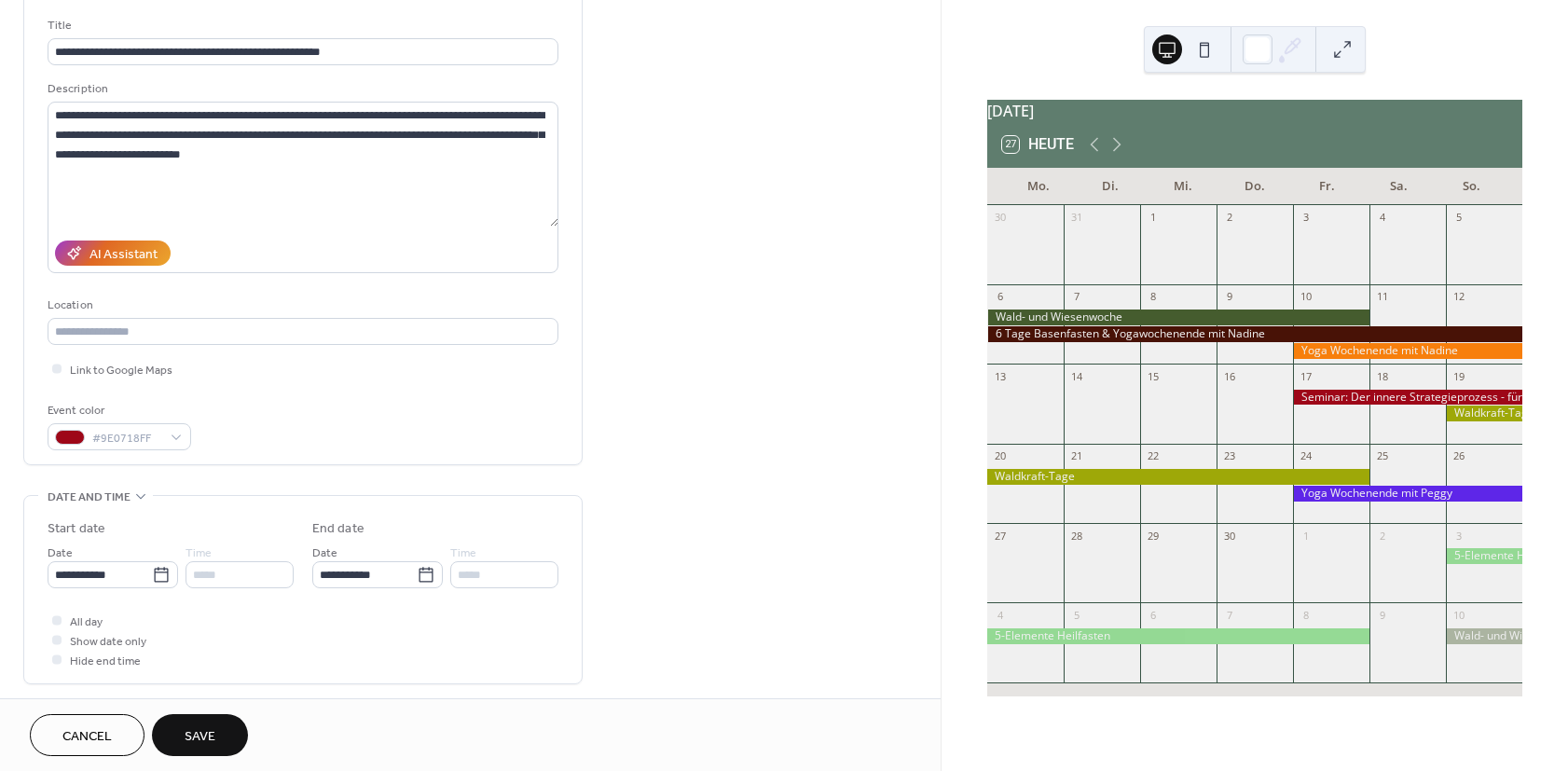type on "**********" 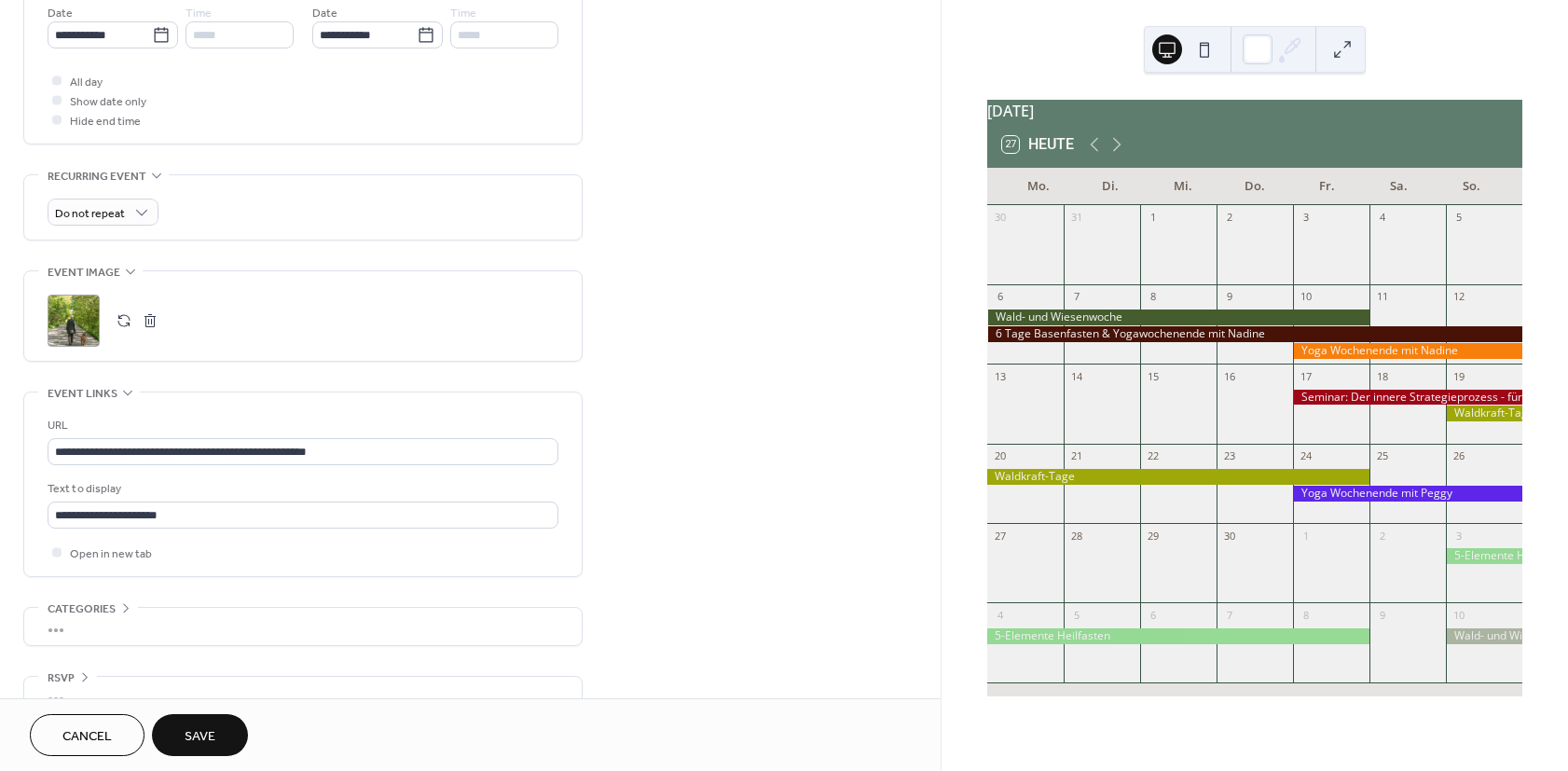 scroll, scrollTop: 698, scrollLeft: 0, axis: vertical 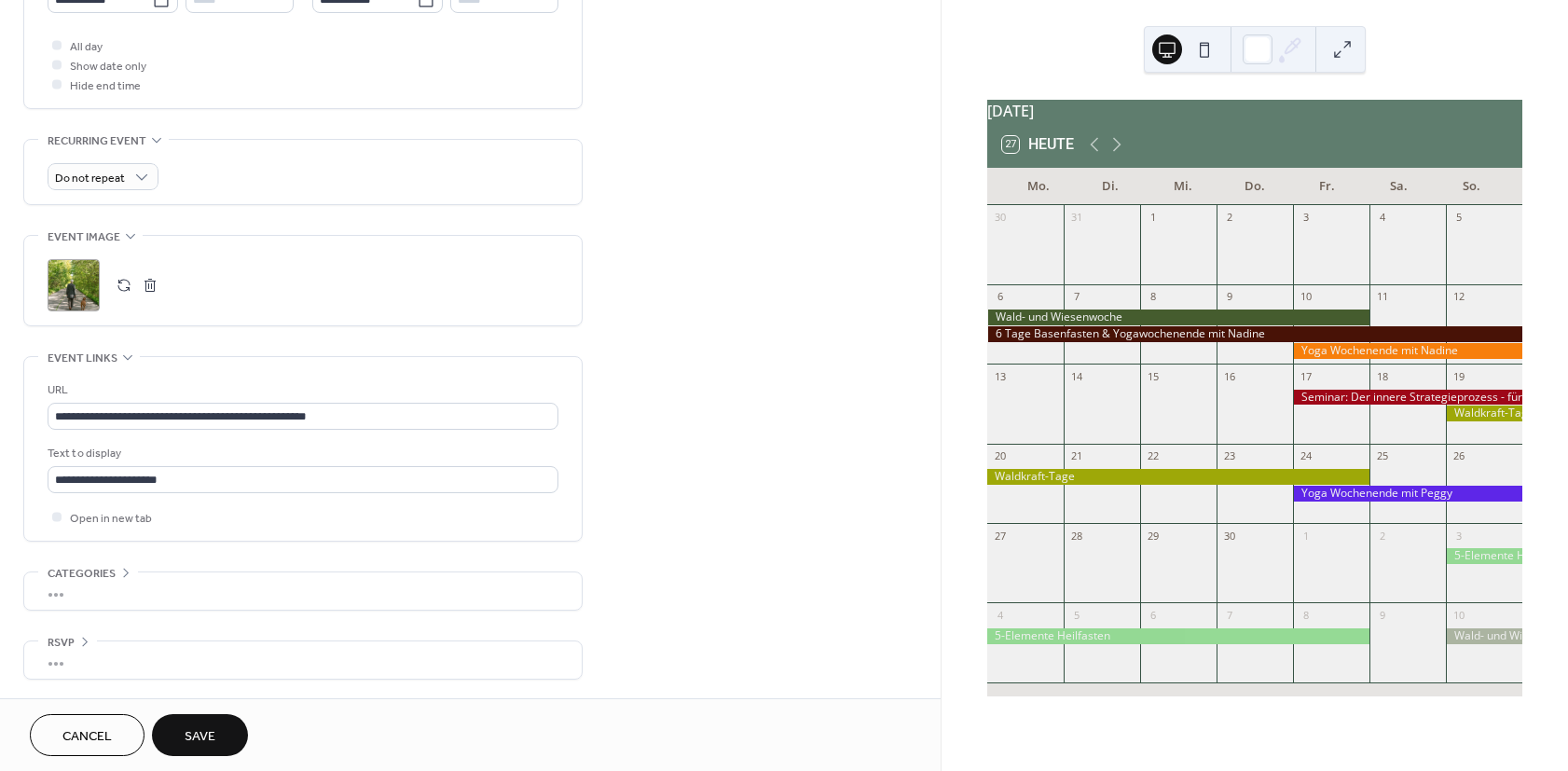 click on "Save" at bounding box center (199, 737) 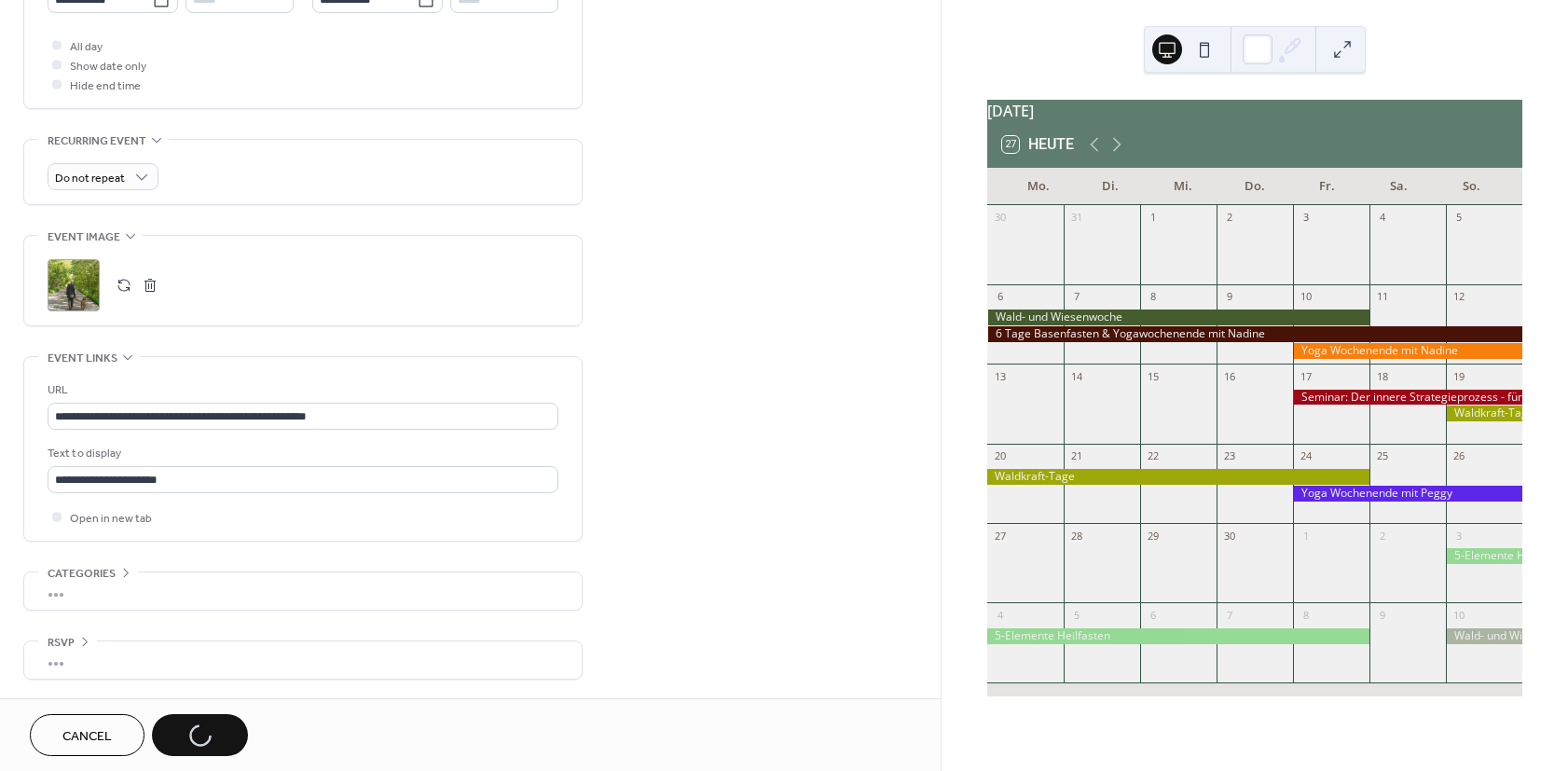 scroll, scrollTop: 530, scrollLeft: 0, axis: vertical 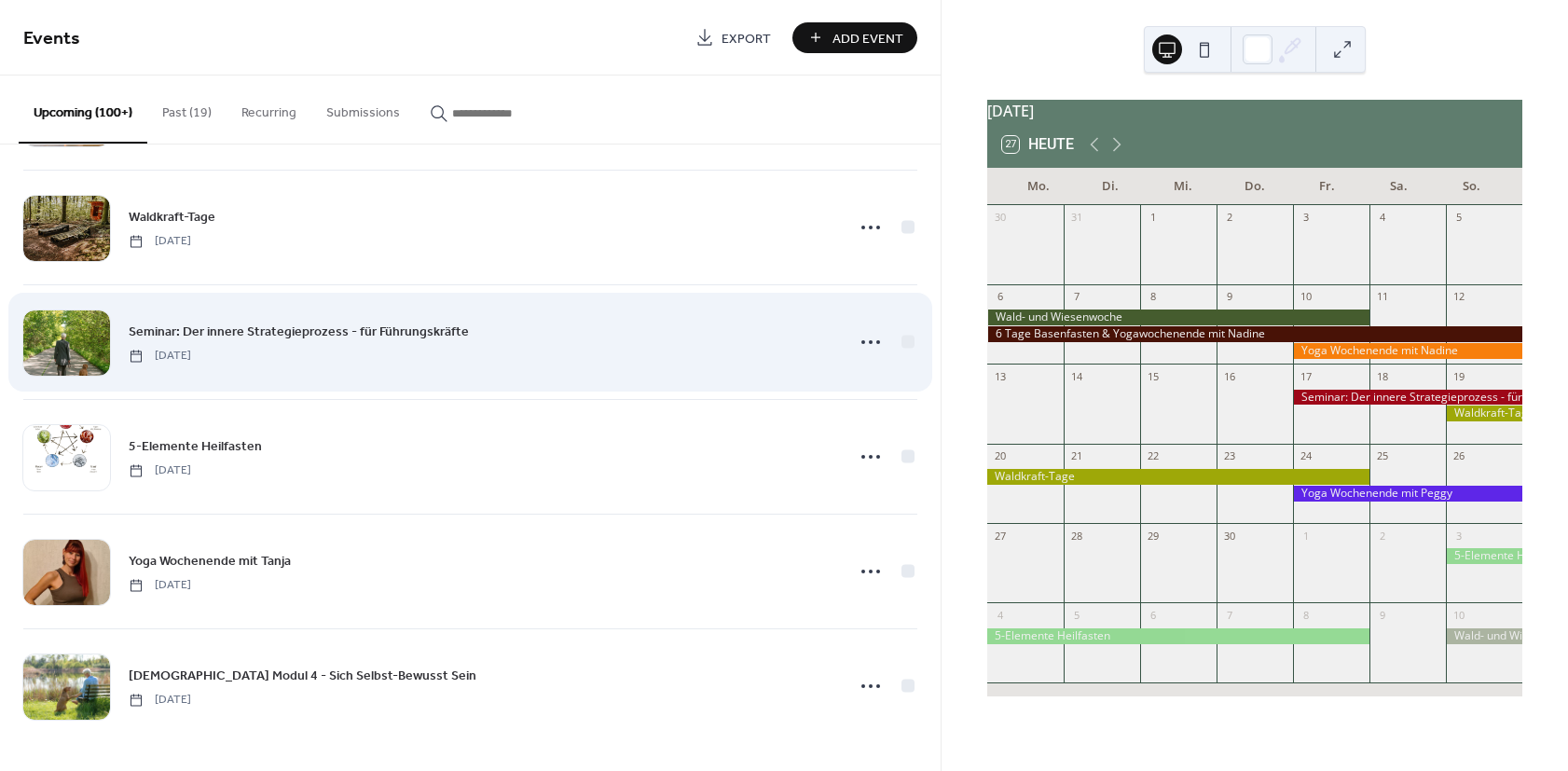 click on "Seminar: Der innere Strategieprozess - für Führungskräfte" at bounding box center [298, 332] 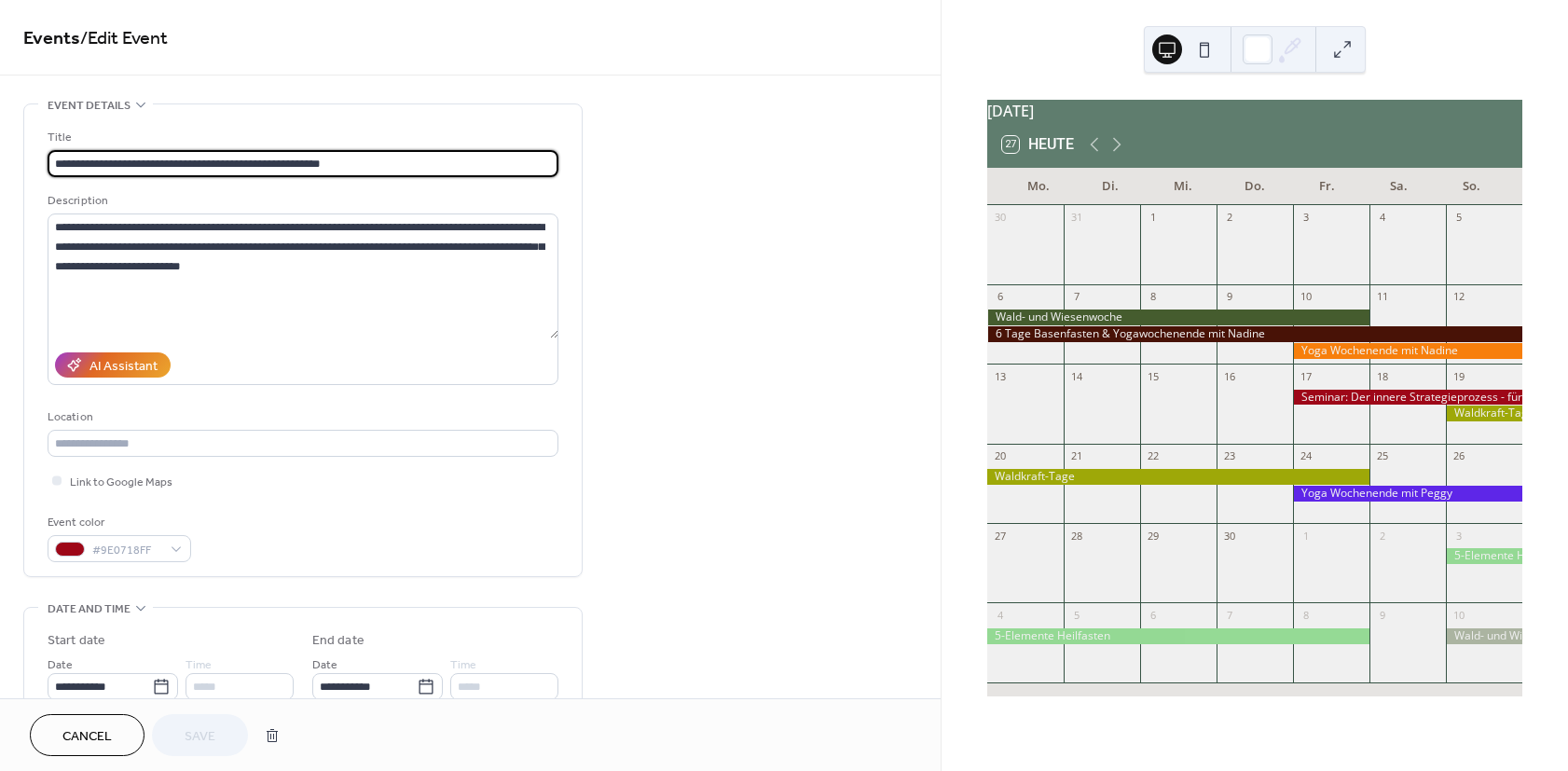 scroll, scrollTop: 224, scrollLeft: 0, axis: vertical 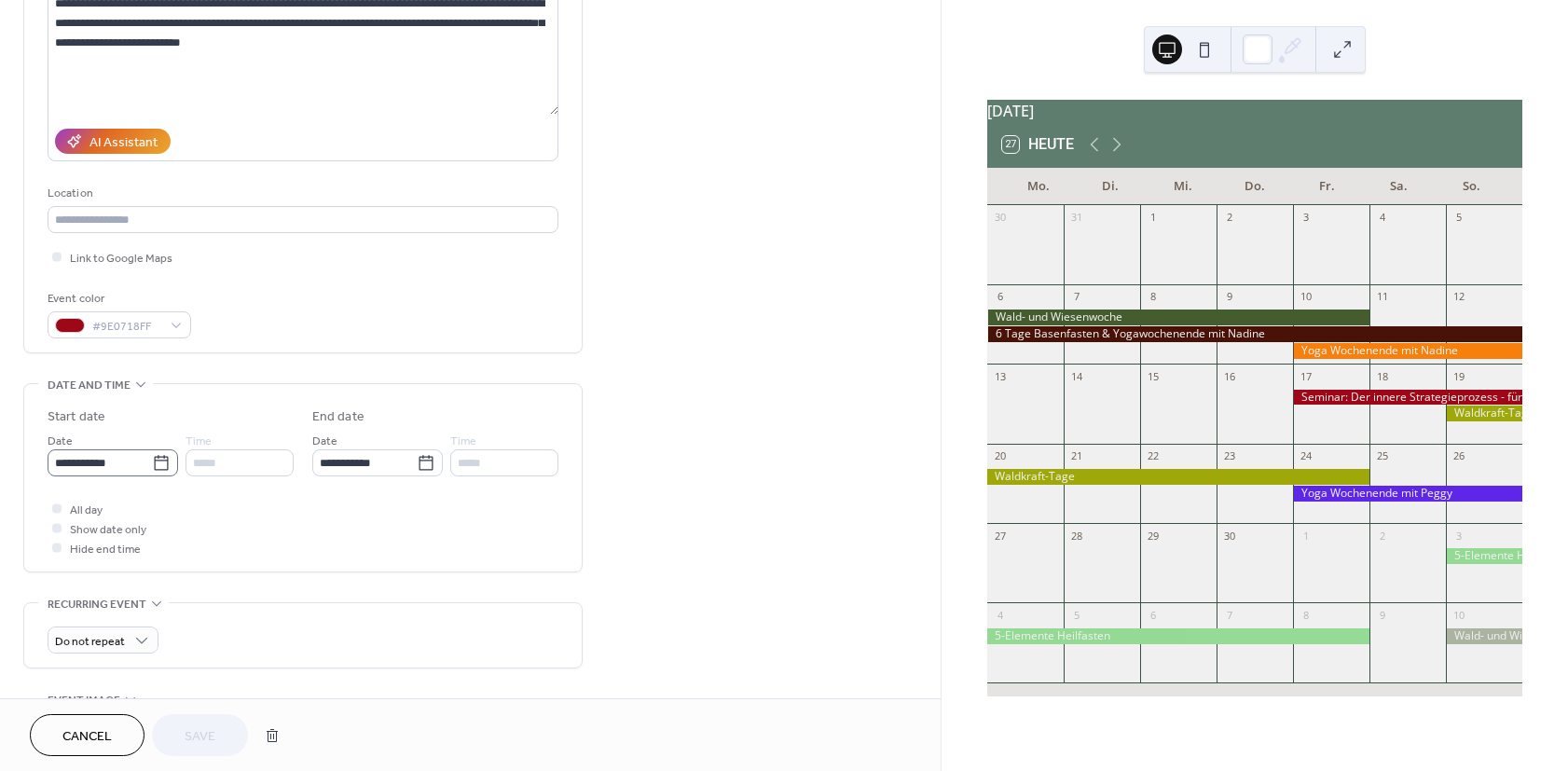 click on "**********" at bounding box center (113, 462) 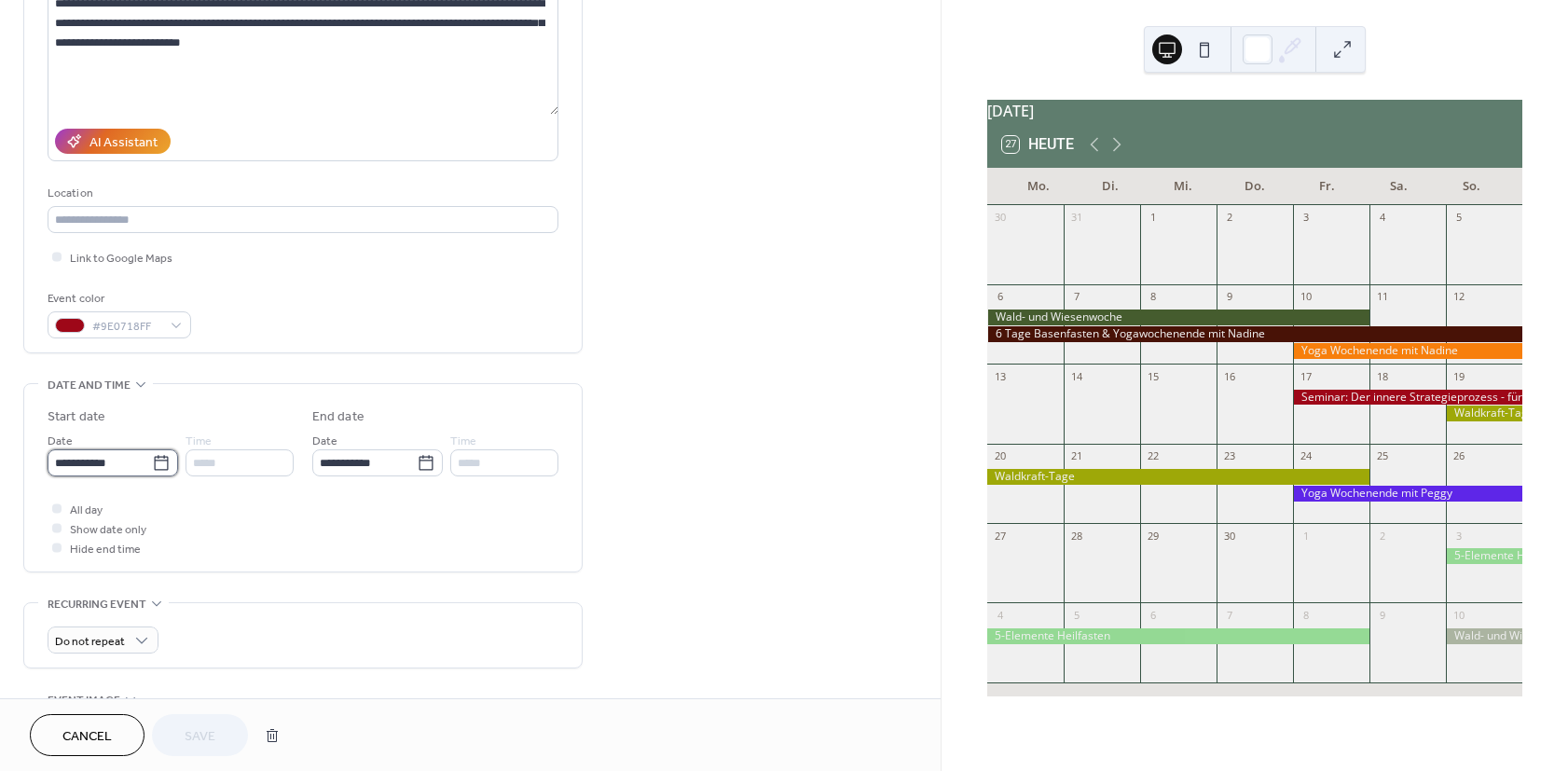 click on "**********" at bounding box center [100, 462] 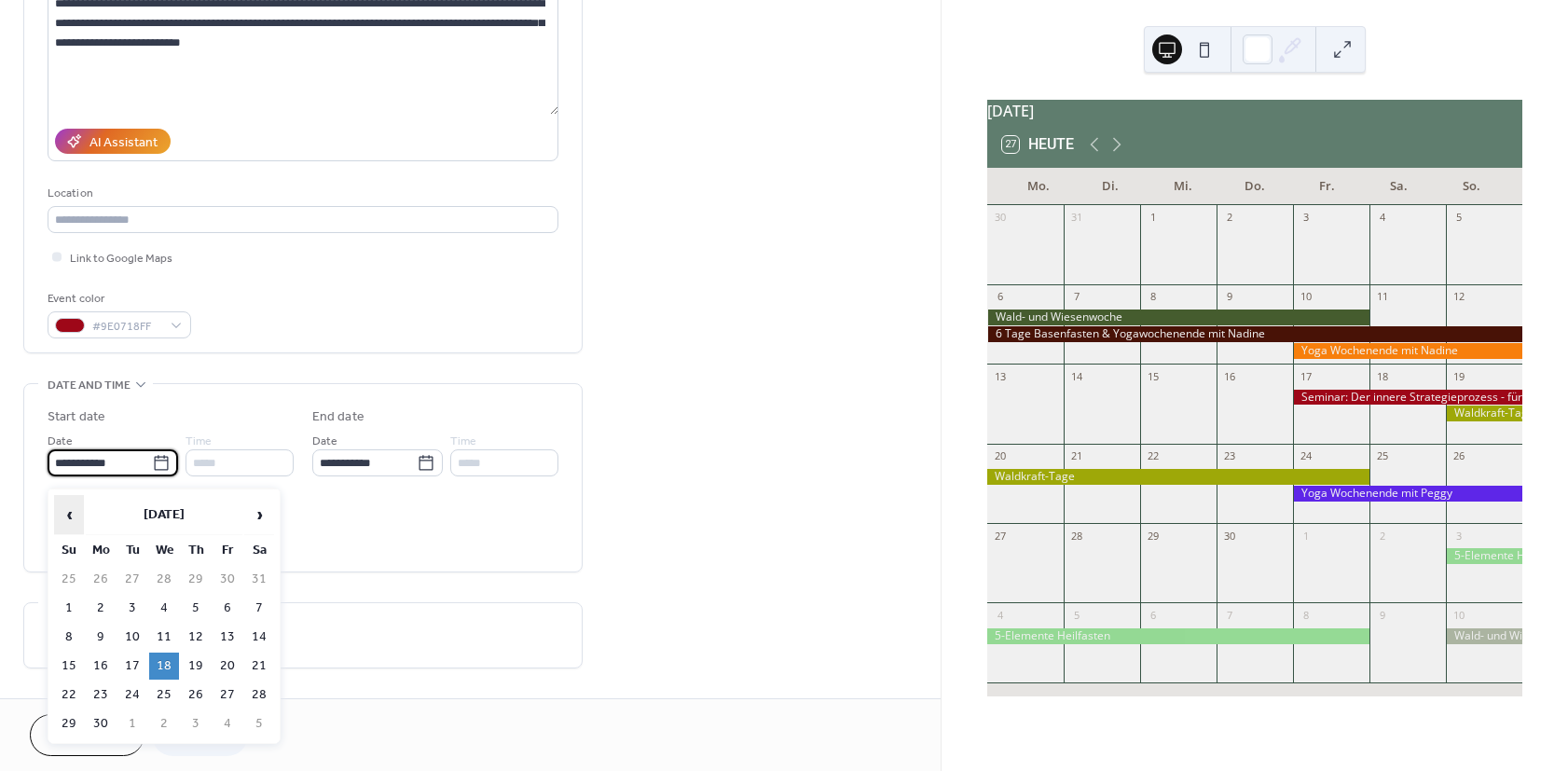 click on "‹" at bounding box center [69, 515] 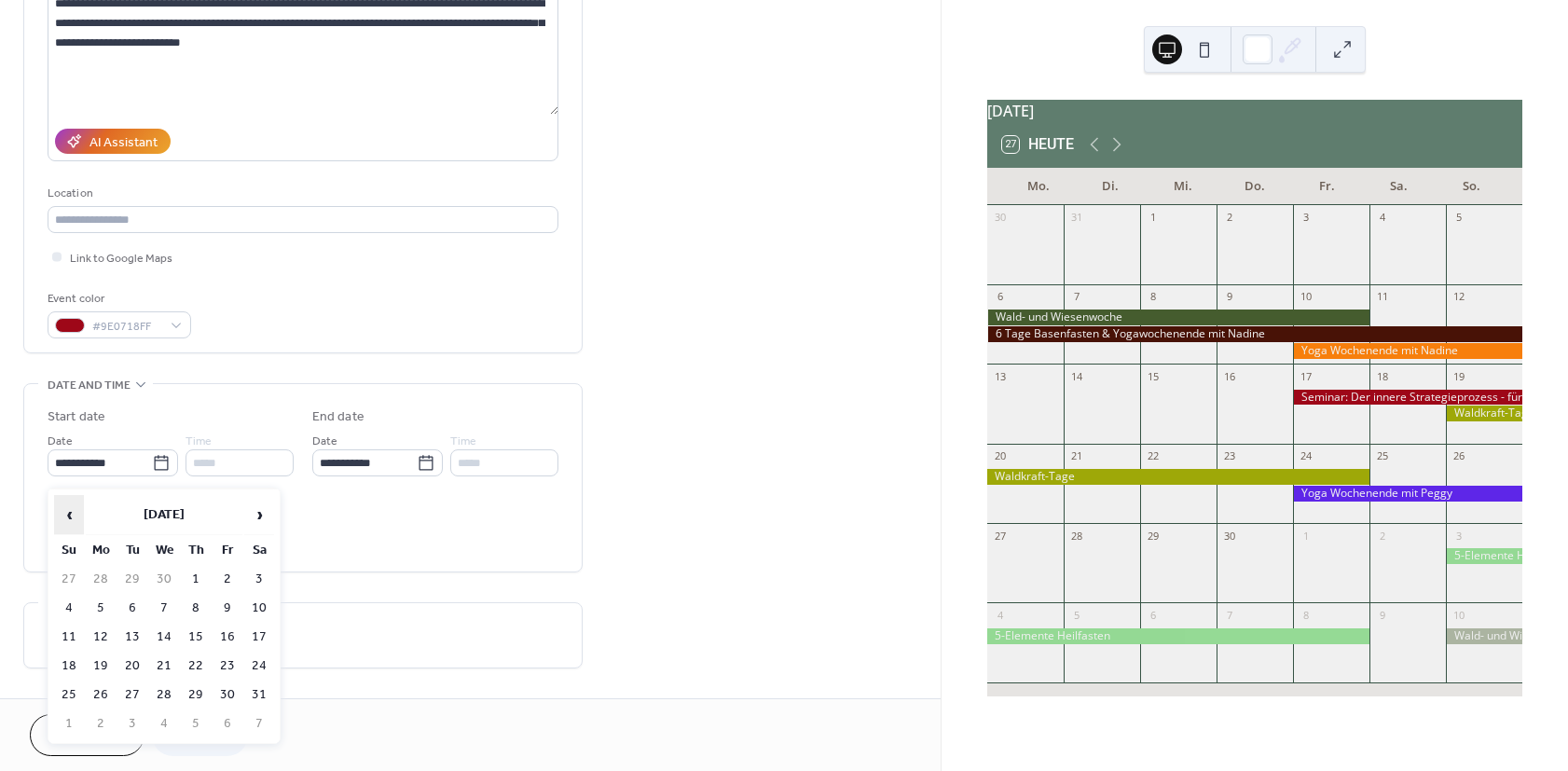 click on "‹" at bounding box center (69, 515) 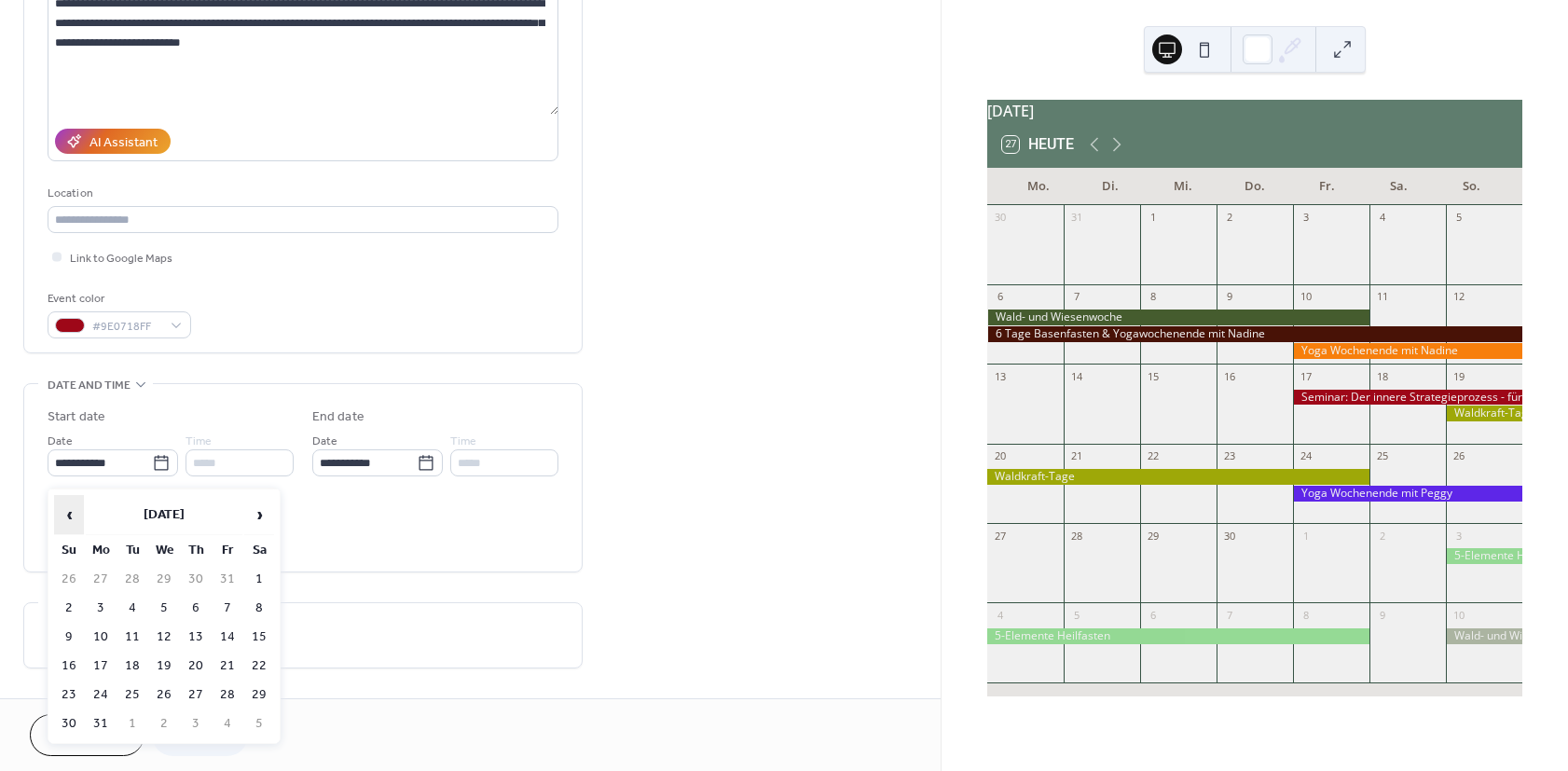 click on "‹" at bounding box center (69, 515) 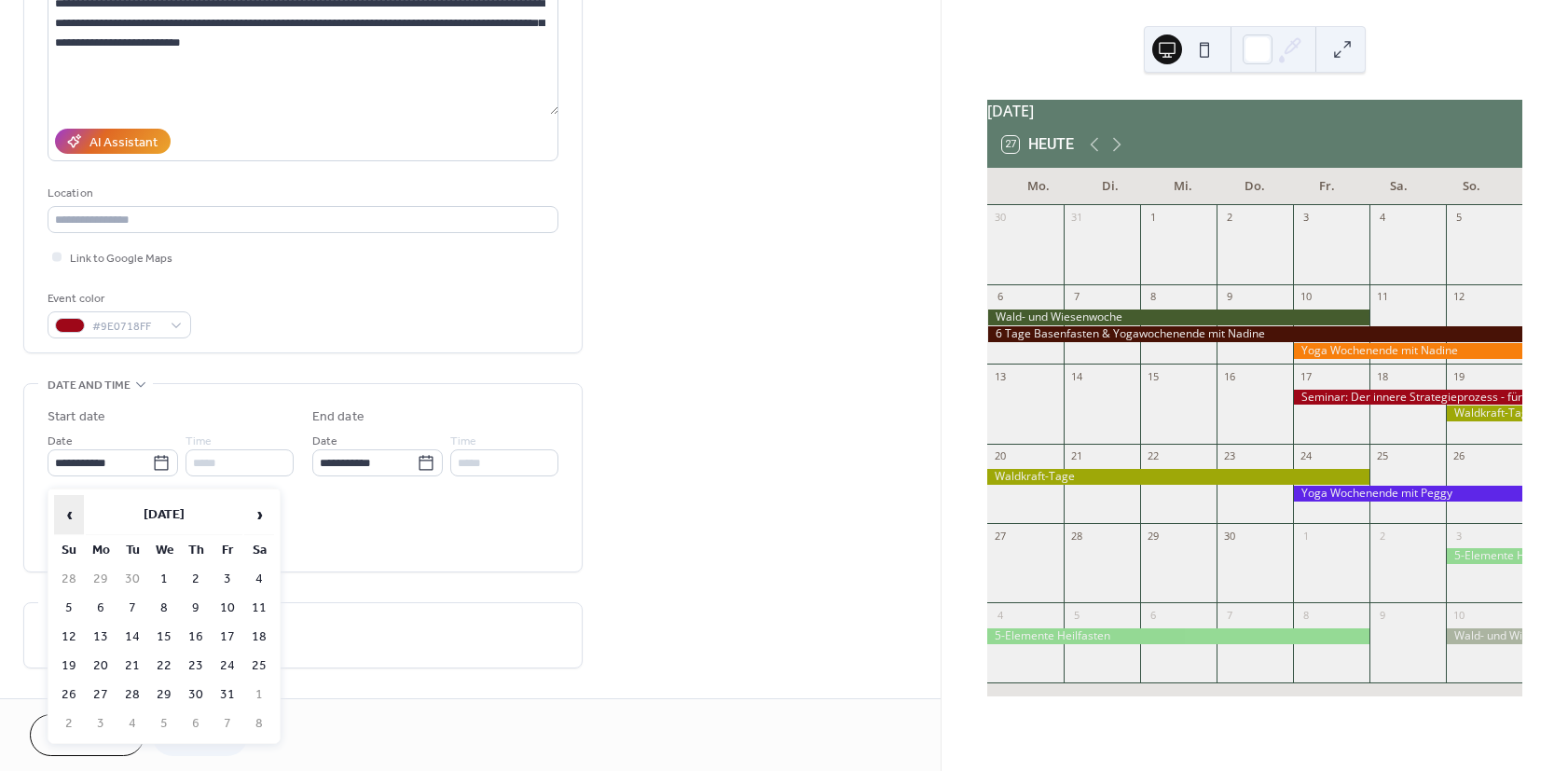 click on "‹" at bounding box center [69, 515] 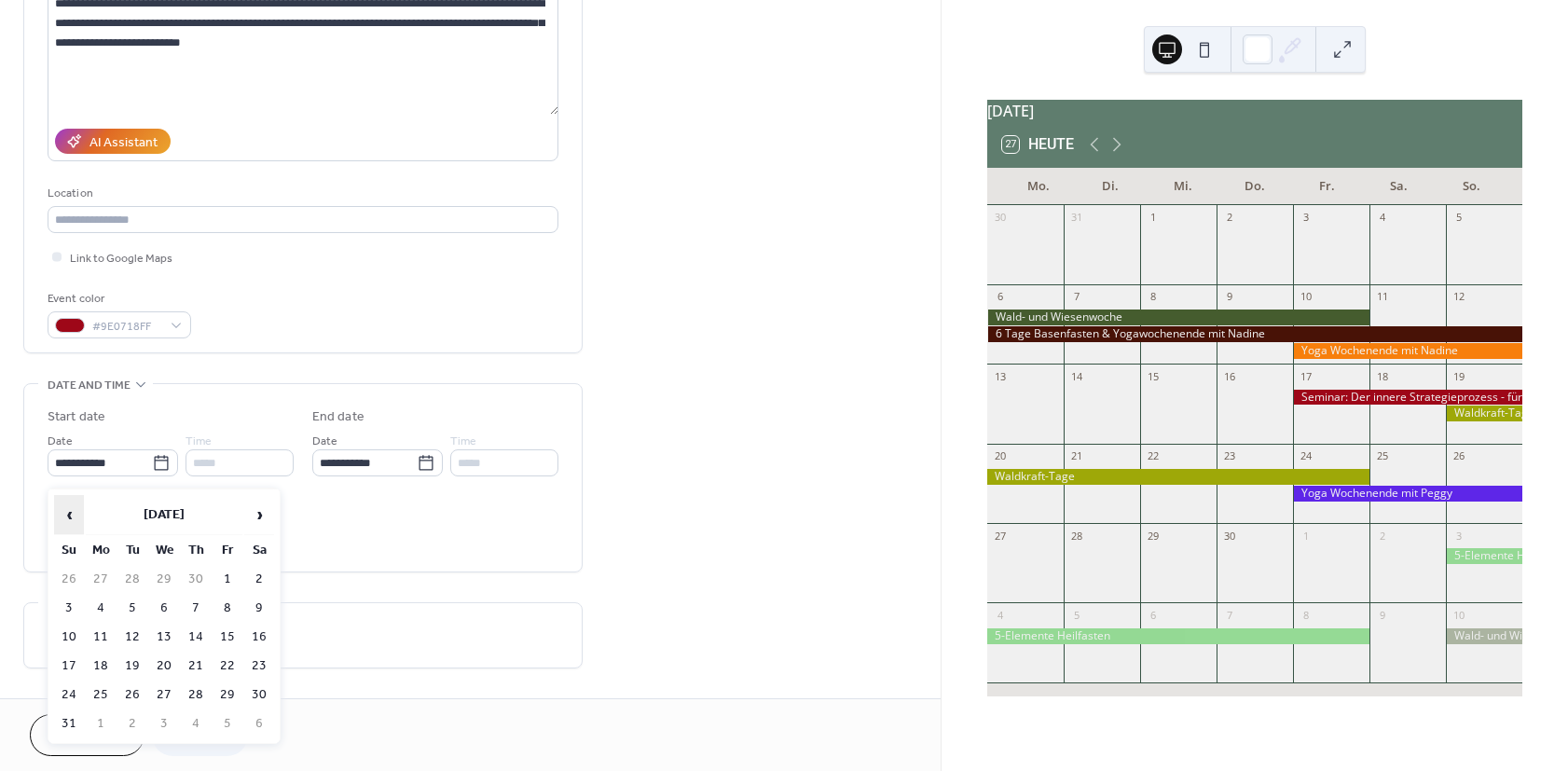 click on "‹" at bounding box center (69, 515) 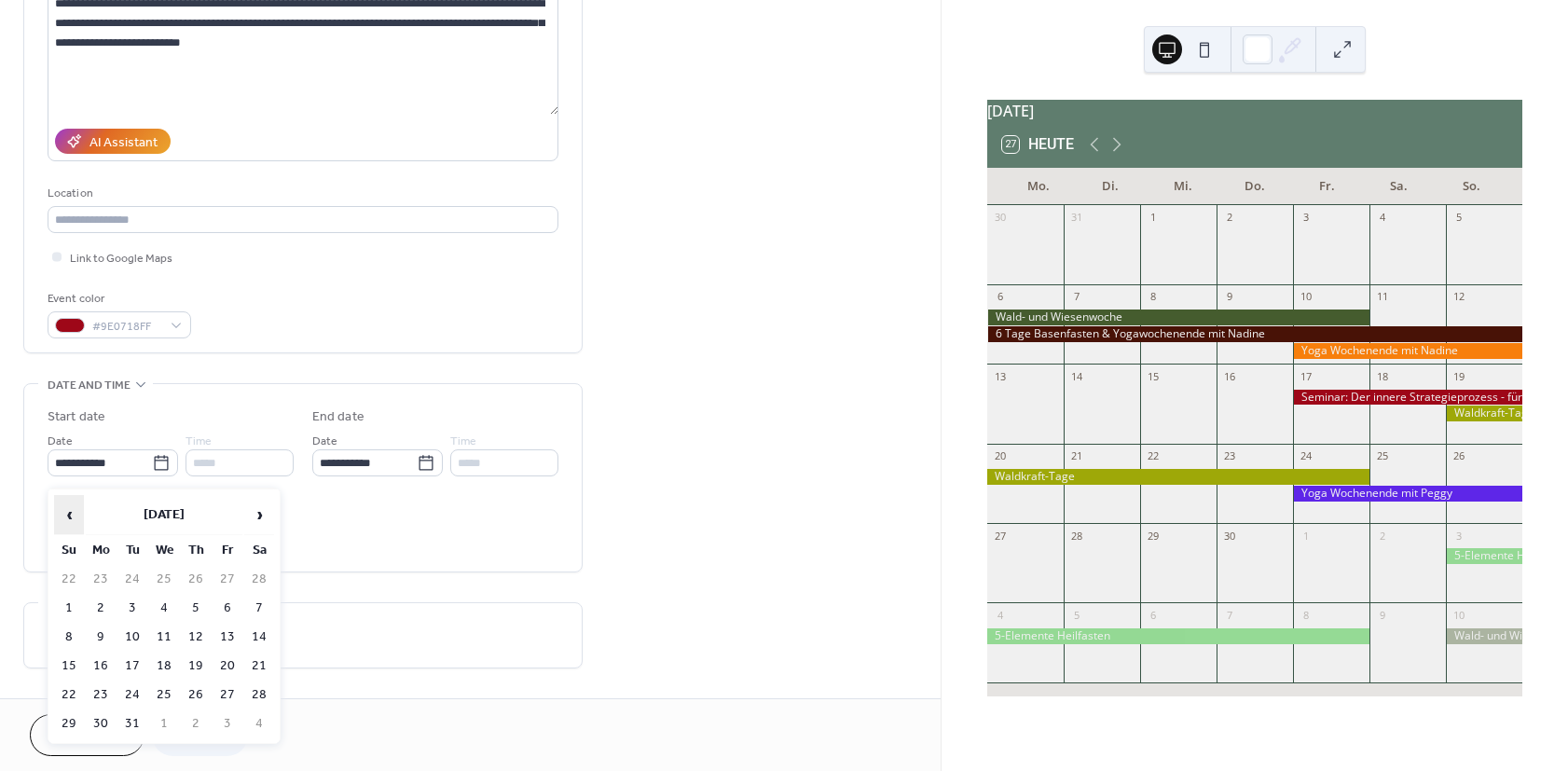 click on "‹" at bounding box center (69, 515) 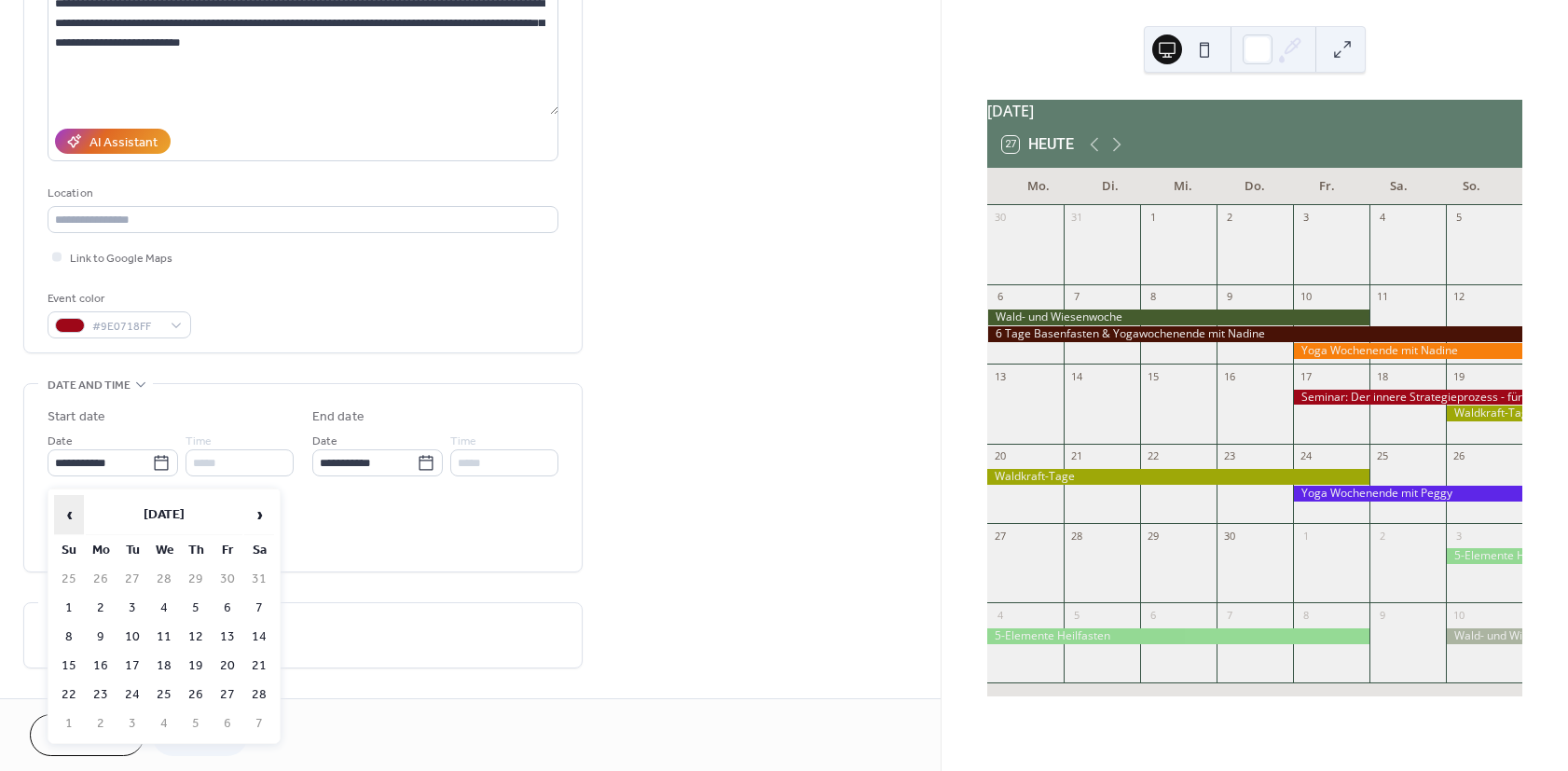 click on "‹" at bounding box center (69, 515) 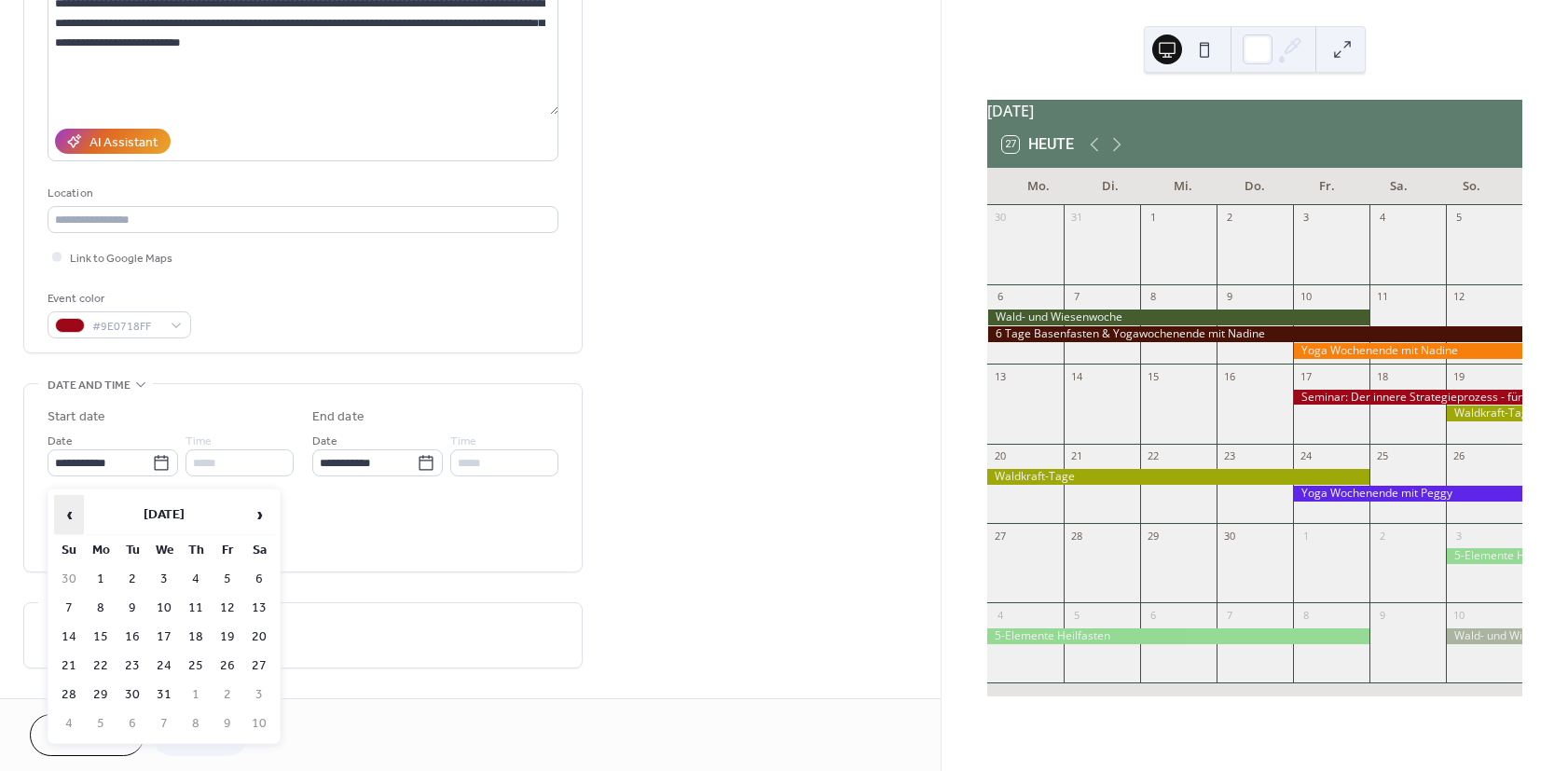 click on "‹" at bounding box center (69, 515) 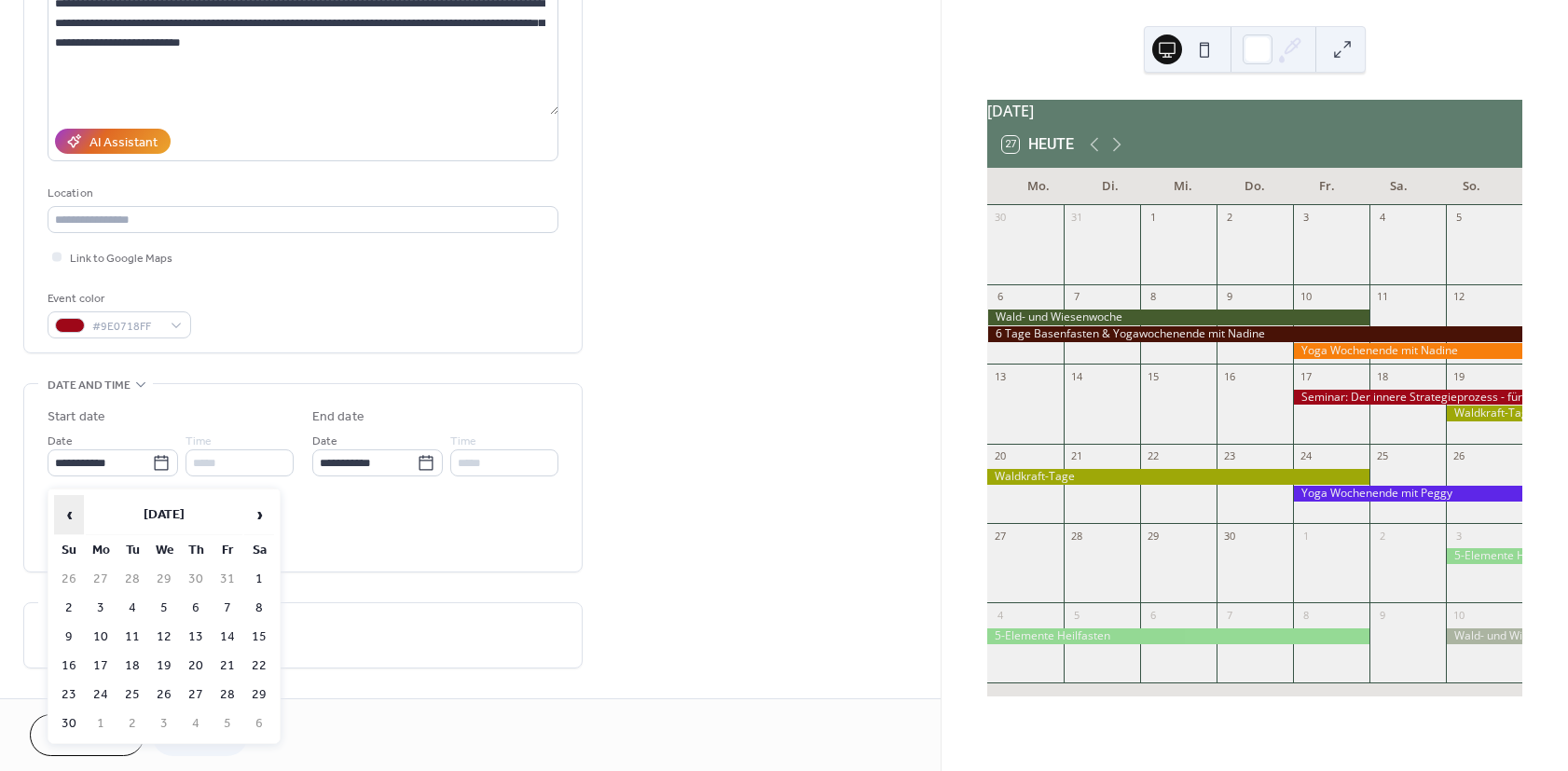 click on "‹" at bounding box center [69, 515] 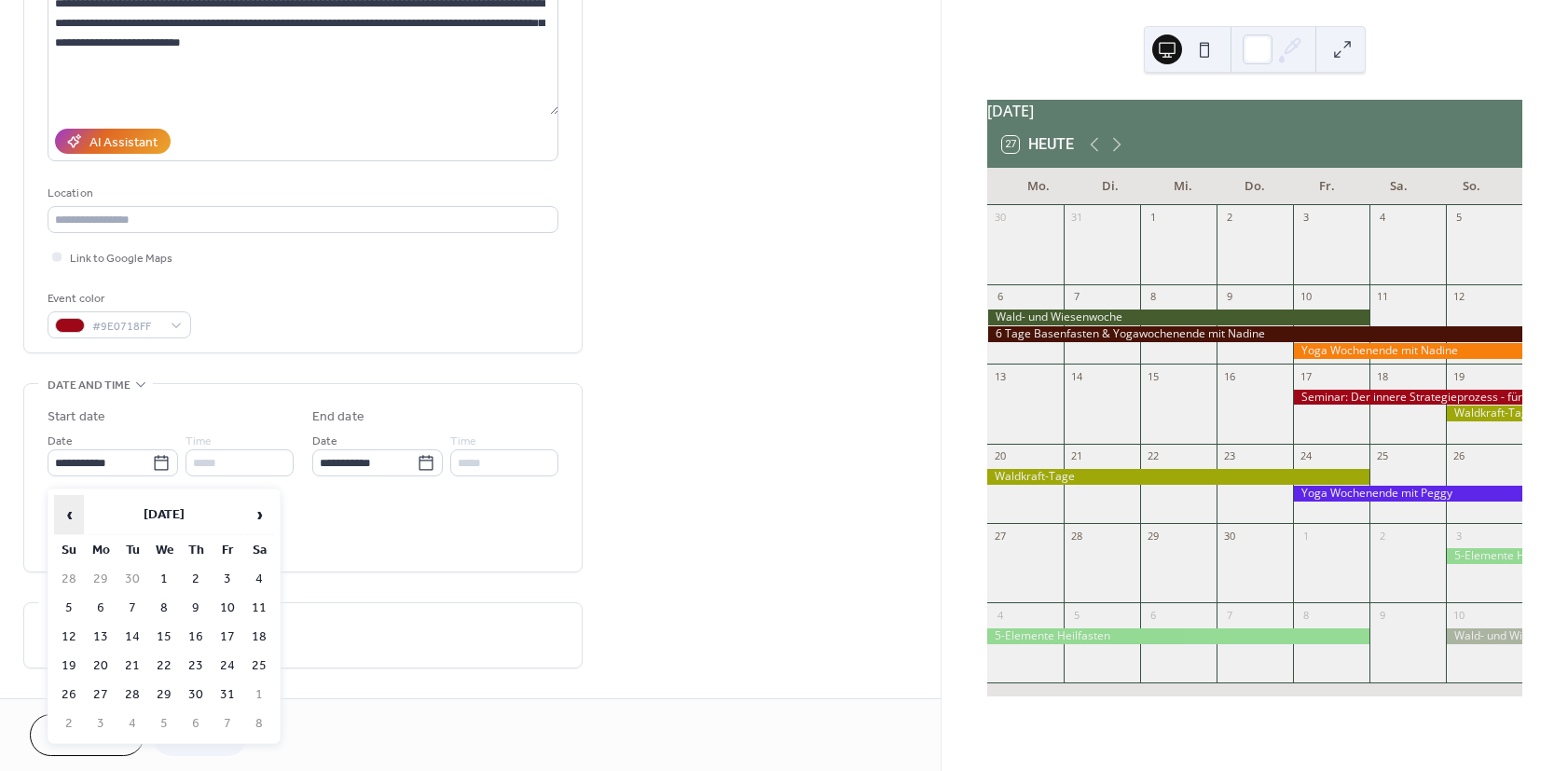 click on "‹" at bounding box center (69, 515) 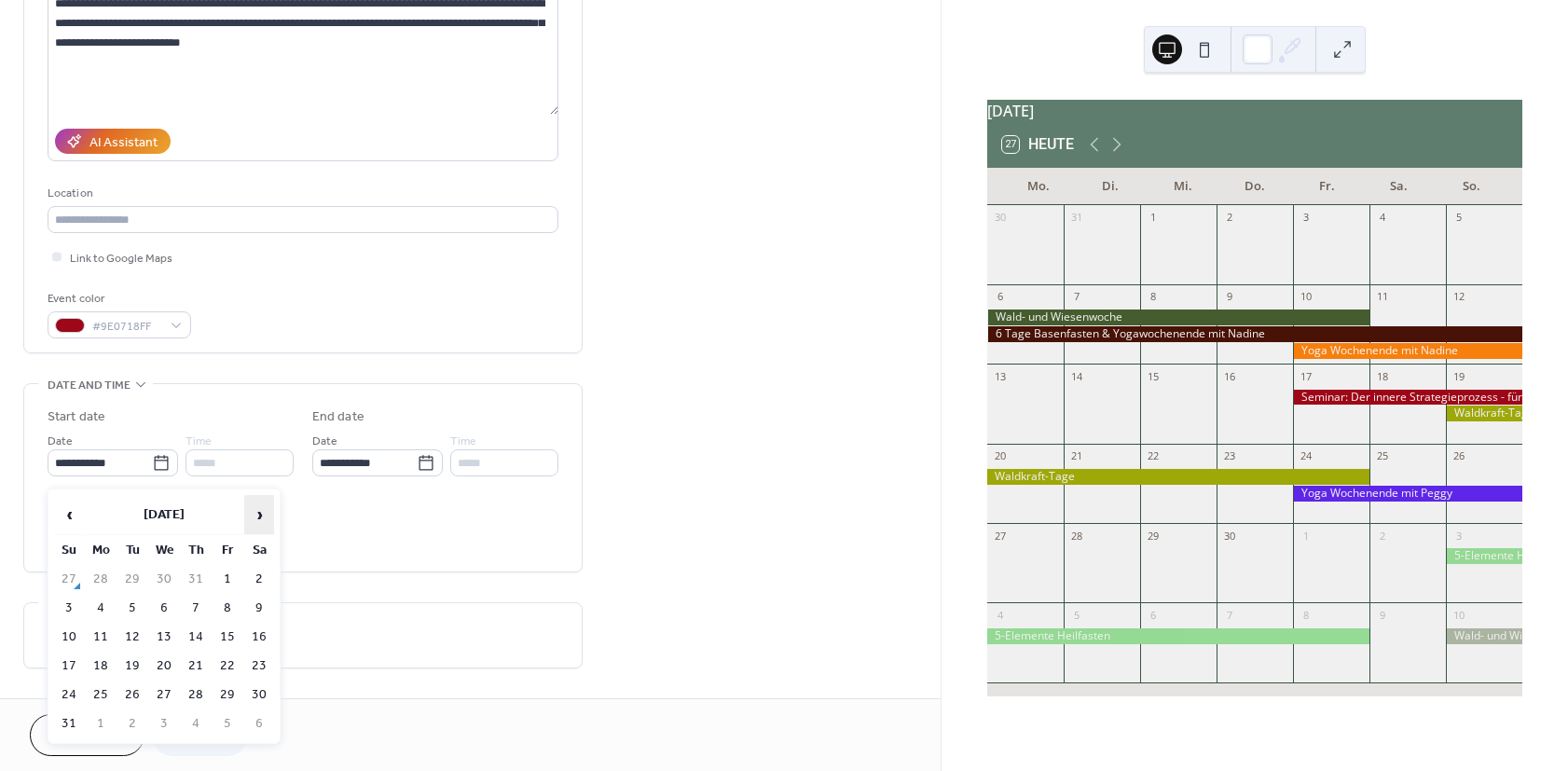 click on "›" at bounding box center [259, 515] 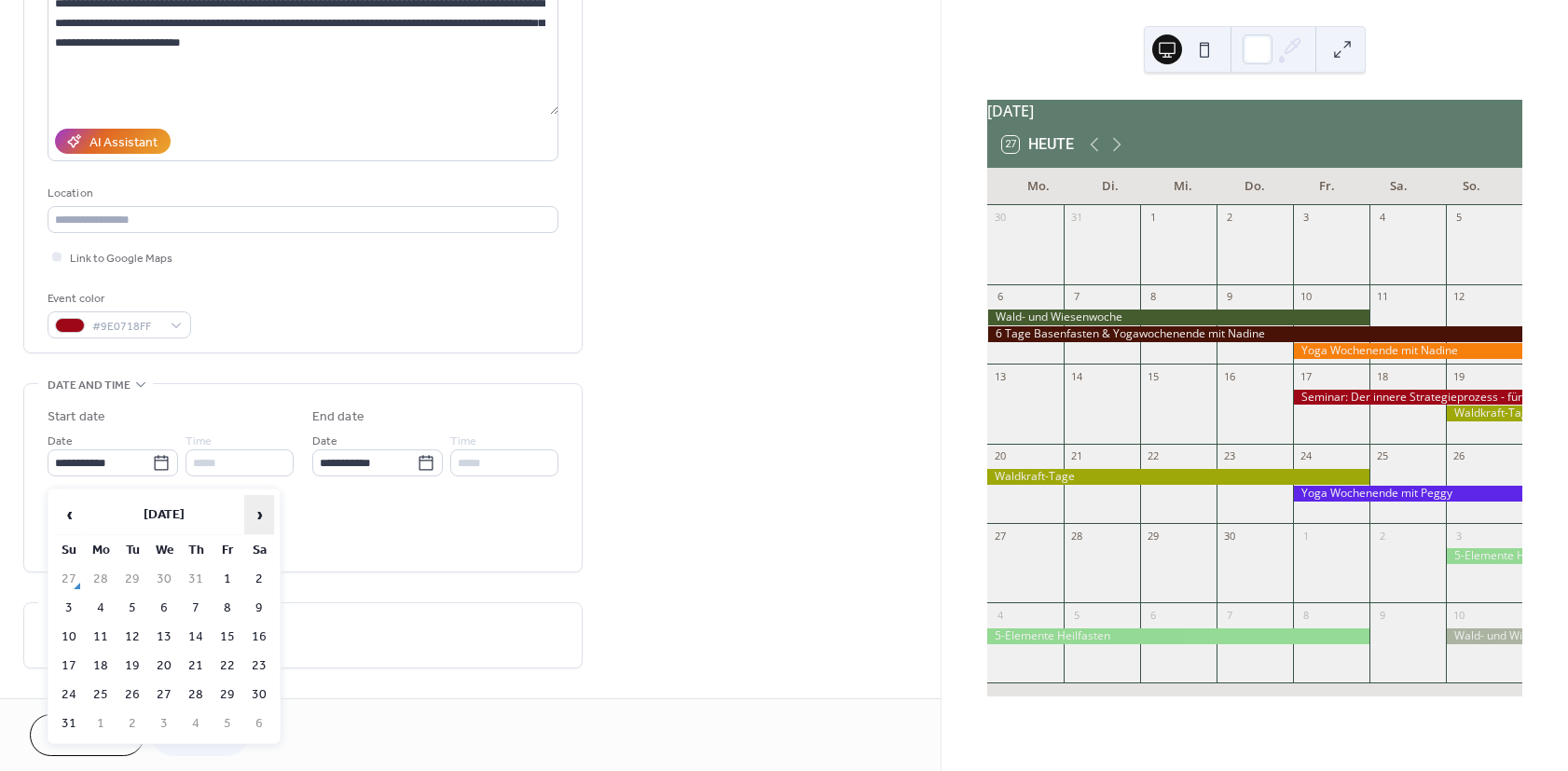 click on "›" at bounding box center [259, 515] 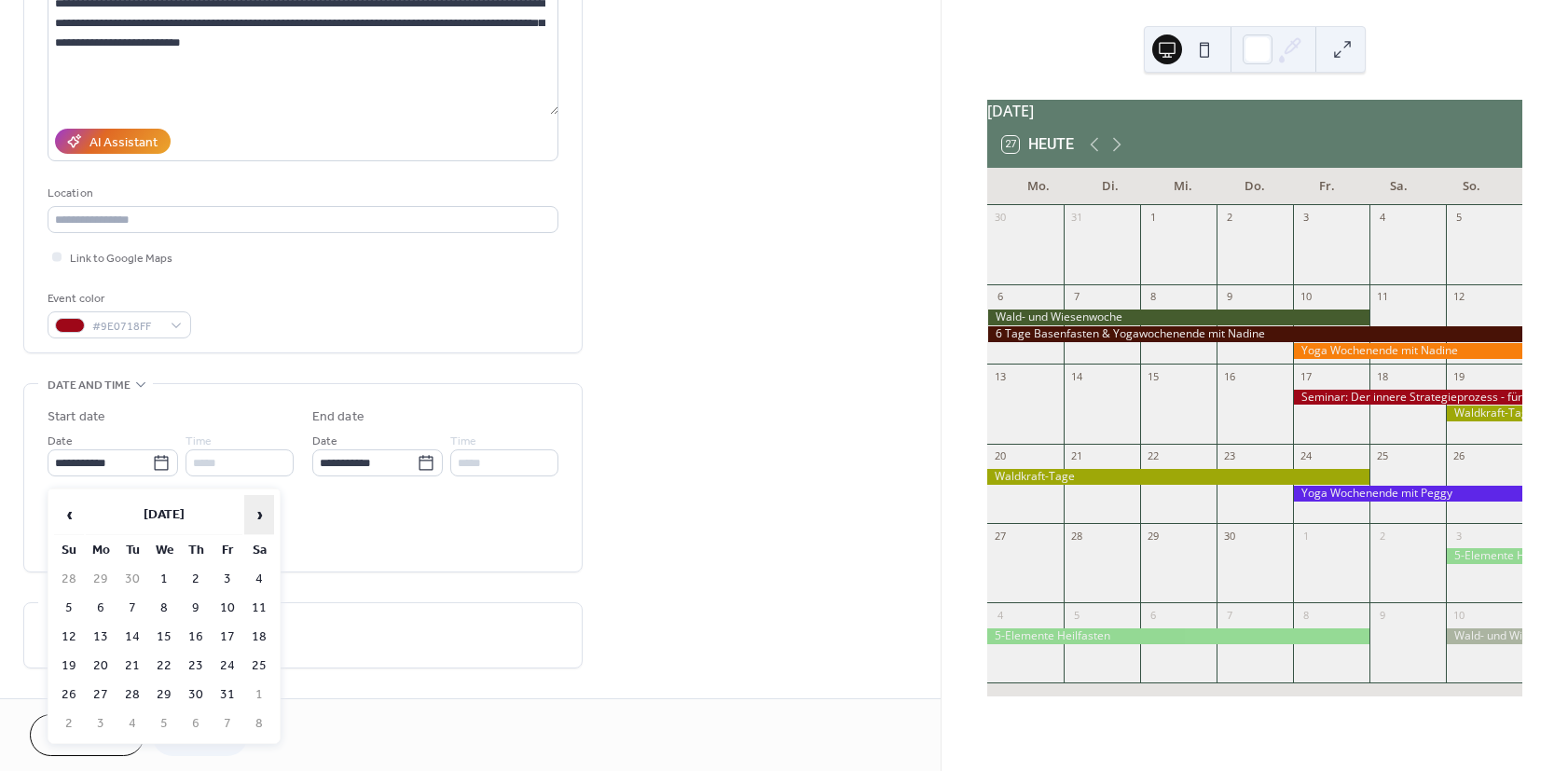 click on "›" at bounding box center (259, 515) 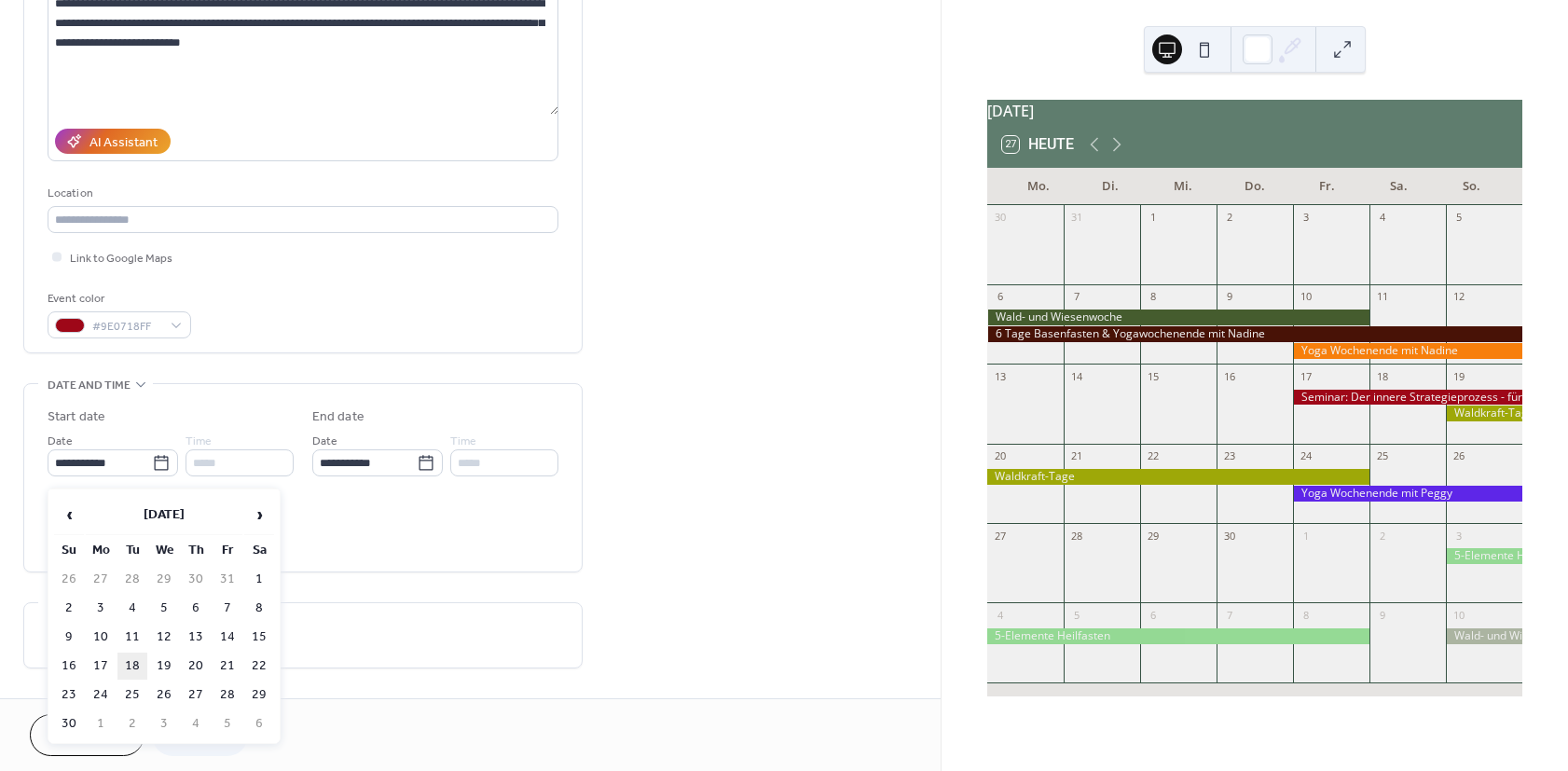 click on "18" at bounding box center (132, 666) 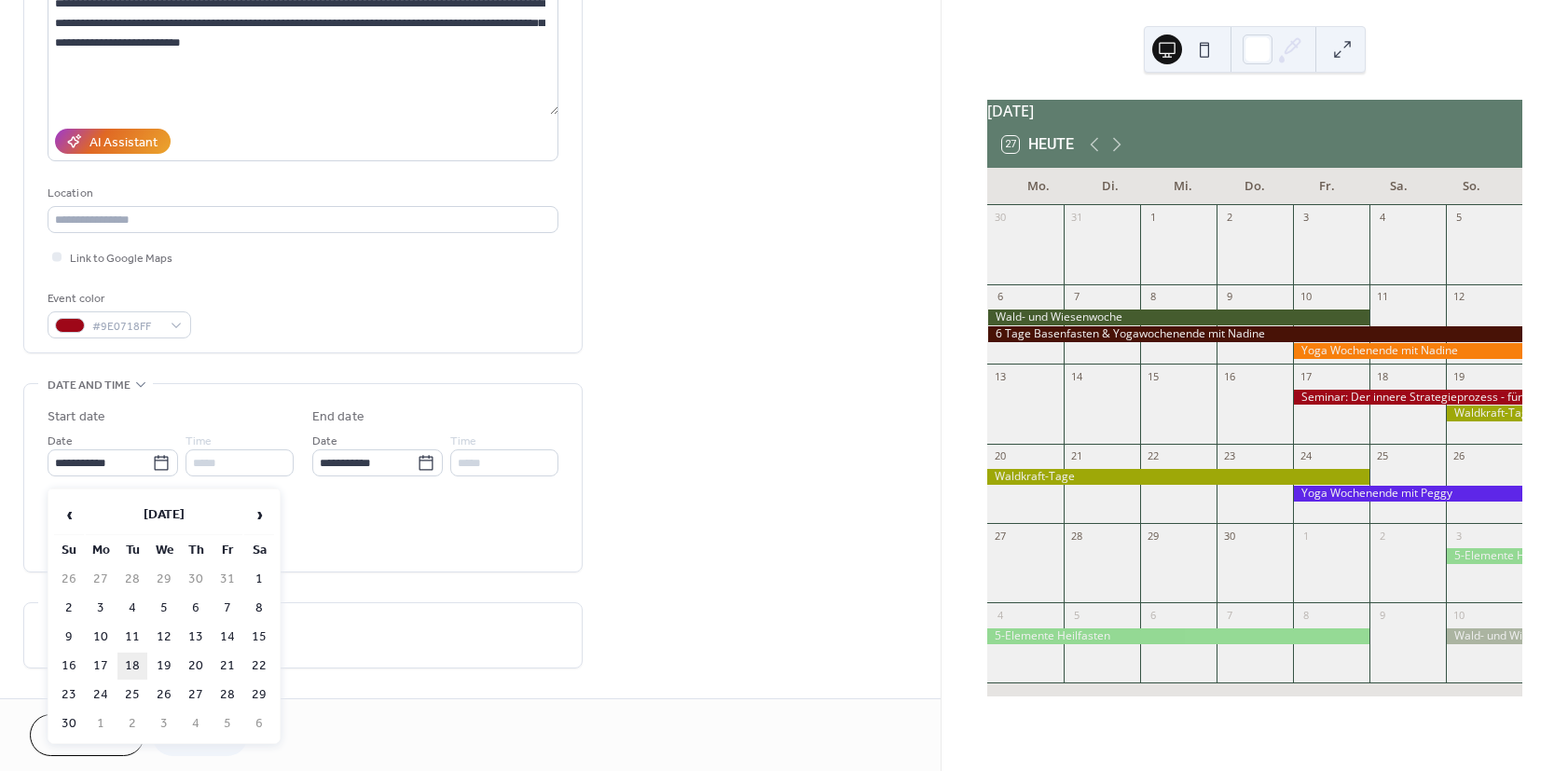 type on "**********" 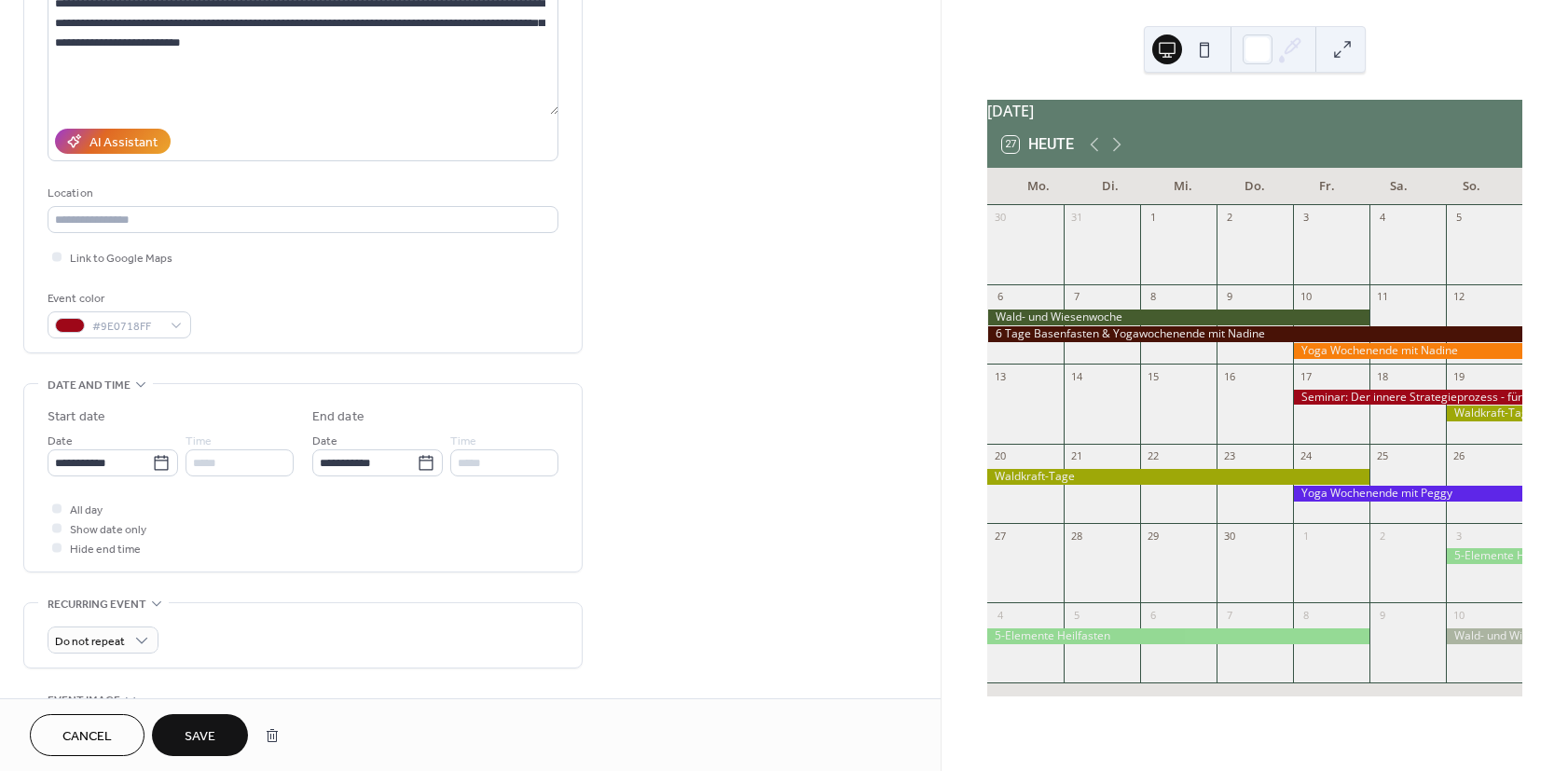 click on "Save" at bounding box center [199, 737] 